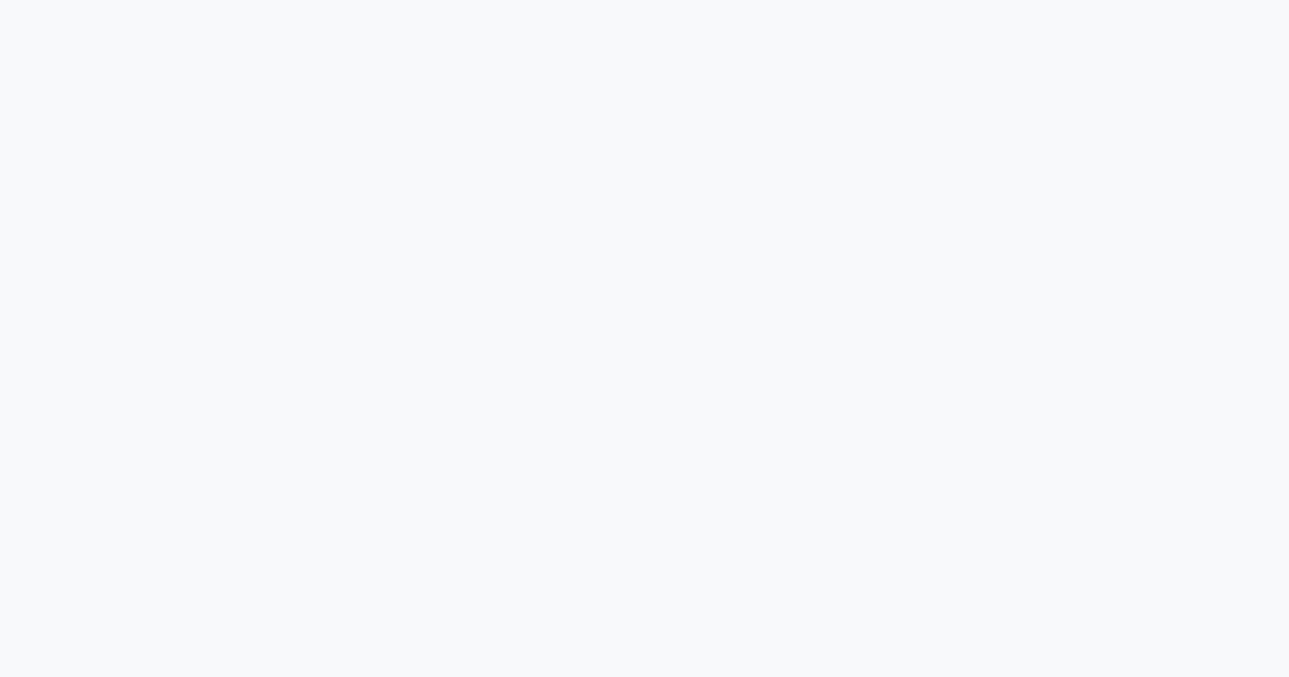 scroll, scrollTop: 0, scrollLeft: 0, axis: both 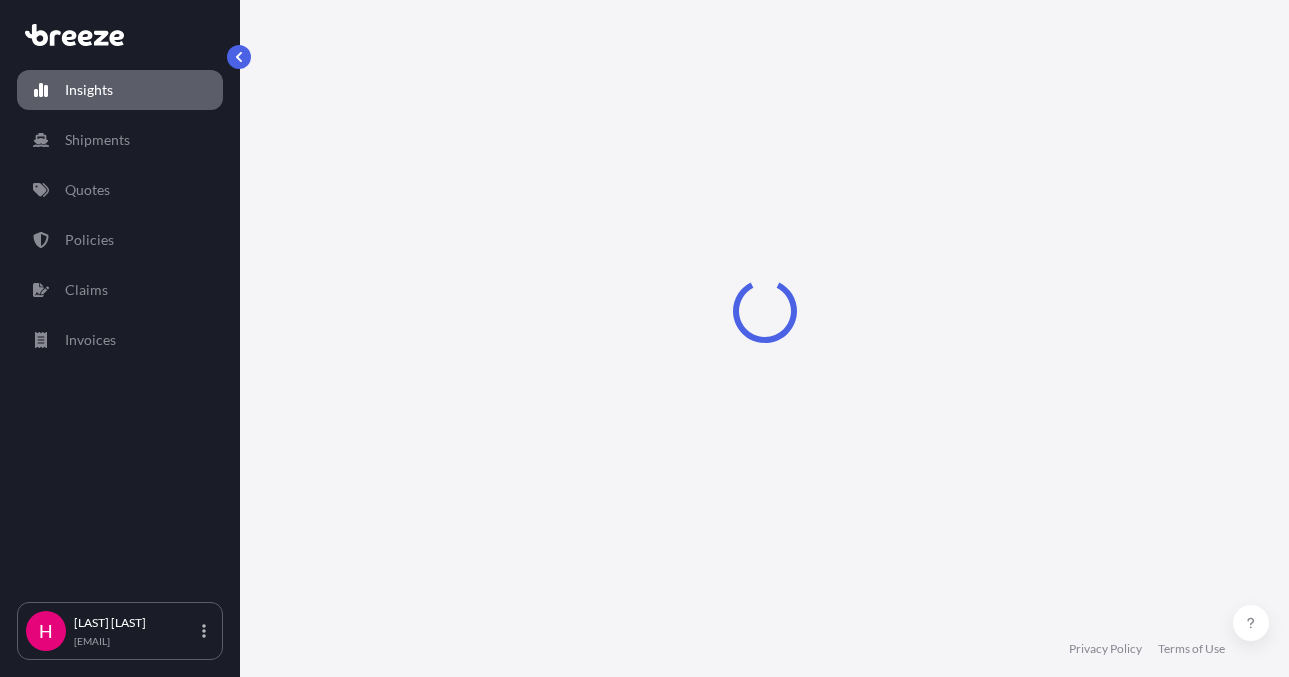 select on "2025" 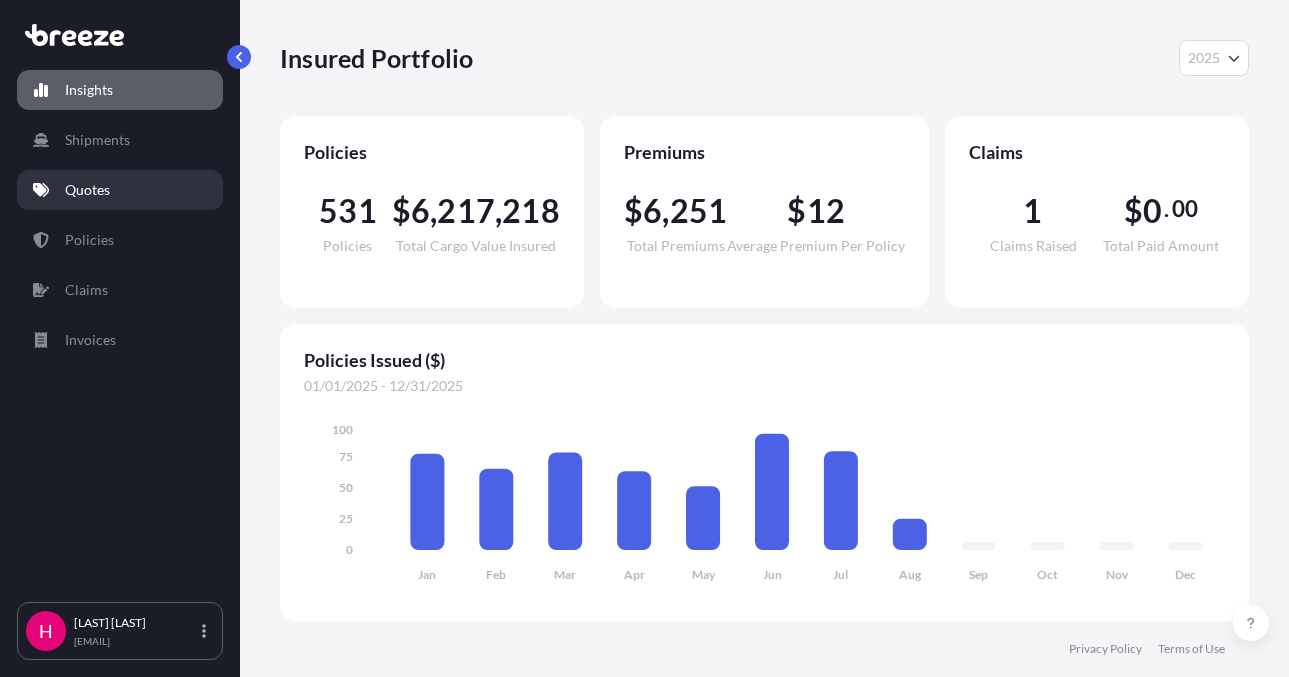 click on "Quotes" at bounding box center (120, 190) 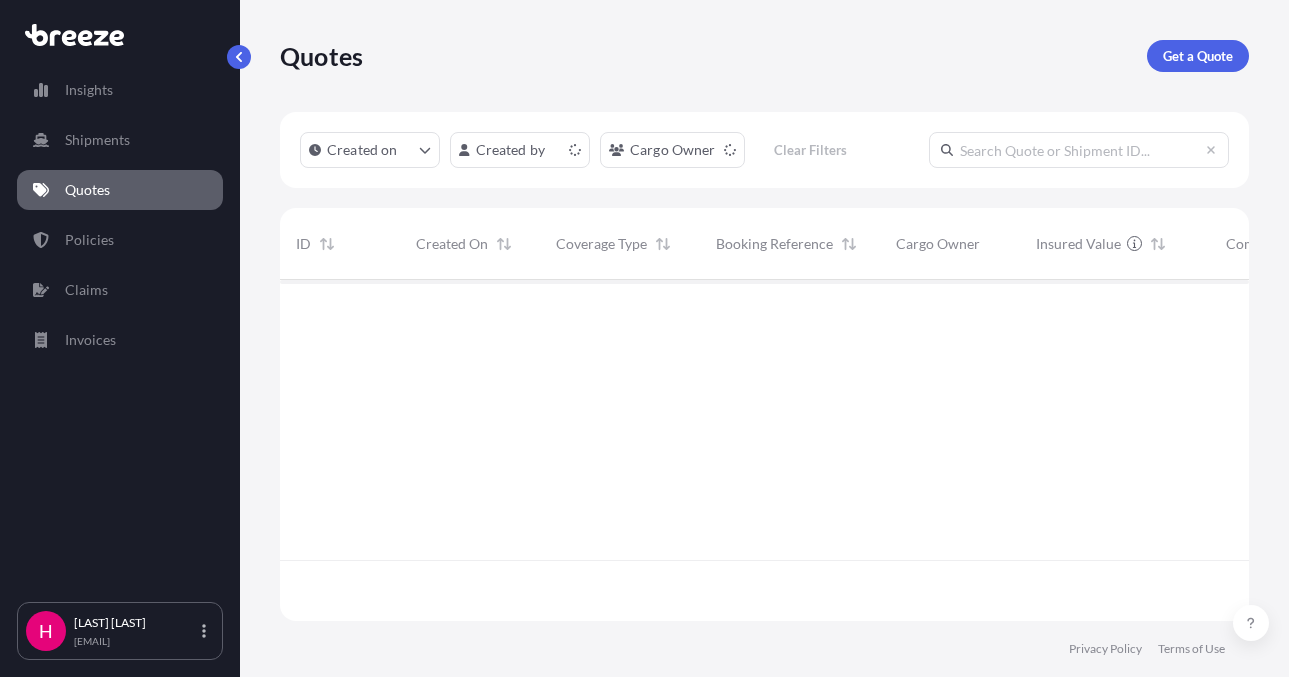 scroll, scrollTop: 16, scrollLeft: 16, axis: both 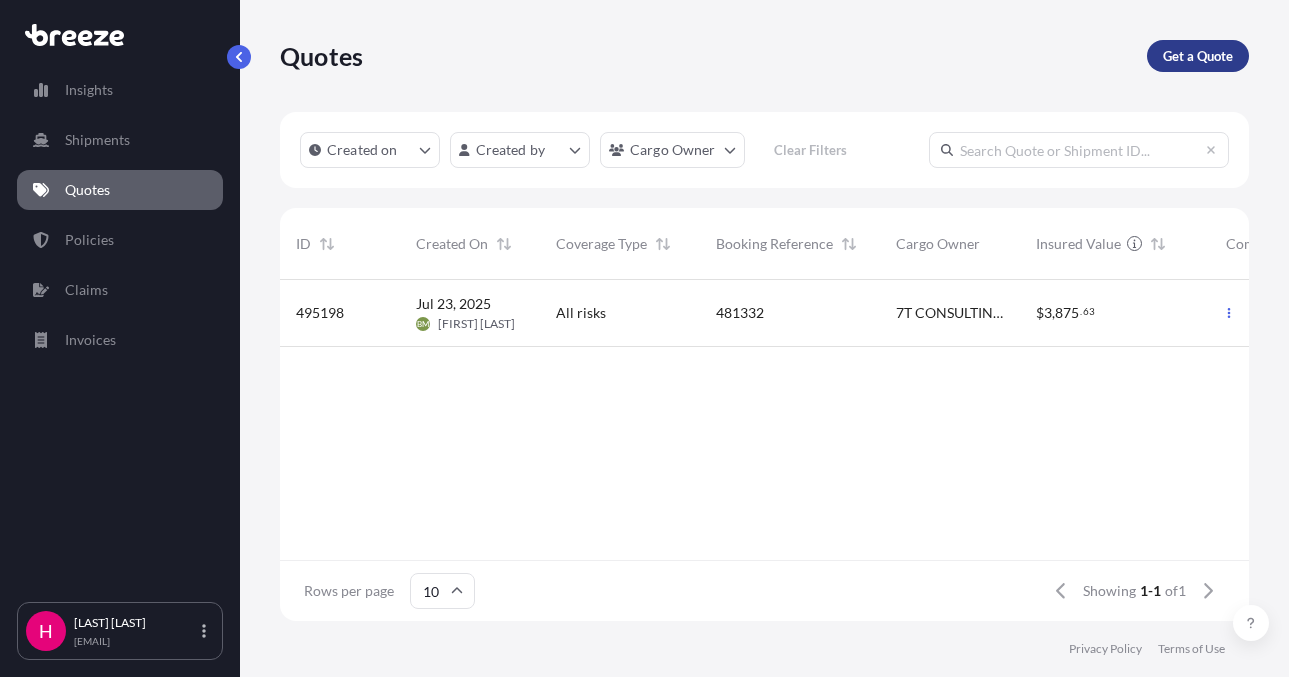click on "Get a Quote" at bounding box center (1198, 56) 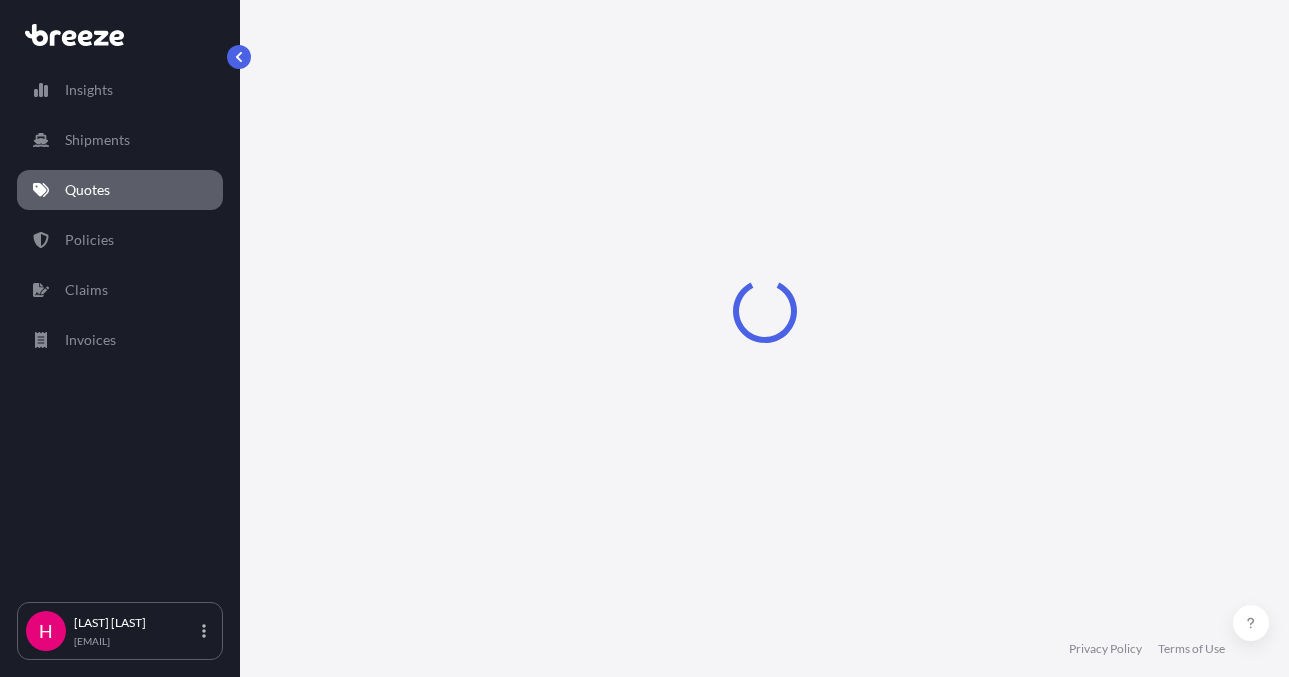 select on "Sea" 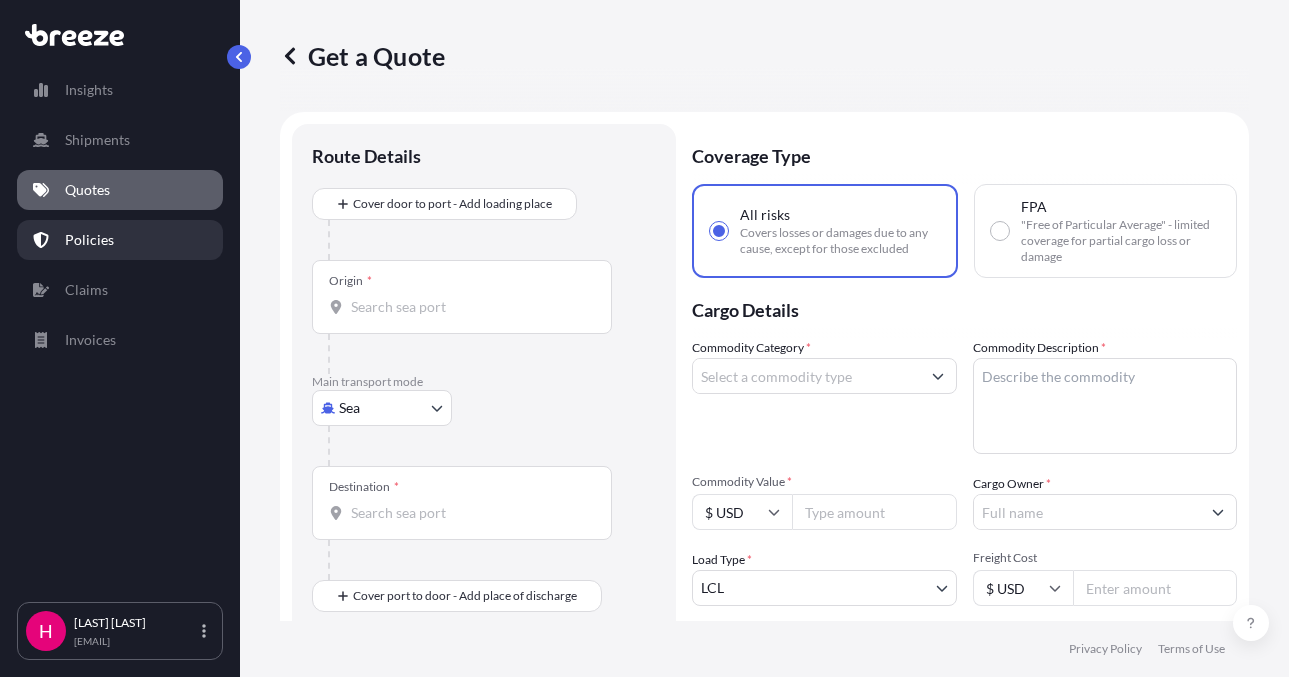 scroll, scrollTop: 32, scrollLeft: 0, axis: vertical 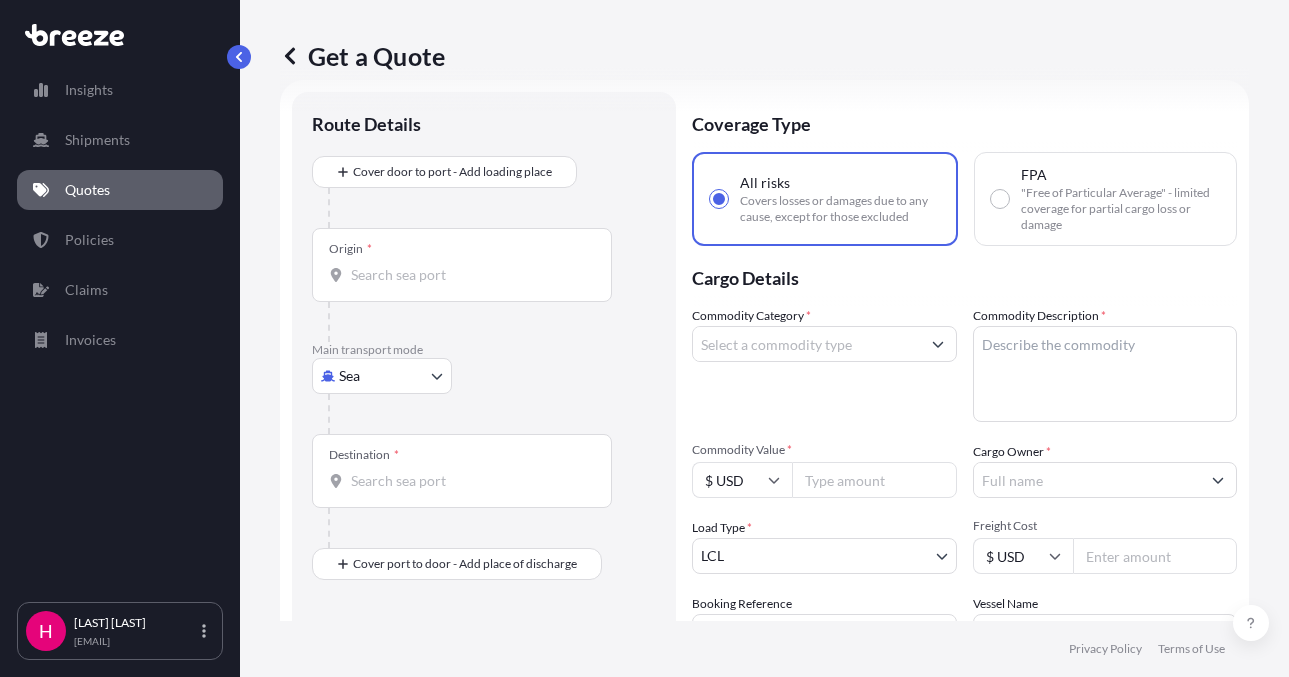 click on "Insights Shipments Quotes Policies Claims Invoices H [LAST]   [LAST] [EMAIL] Get a Quote Route Details   Cover door to port - Add loading place Place of loading Road Road Rail Origin * Main transport mode Sea Sea Air Road Rail Destination * Cover port to door - Add place of discharge Road Road Rail Place of Discharge Coverage Type All risks Covers losses or damages due to any cause, except for those excluded FPA "Free of Particular Average" - limited coverage for partial cargo loss or damage Cargo Details Commodity Category * Commodity Description * Commodity Value   * $ USD Cargo Owner * Load Type * LCL LCL FCL Freight Cost   $ USD Booking Reference Vessel Name Special Conditions Hazardous Temperature Controlled Fragile Livestock Bulk Cargo Bagged Goods Used Goods Get a Quote Privacy Policy Terms of Use
0" at bounding box center (644, 338) 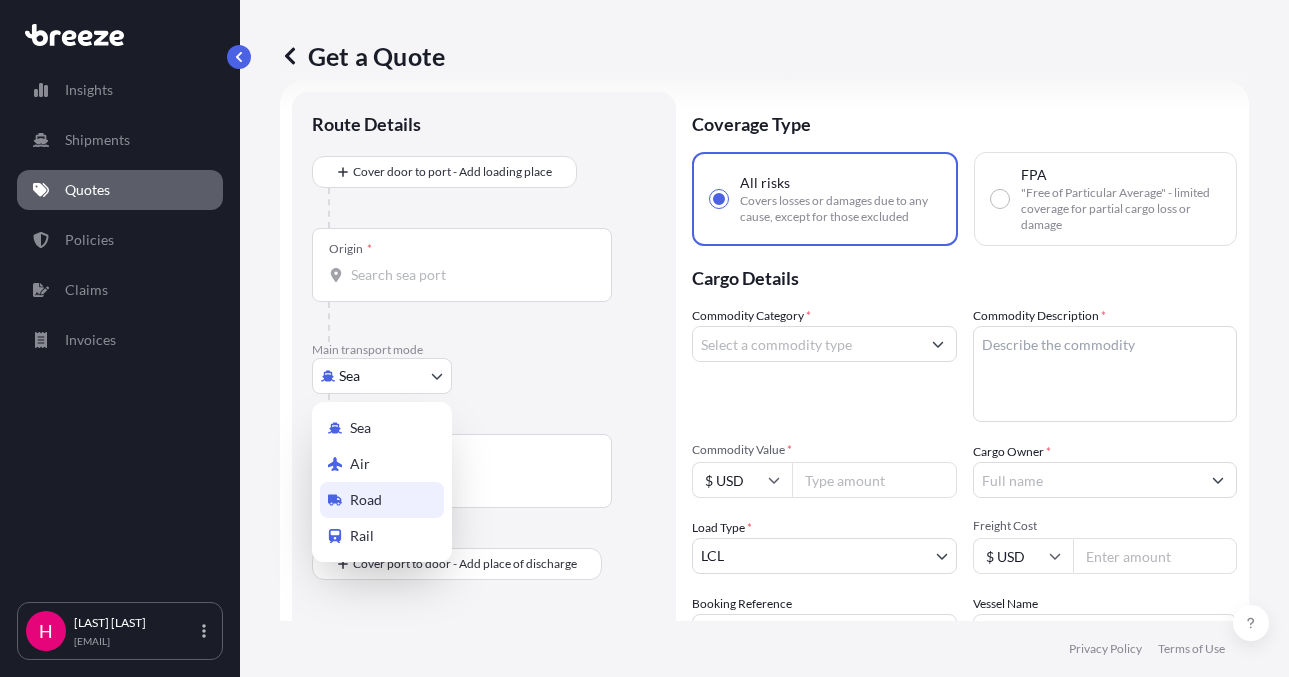 click 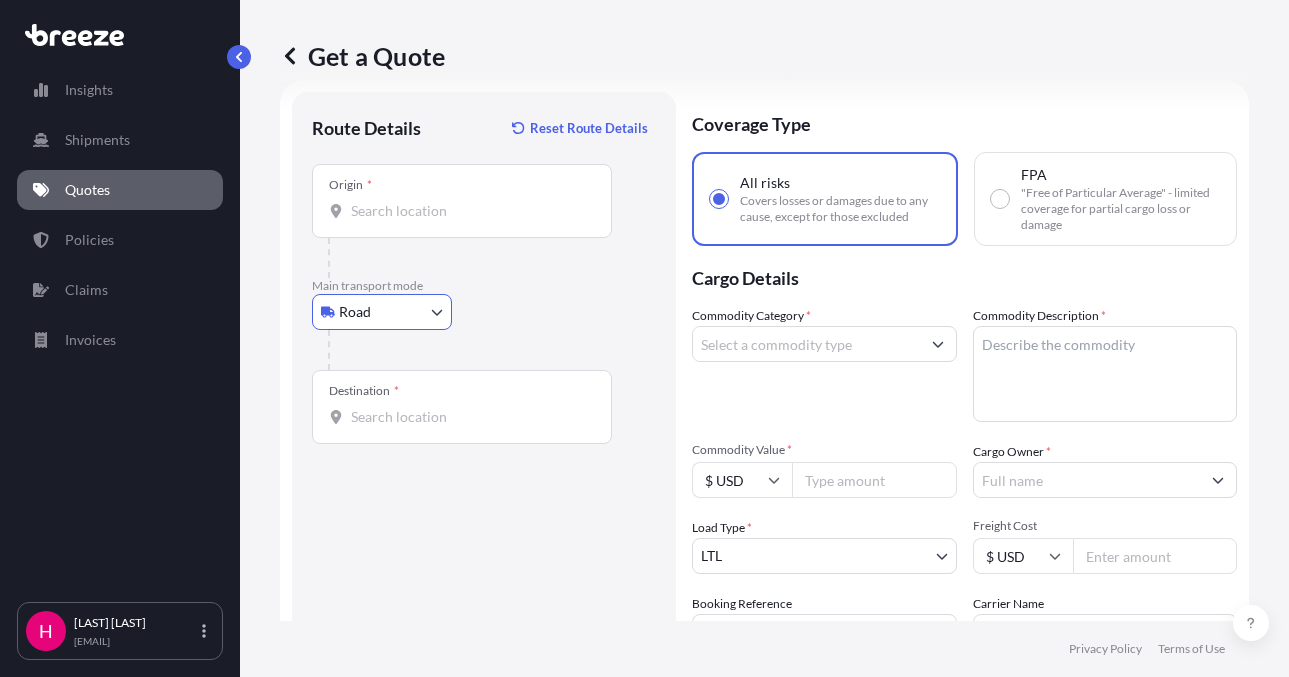 click on "Road Sea Air Road Rail" at bounding box center [484, 312] 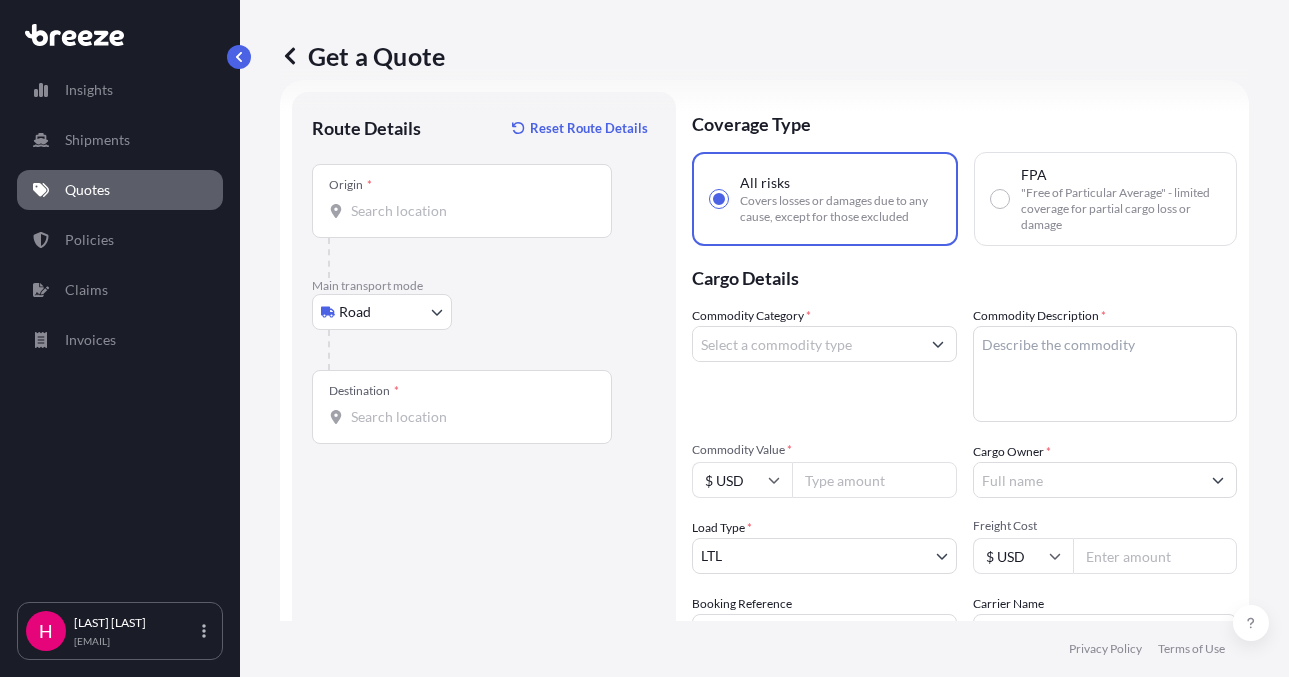 click on "Origin *" at bounding box center (469, 211) 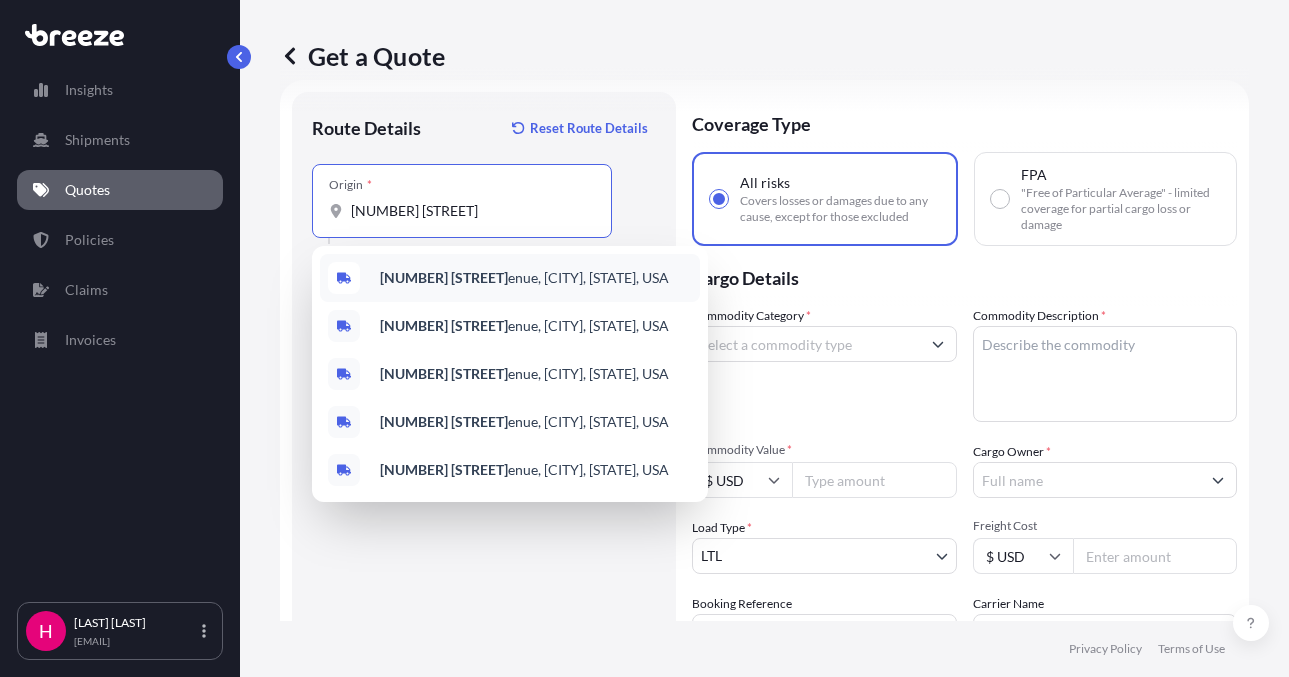 click on "[NUMBER] [STREET] enue, [CITY], [STATE], USA" at bounding box center (524, 278) 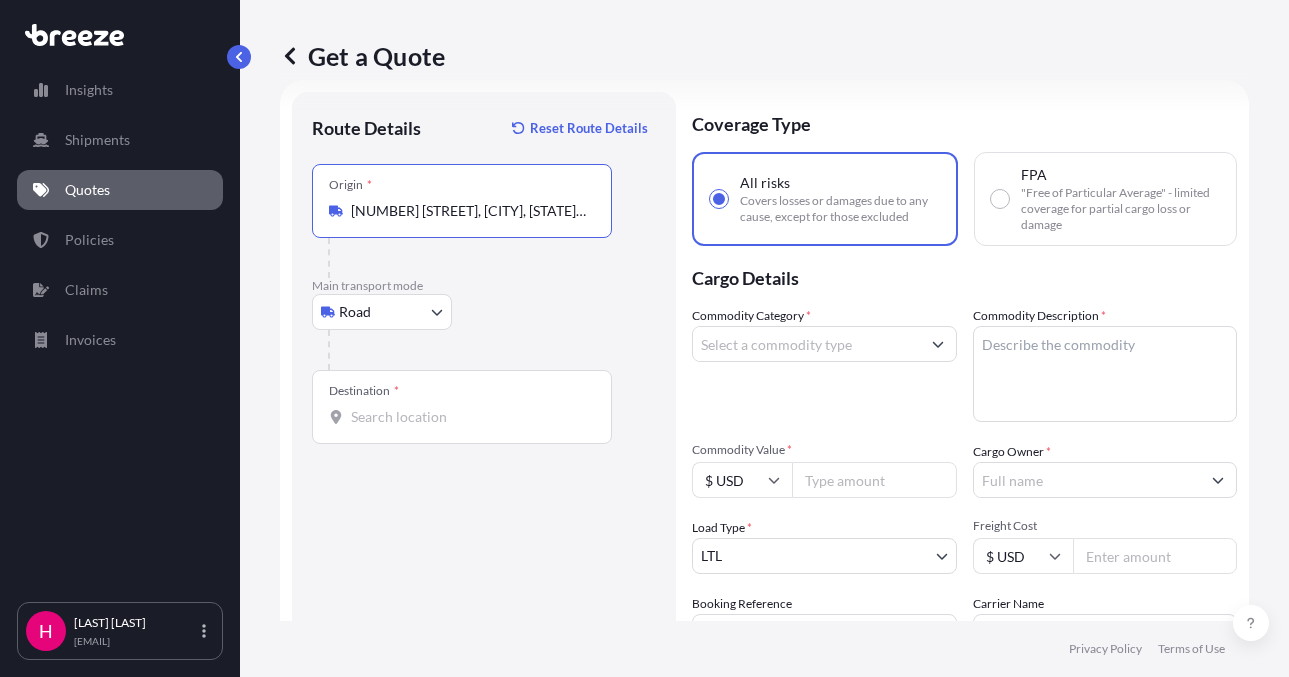 type on "[NUMBER] [STREET], [CITY], [STATE], USA" 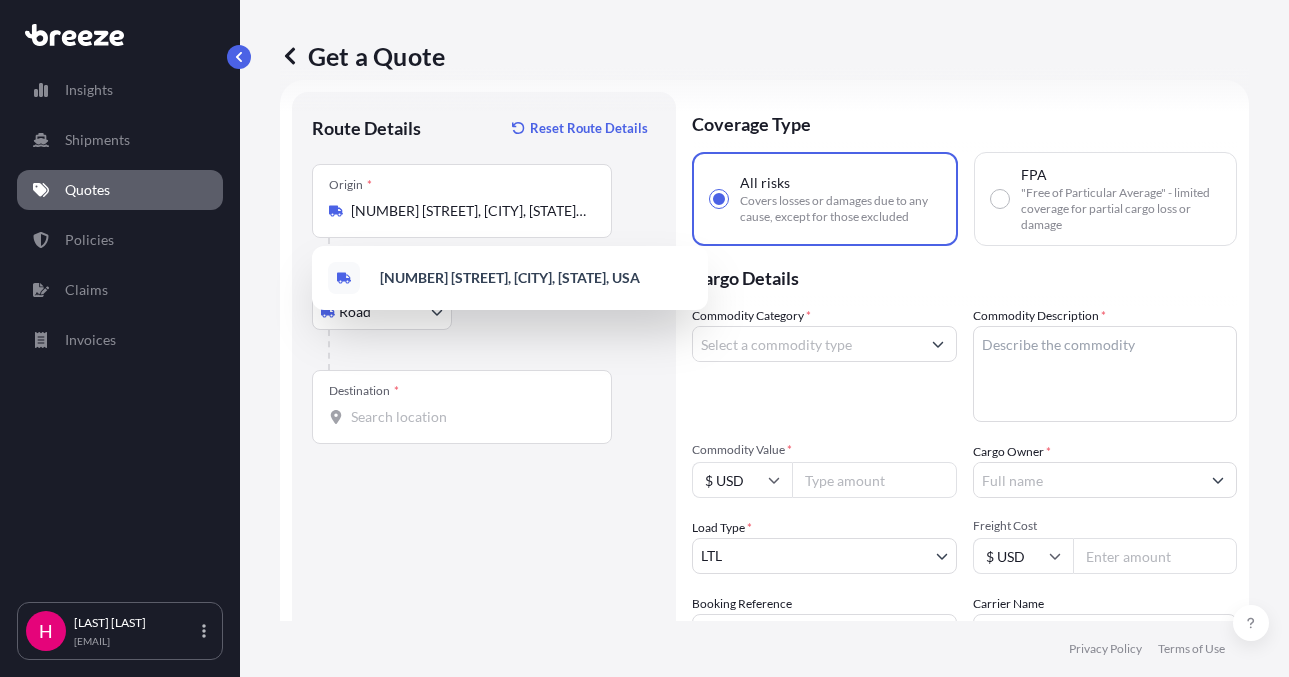 click on "Destination *" at bounding box center [462, 407] 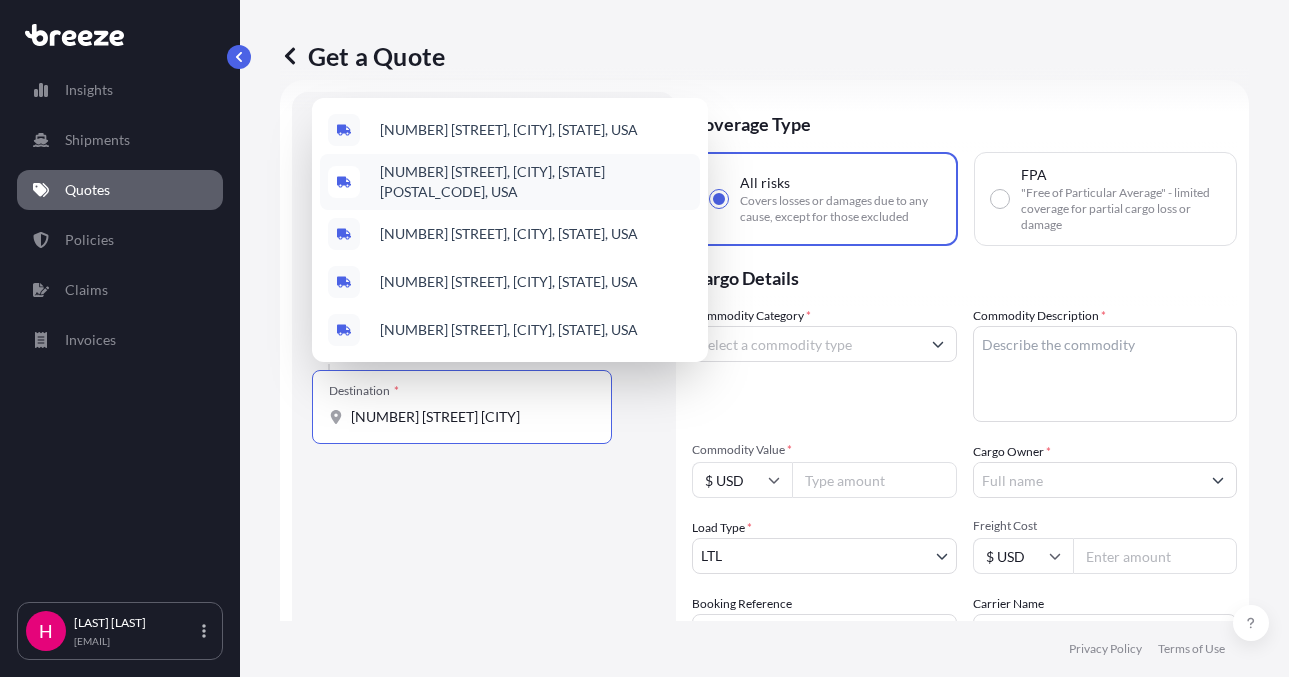 click on "[NUMBER] [STREET], [CITY], [STATE] [POSTAL_CODE], USA" at bounding box center (536, 182) 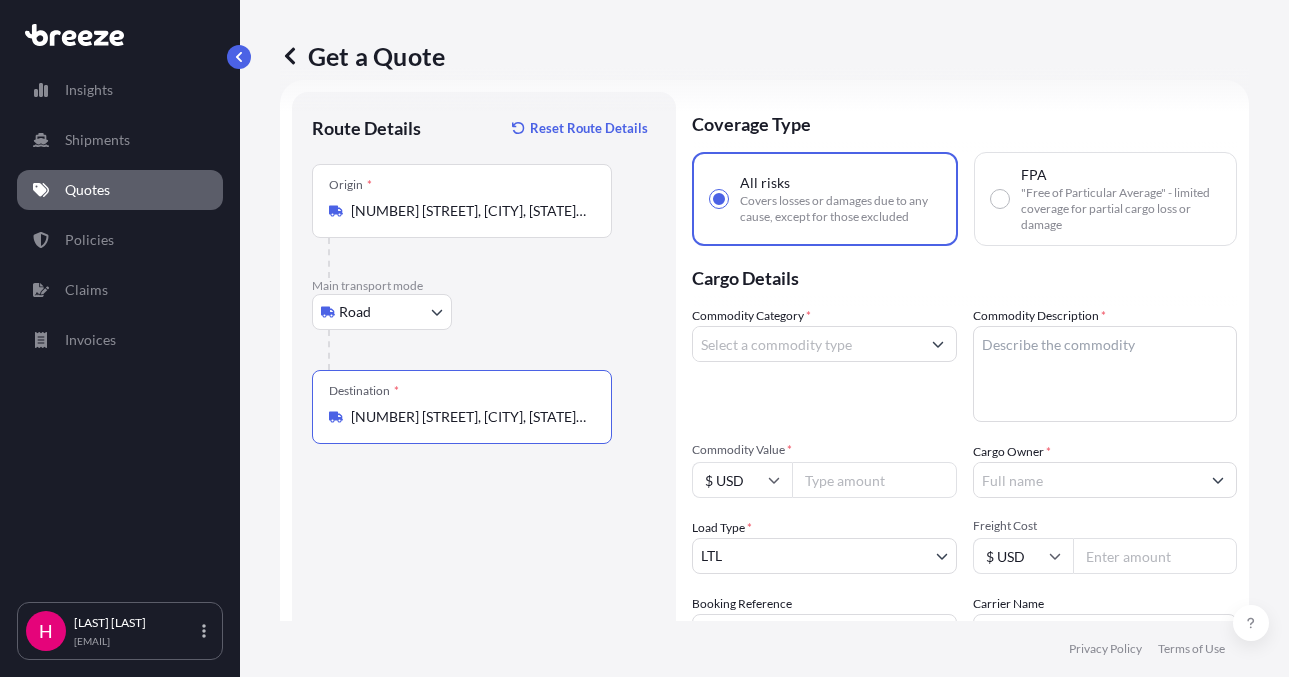 type on "[NUMBER] [STREET], [CITY], [STATE] [POSTAL_CODE], USA" 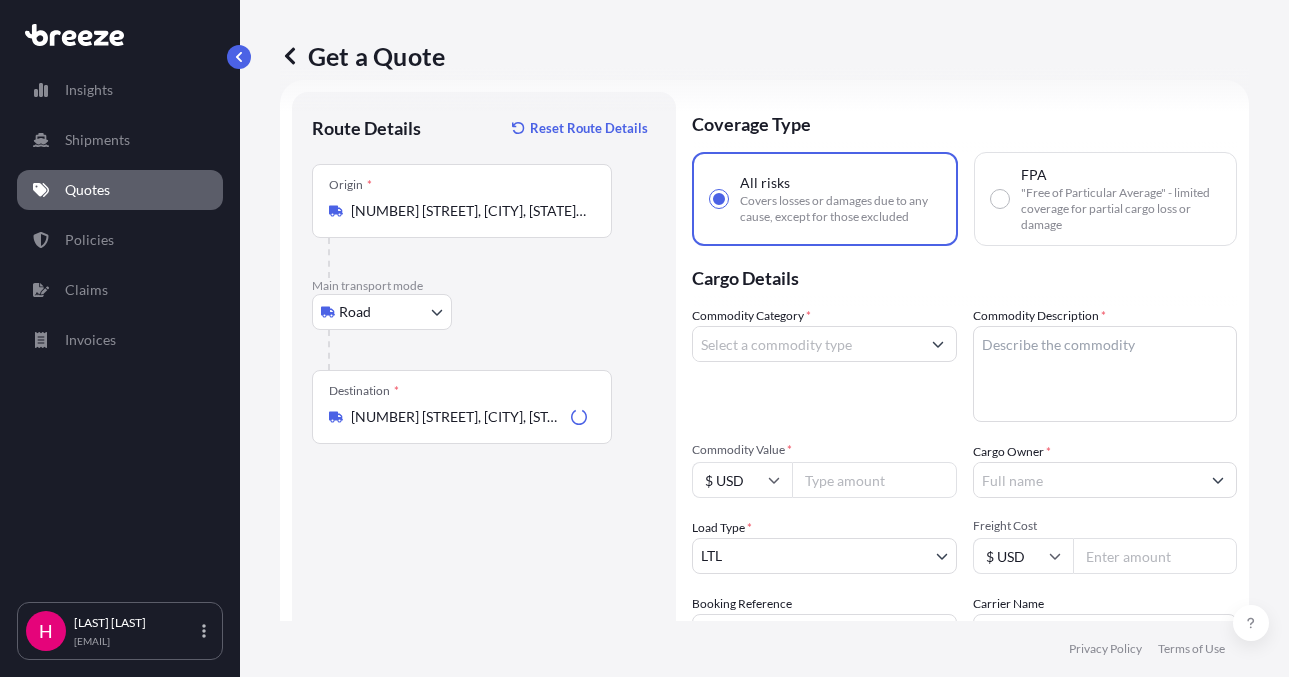 click on "Route Details Reset Route Details Place of loading Road Road Rail Origin * [NUMBER] [STREET], [CITY], [STATE], USA Main transport mode Road Sea Air Road Rail Destination * [NUMBER] [STREET], [CITY], [STATE], USA Road Road Rail Place of Discharge" at bounding box center [484, 457] 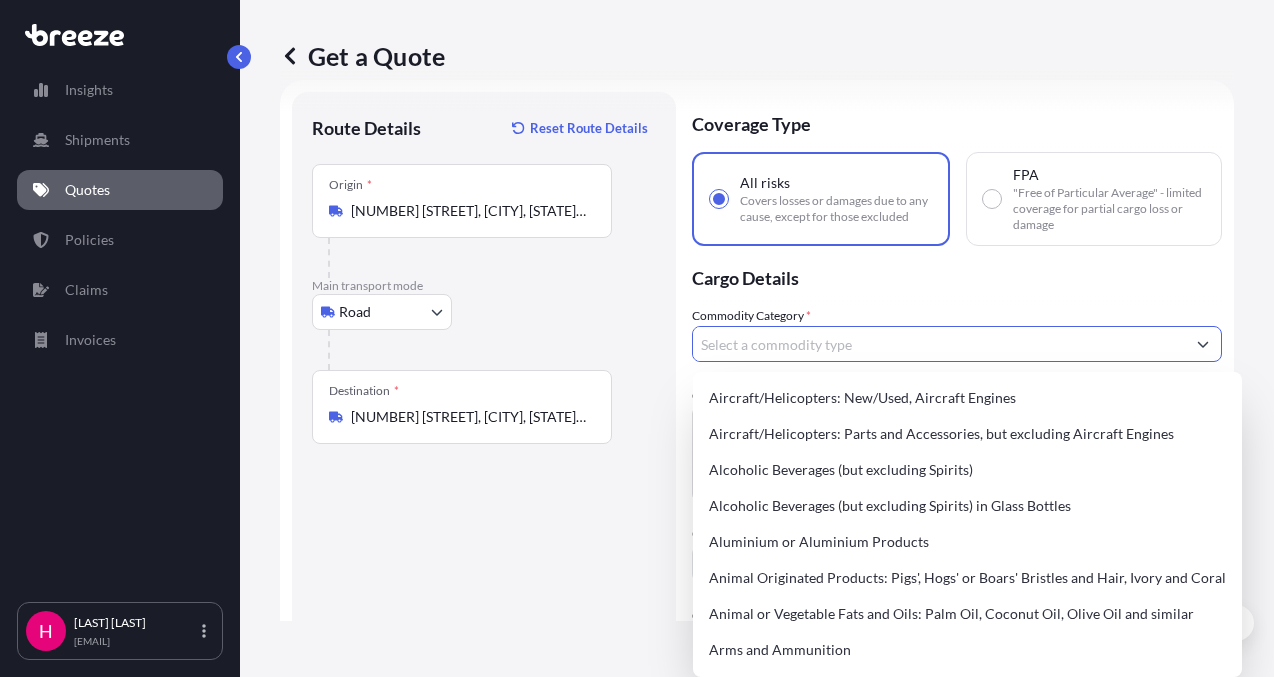 click on "Commodity Category *" at bounding box center [939, 344] 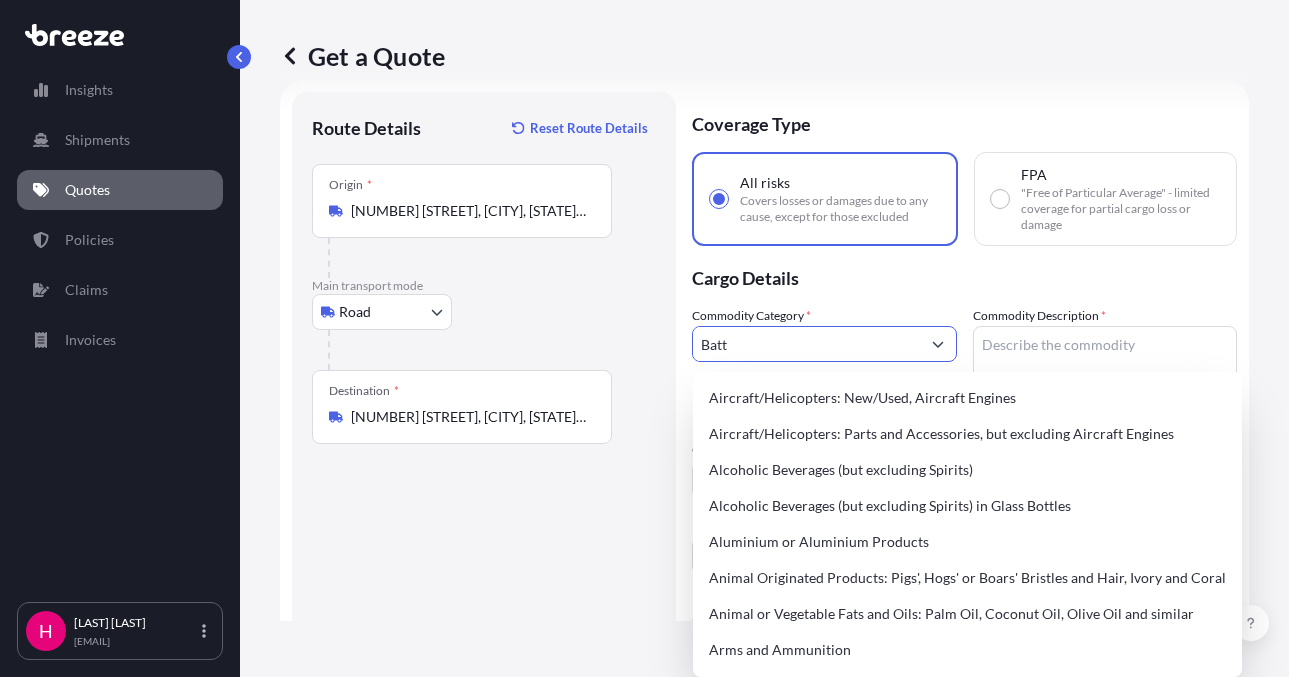click on "Batt" at bounding box center (806, 344) 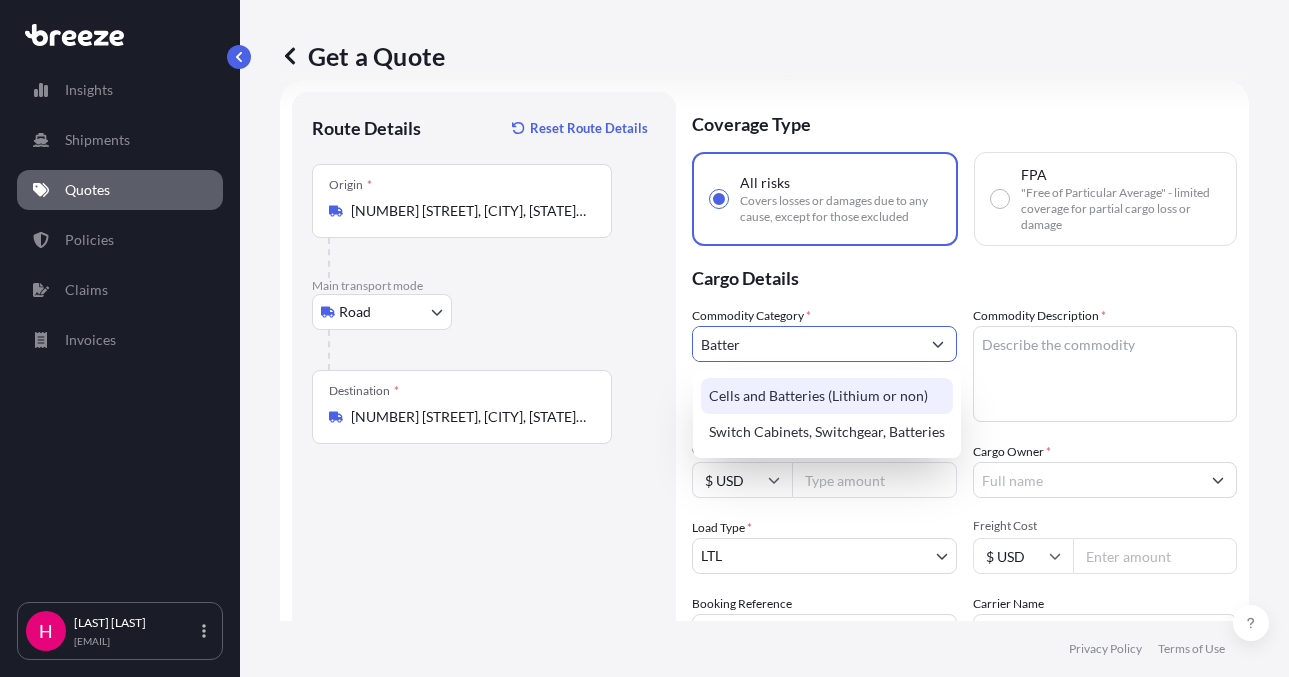 click on "Cells and Batteries (Lithium or non)" at bounding box center [827, 396] 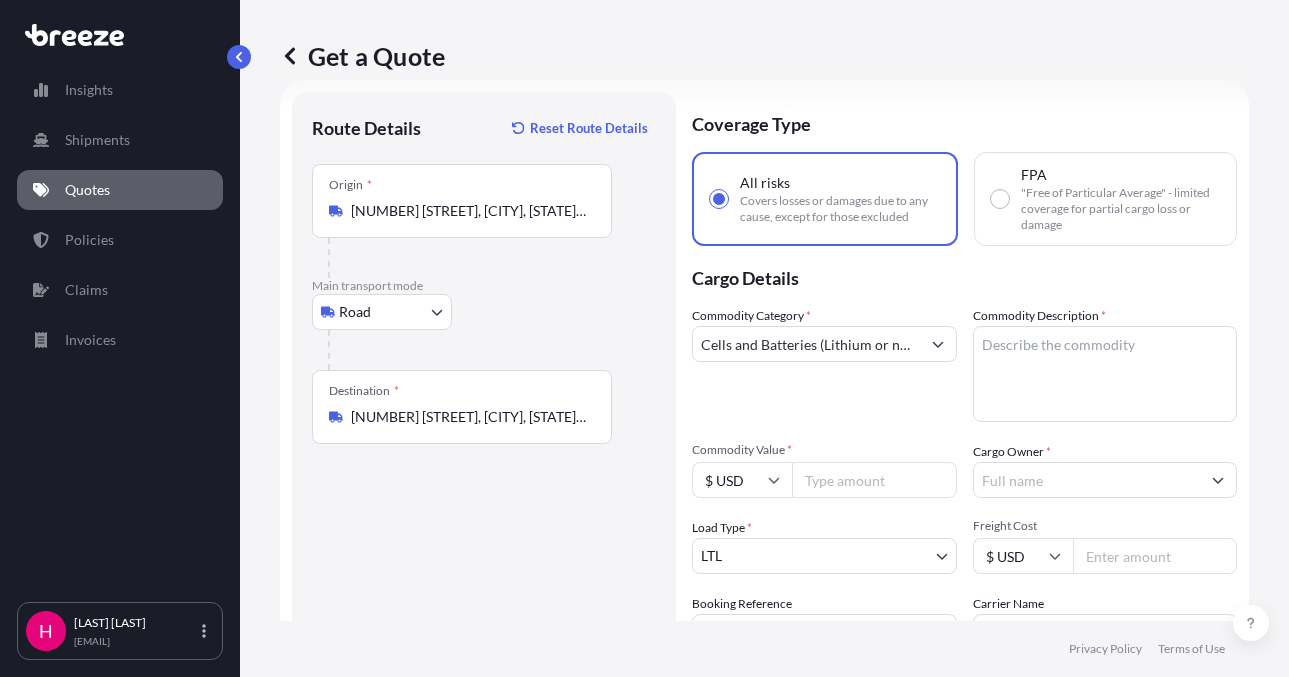 paste on "BATTERIES" 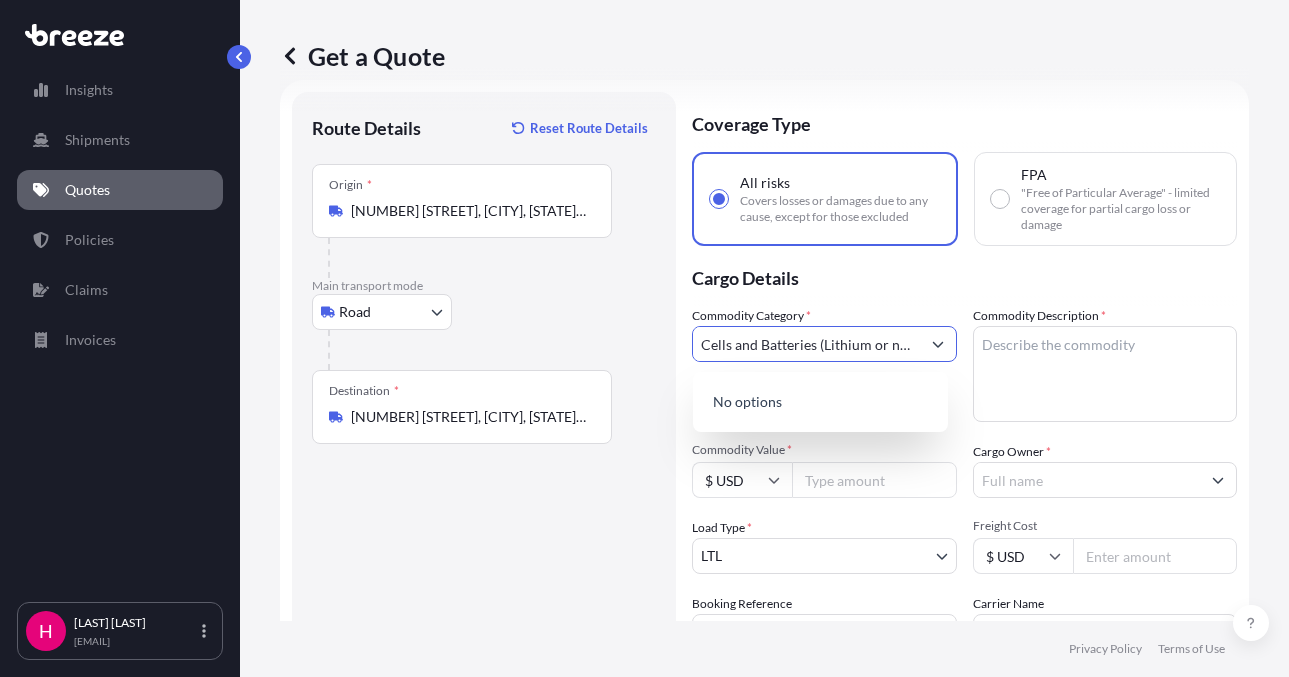 scroll, scrollTop: 0, scrollLeft: 88, axis: horizontal 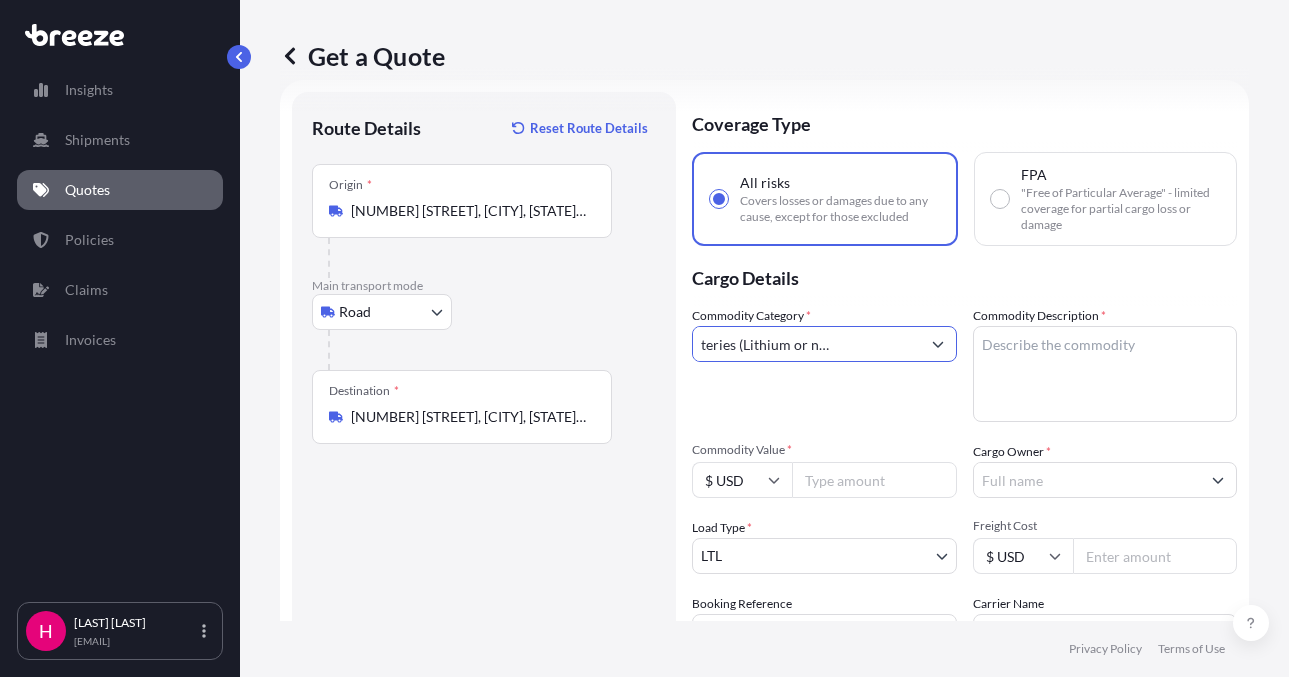 click on "Cells and Batteries (Lithium or non) BATTERIES" at bounding box center [806, 344] 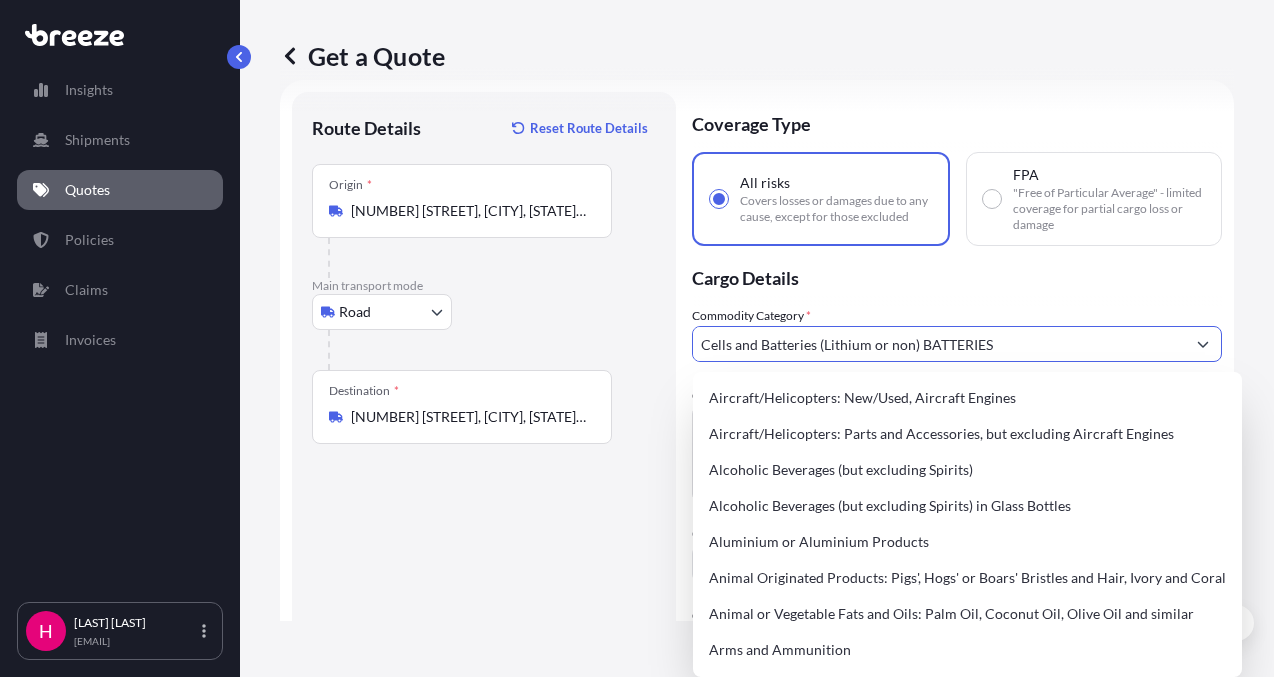 click 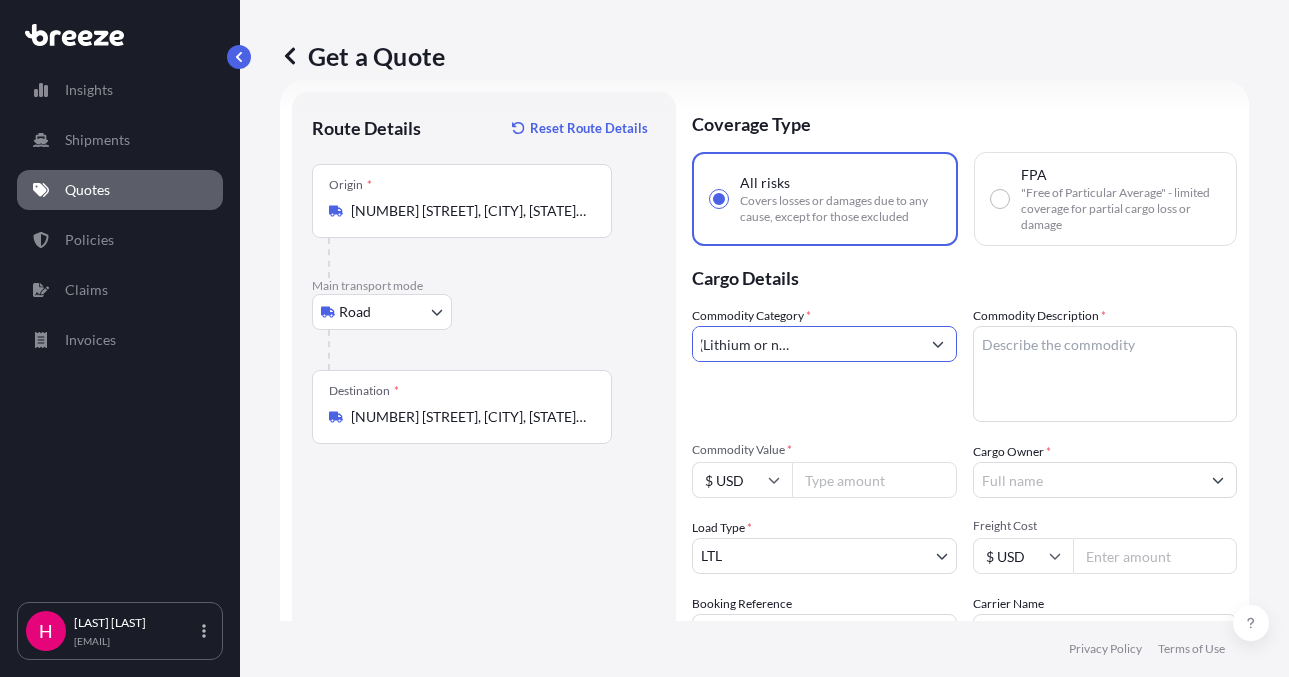 scroll, scrollTop: 0, scrollLeft: 126, axis: horizontal 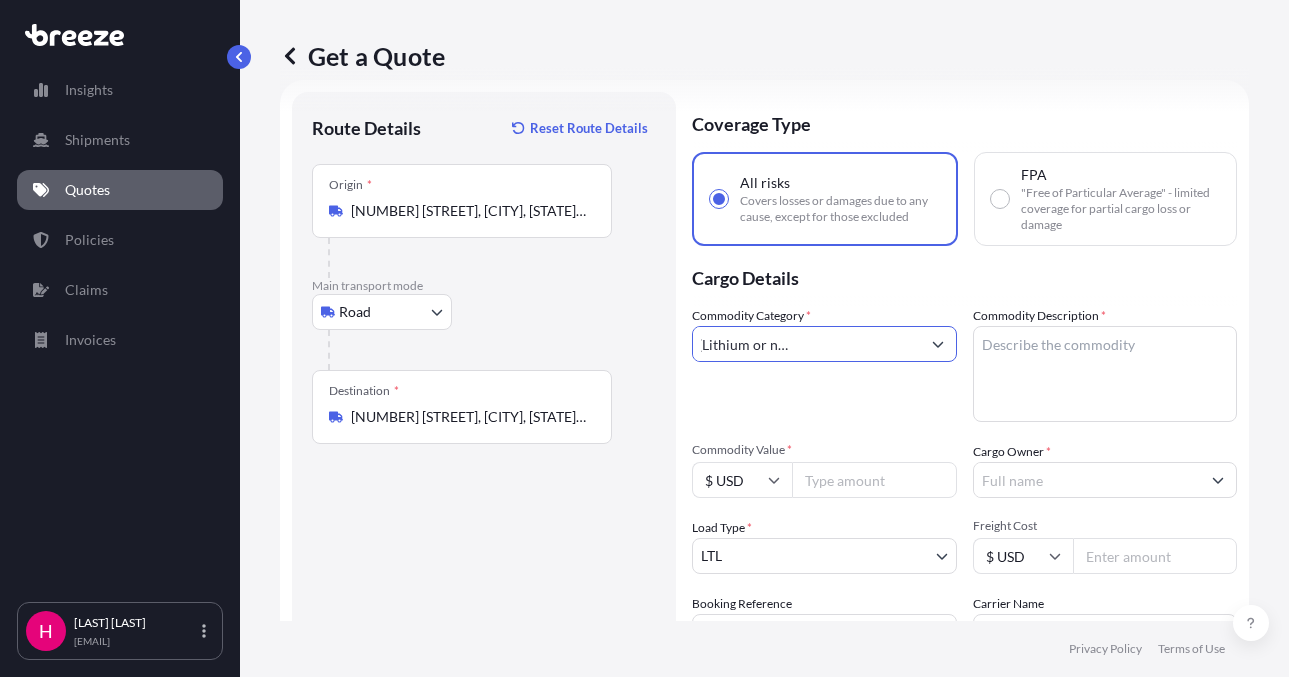 click on "Cells and Batteries (Lithium or non) BATTERIES batter" at bounding box center (806, 344) 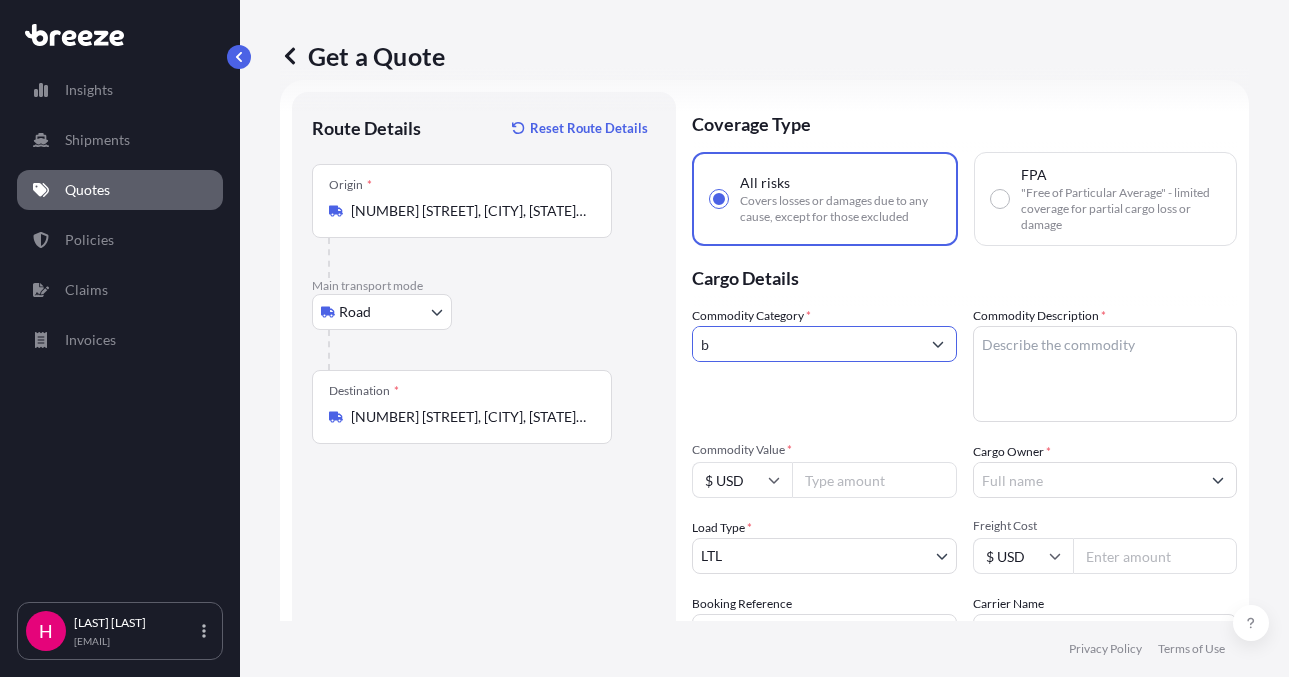 scroll, scrollTop: 0, scrollLeft: 0, axis: both 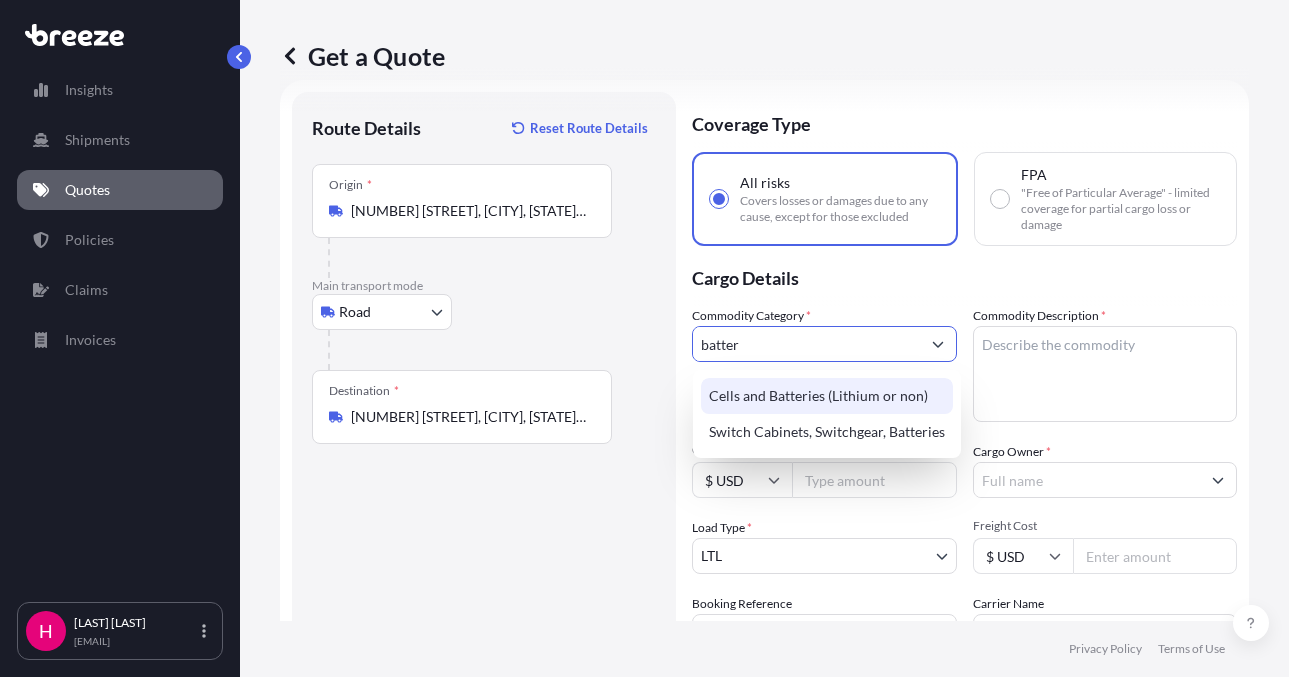click on "Cells and Batteries (Lithium or non)" at bounding box center (827, 396) 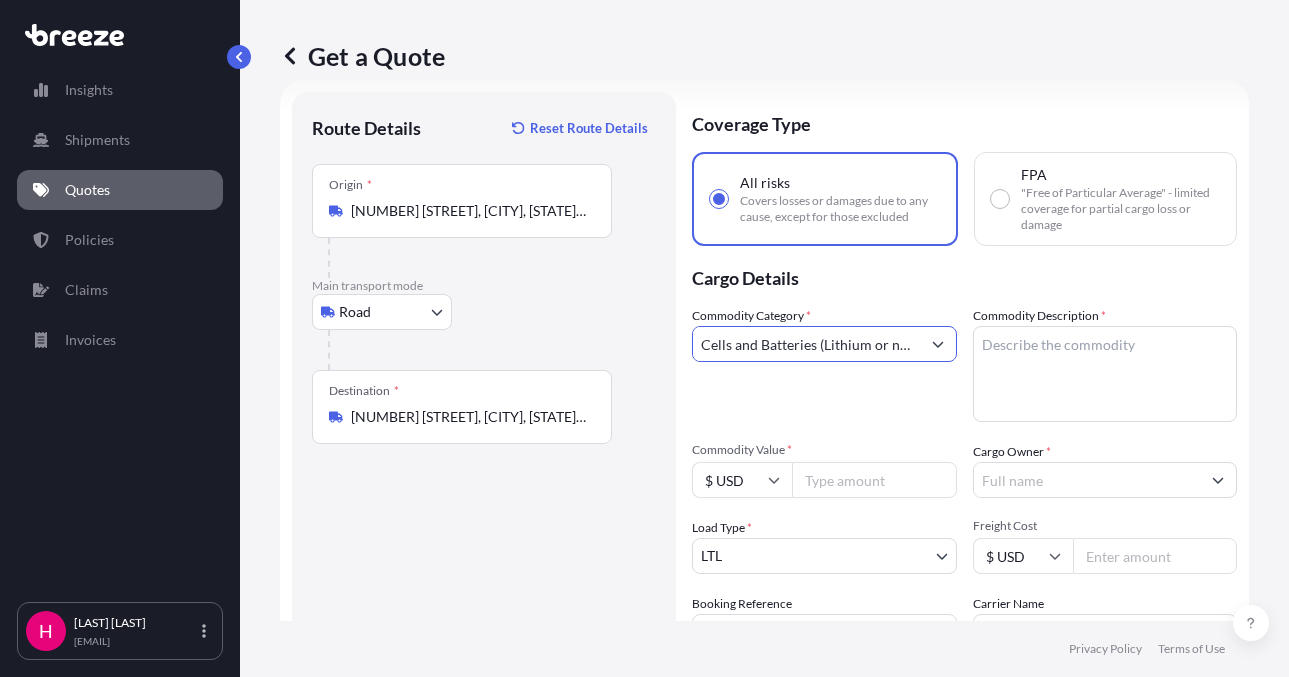 click on "Cargo Details" at bounding box center [964, 276] 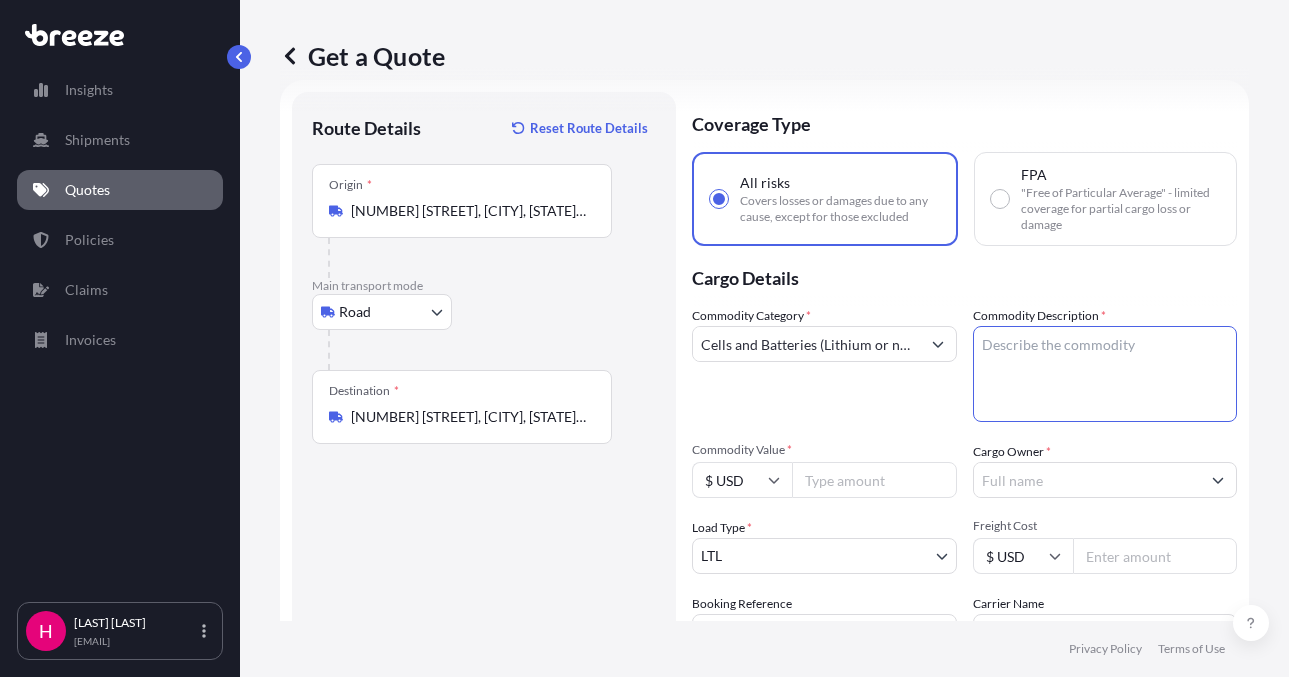 click on "Commodity Description *" at bounding box center (1105, 374) 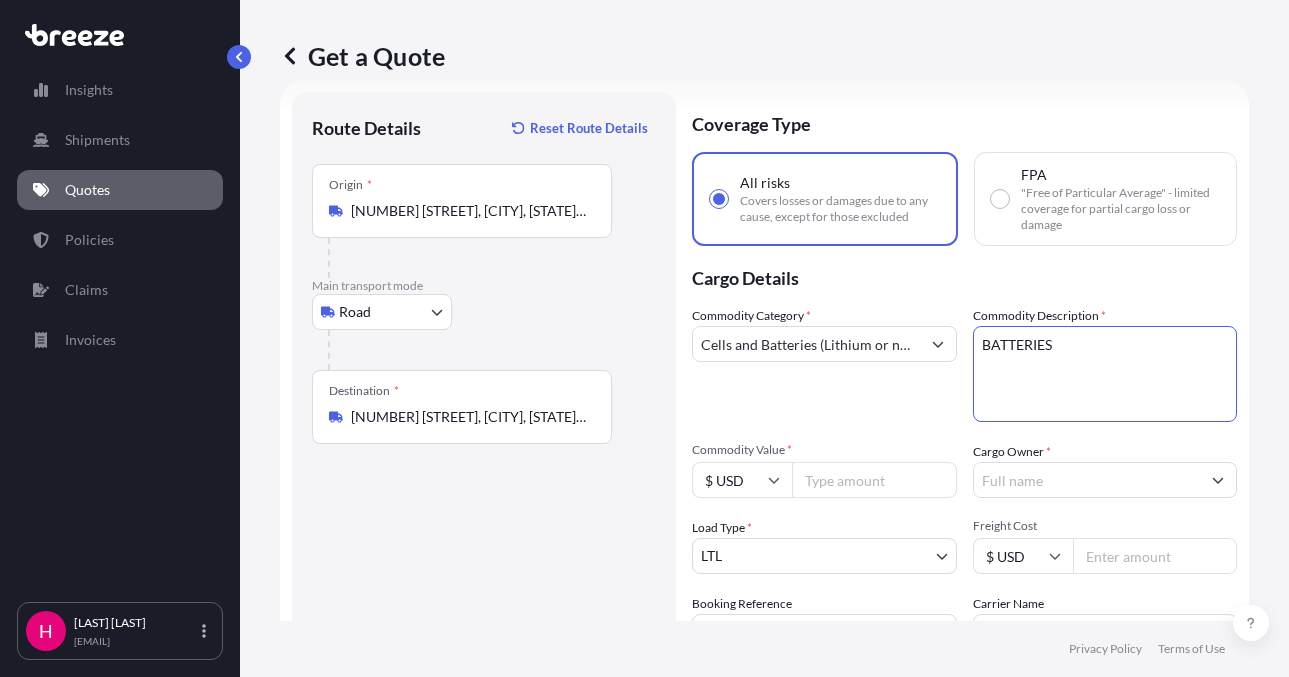 type on "BATTERIES" 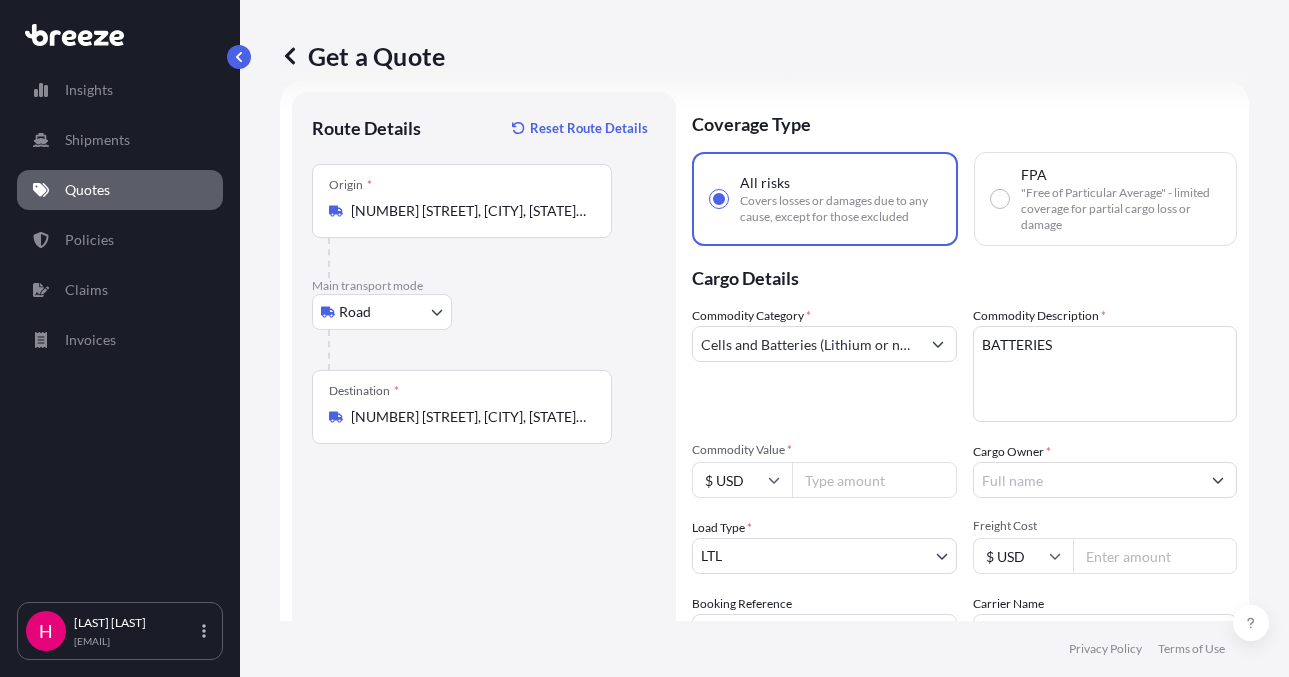click on "Cargo Details" at bounding box center (964, 276) 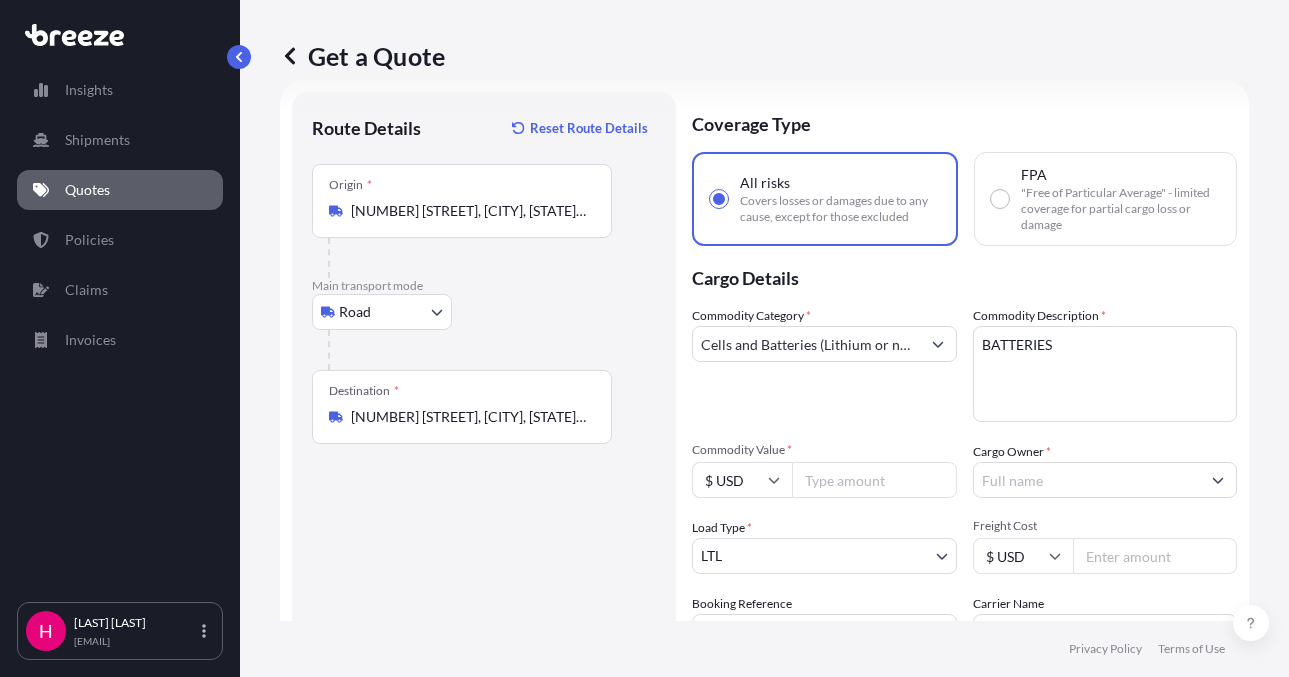 scroll, scrollTop: 132, scrollLeft: 0, axis: vertical 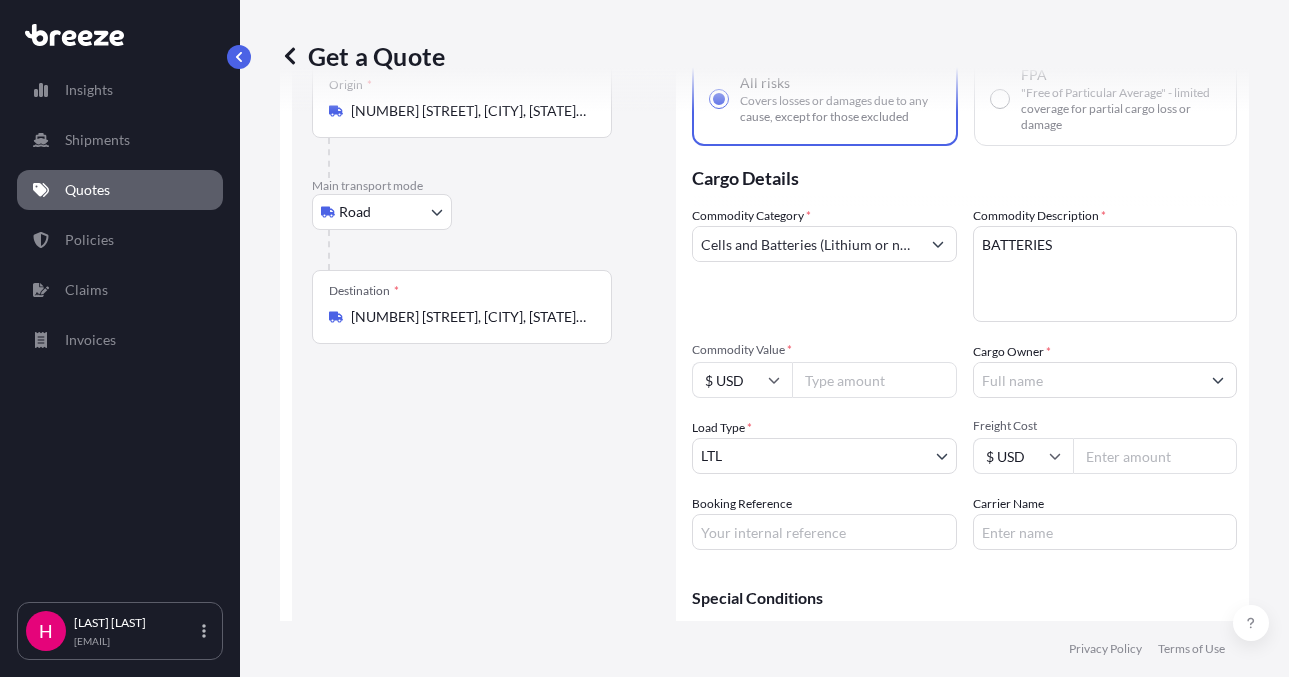 click on "Booking Reference" at bounding box center (824, 532) 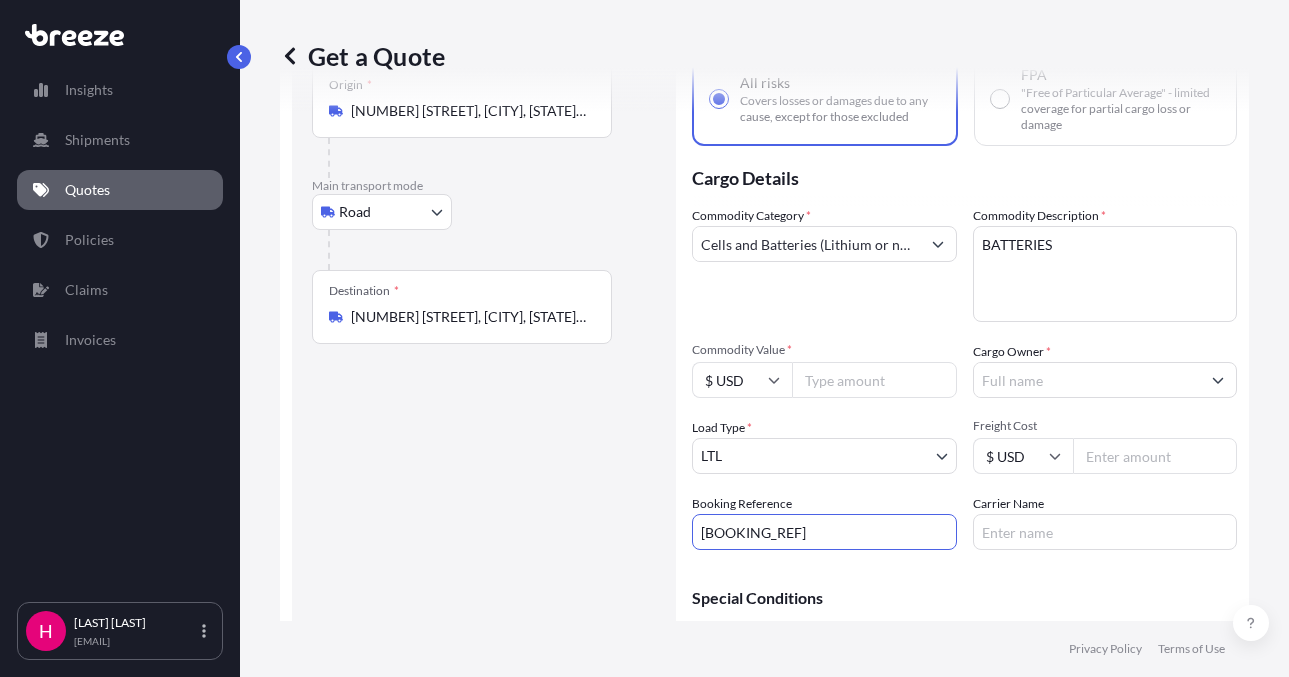 type on "[BOOKING_REF]" 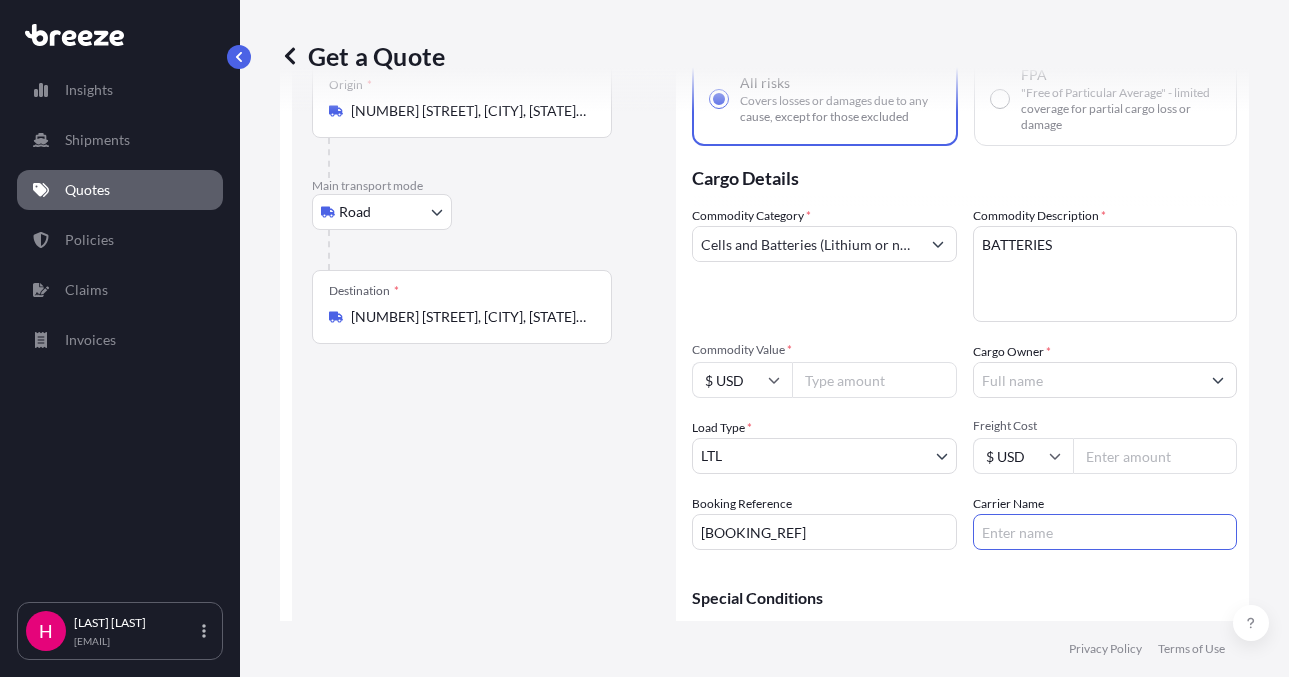 click on "Carrier Name" at bounding box center (1105, 532) 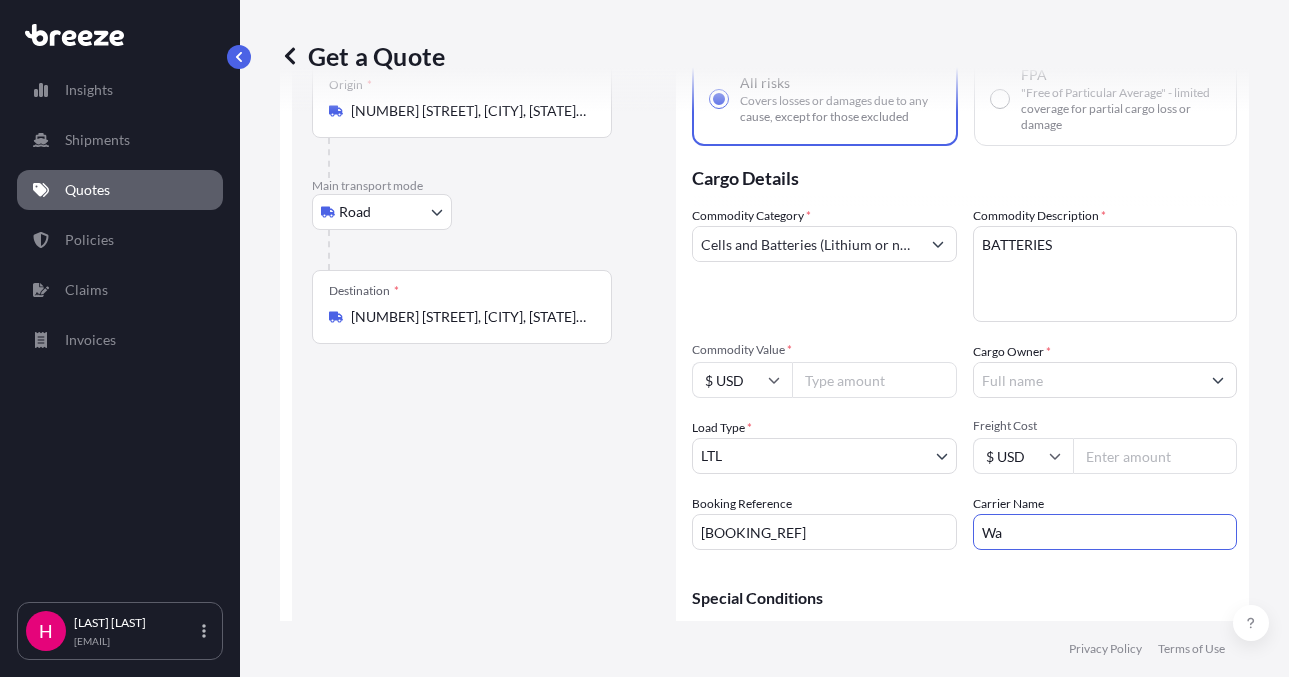 type on "Ward" 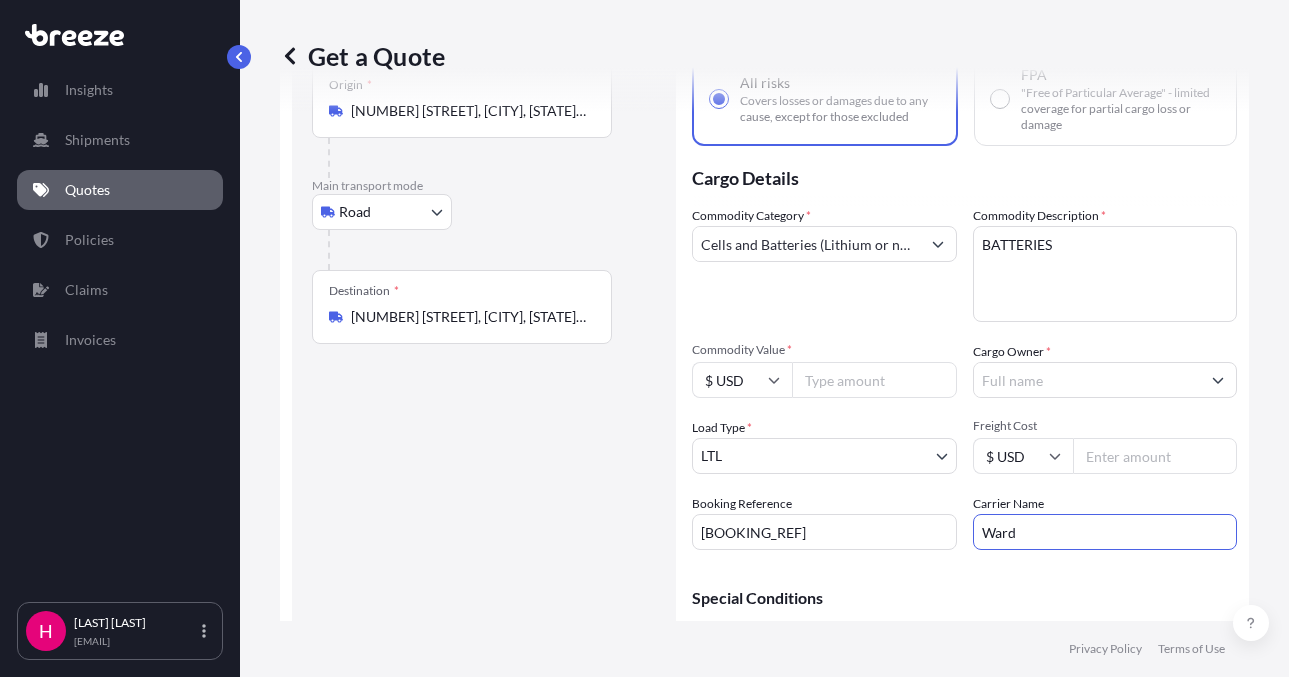 click on "Route Details Reset Route Details Place of loading Road Road Rail Origin * [NUMBER] [STREET], [CITY], [STATE], USA Main transport mode Road Sea Air Road Rail Destination * [NUMBER] [STREET], [CITY], [STATE], USA Road Road Rail Place of Discharge" at bounding box center (484, 357) 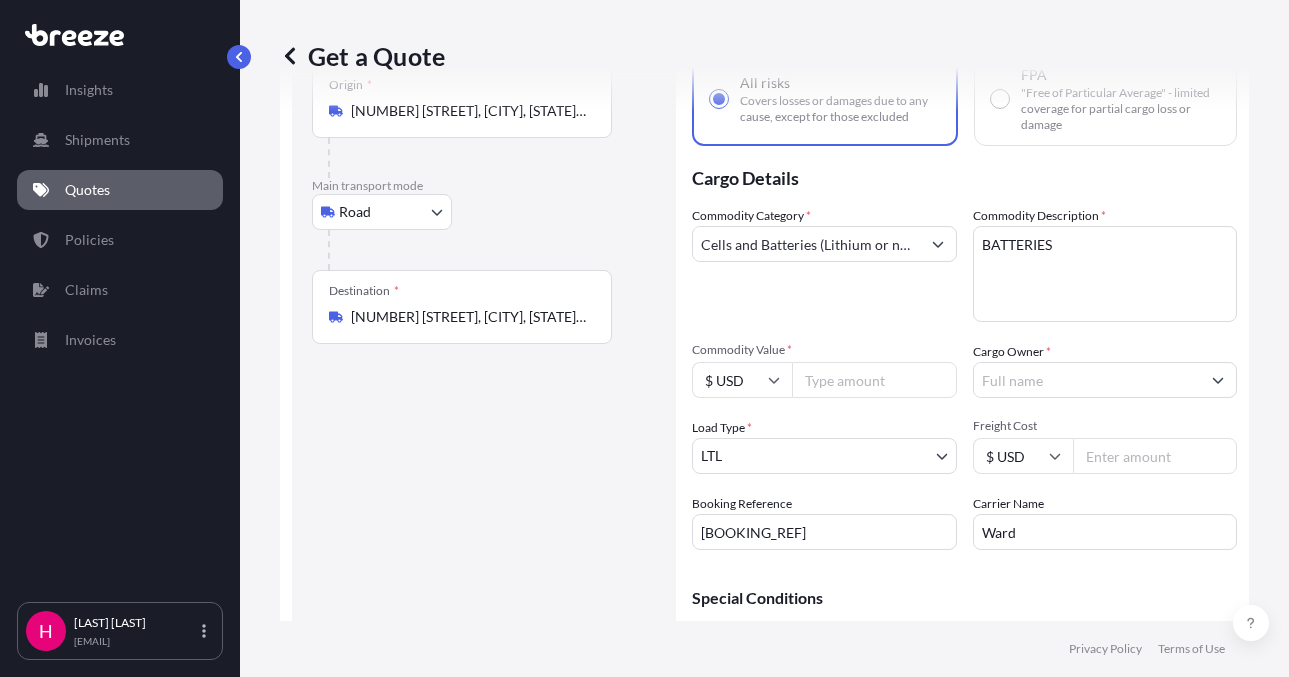 click on "Commodity Value   *" at bounding box center (874, 380) 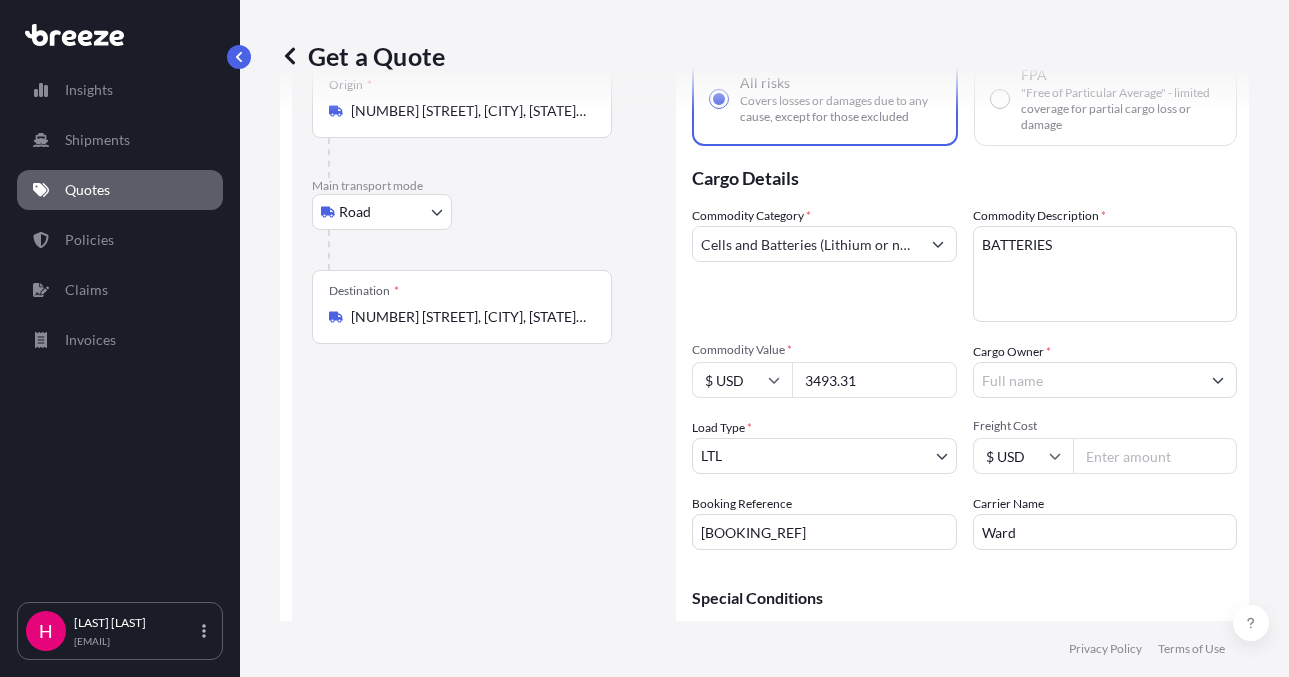 type on "3493.31" 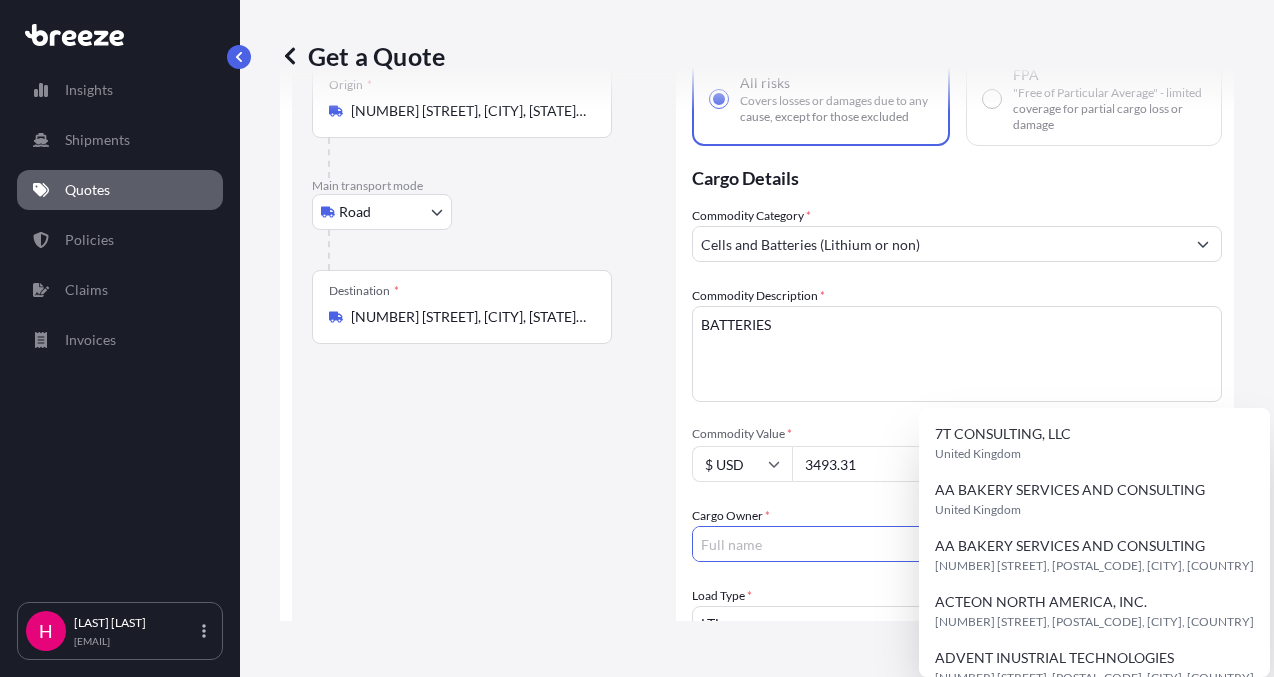 click on "Cargo Owner *" at bounding box center [939, 544] 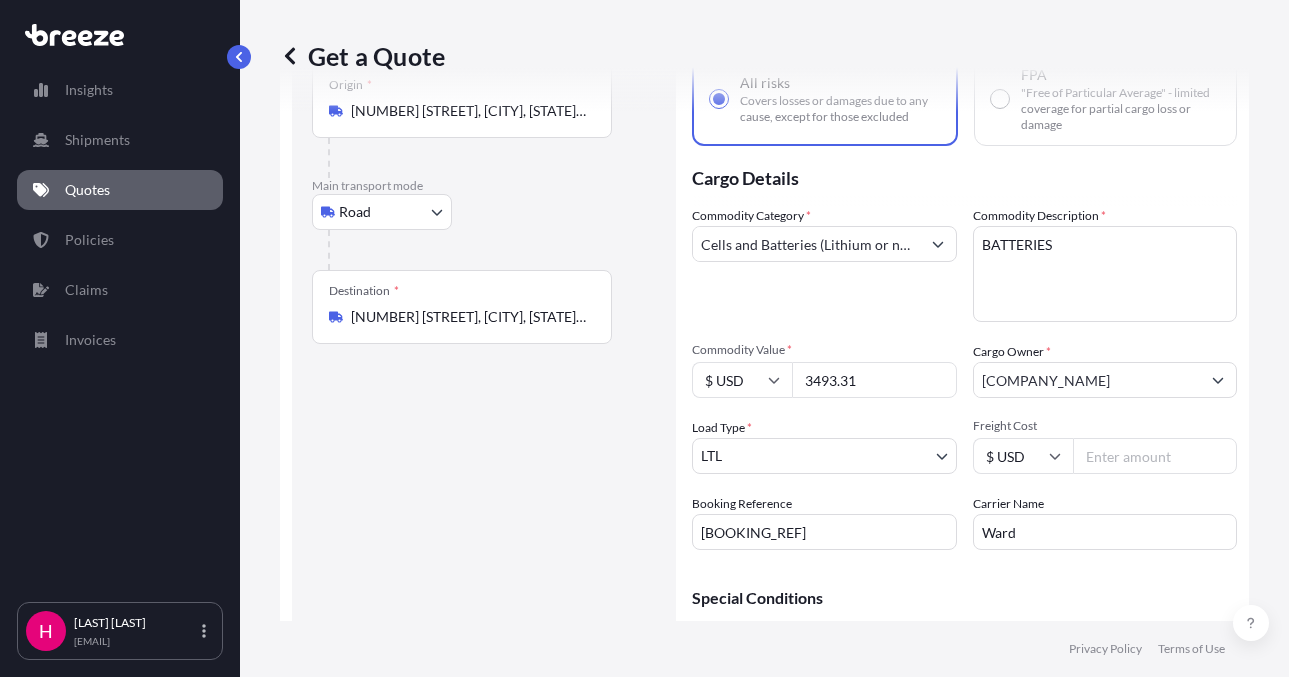 click on "[COMPANY_NAME]" at bounding box center [1087, 380] 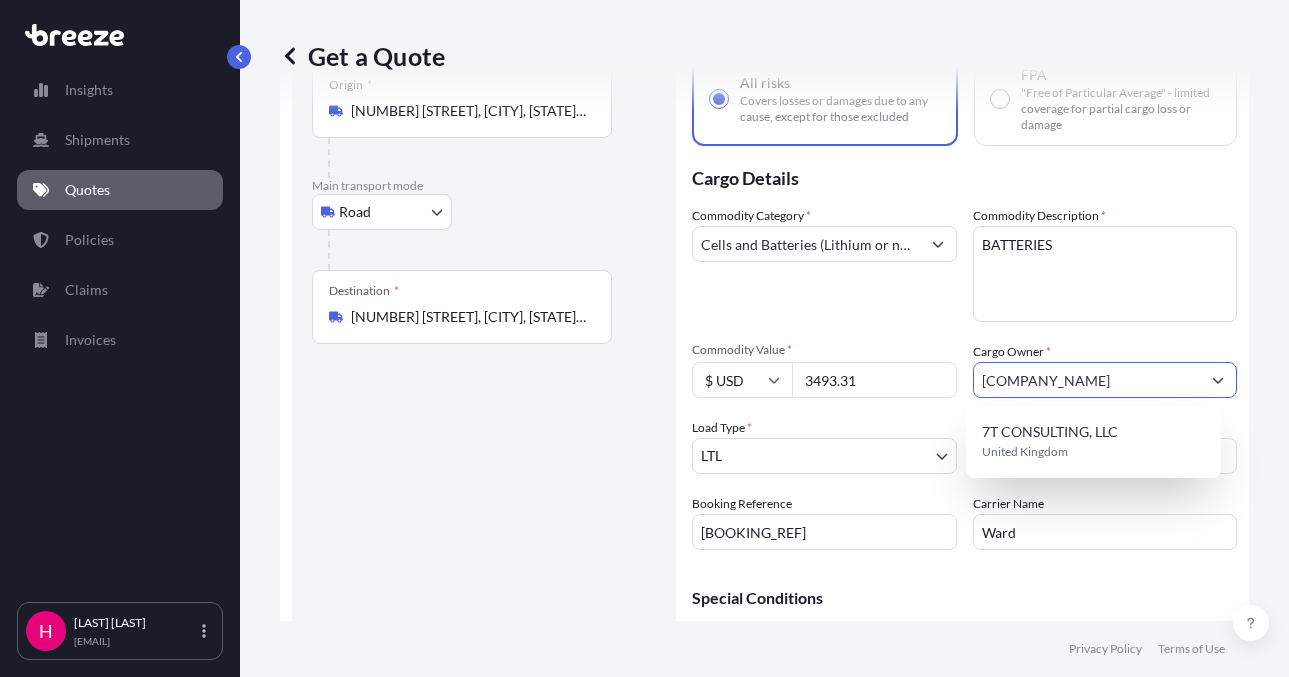 click on "[COMPANY_NAME]" at bounding box center [1087, 380] 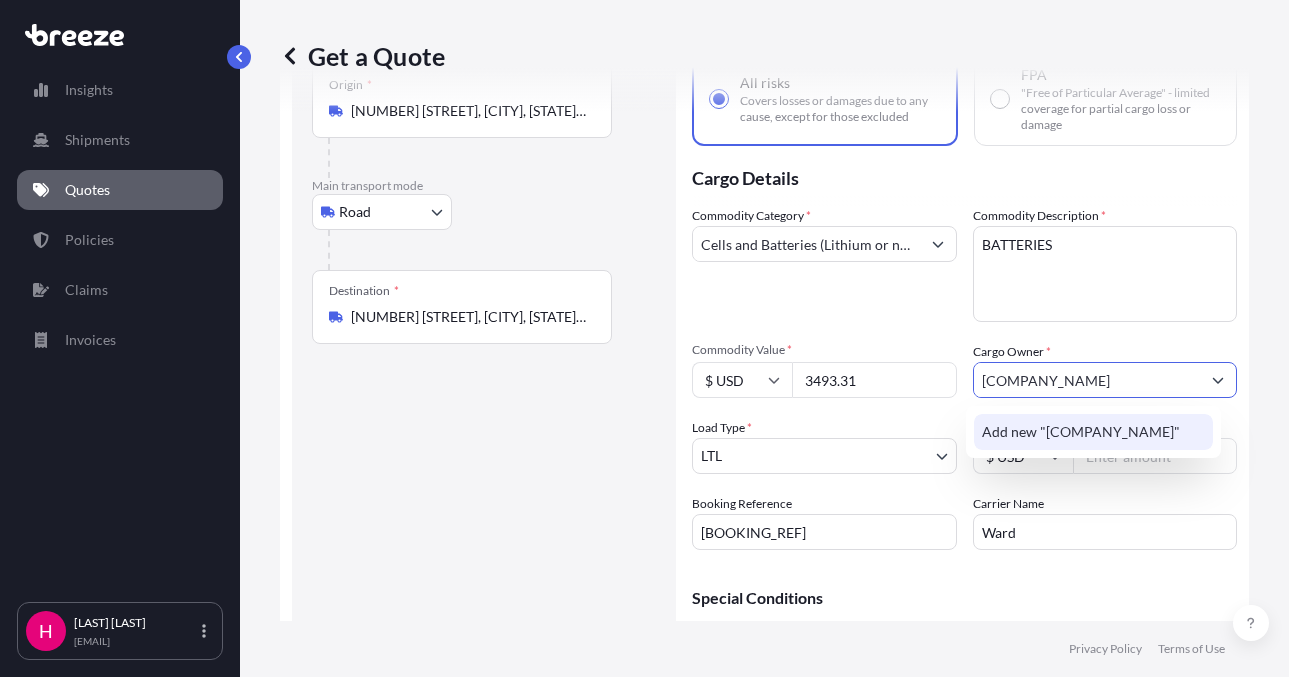 click on "Add new "[COMPANY_NAME]"" at bounding box center (1093, 432) 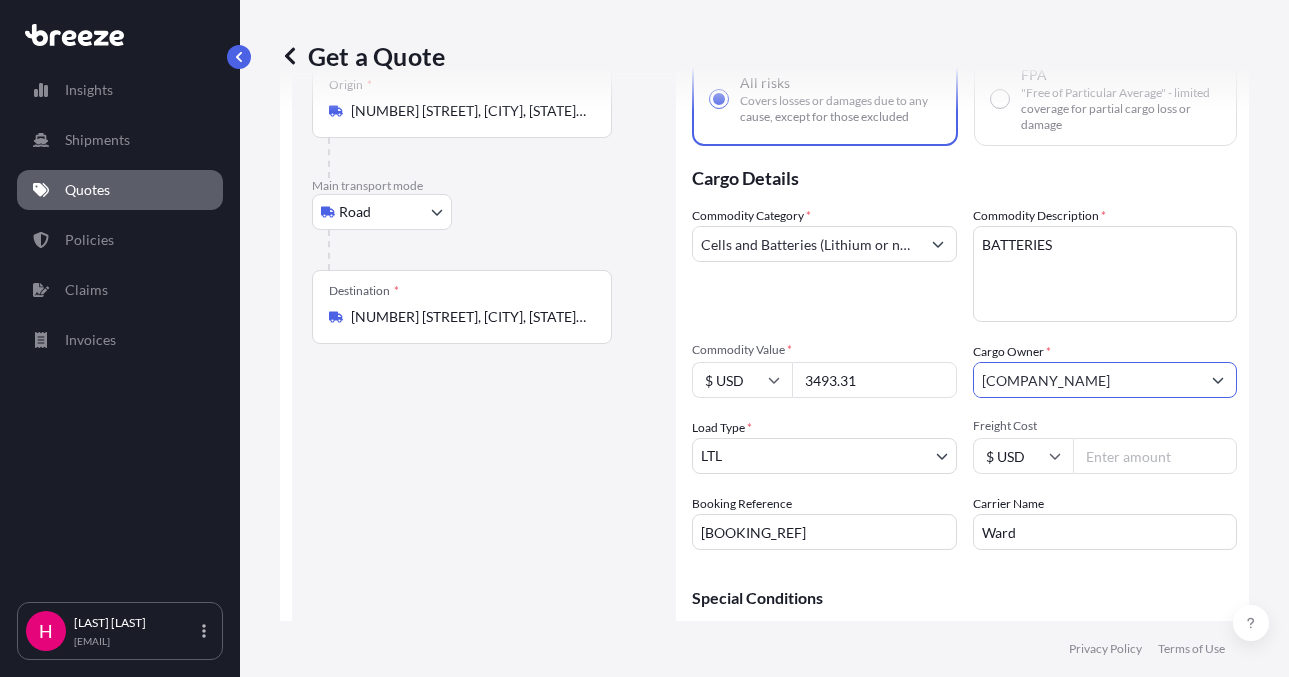 type on "[COMPANY_NAME]" 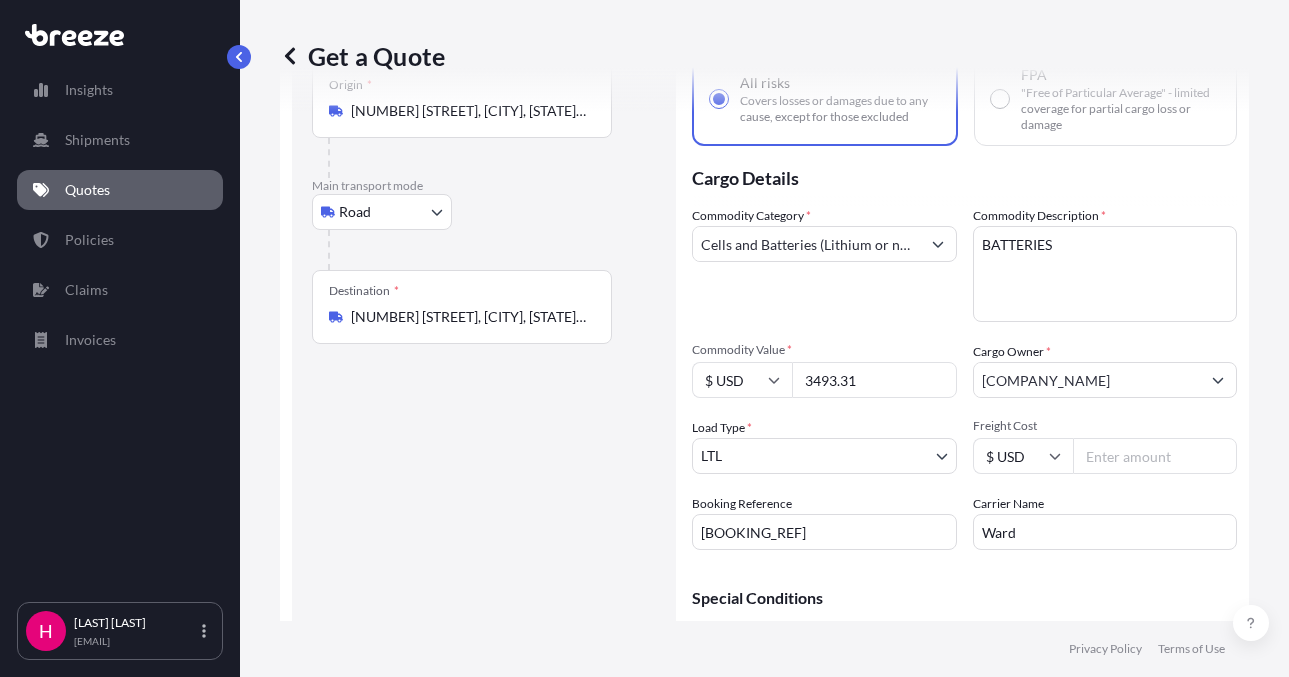 click on "Route Details Reset Route Details Place of loading Road Road Rail Origin * [NUMBER] [STREET], [CITY], [STATE], USA Main transport mode Road Sea Air Road Rail Destination * [NUMBER] [STREET], [CITY], [STATE], USA Road Road Rail Place of Discharge" at bounding box center (484, 357) 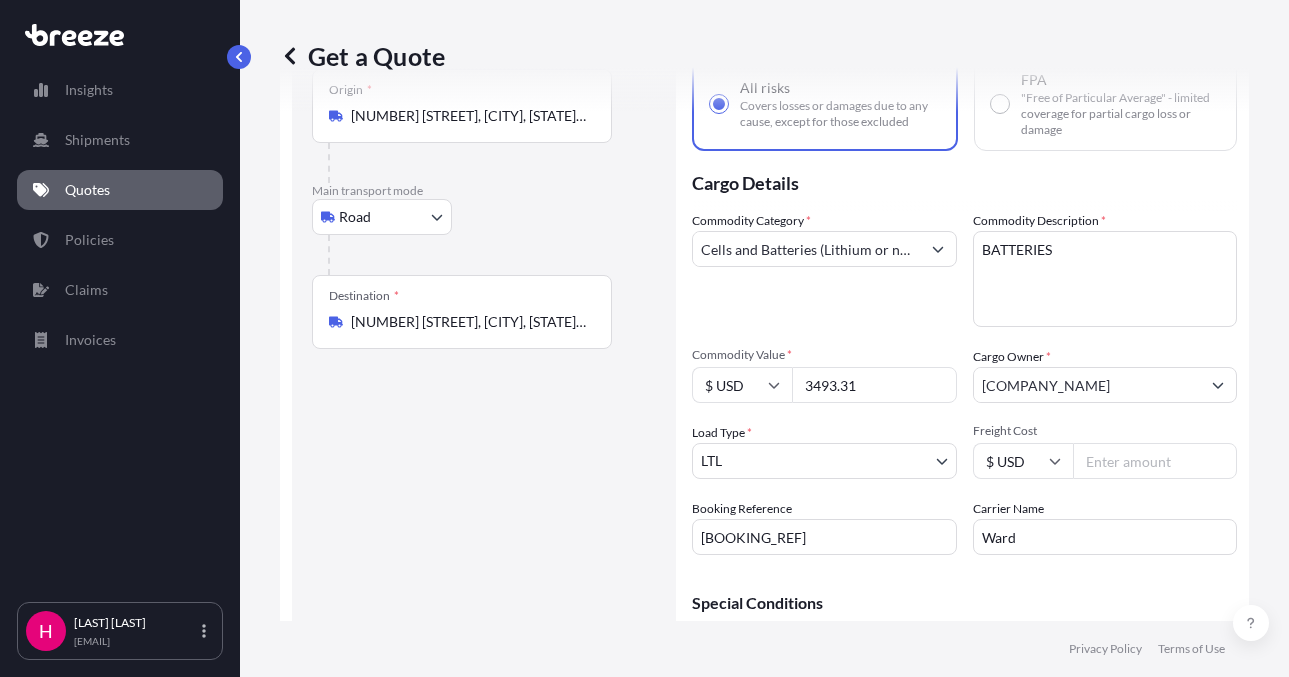 scroll, scrollTop: 245, scrollLeft: 0, axis: vertical 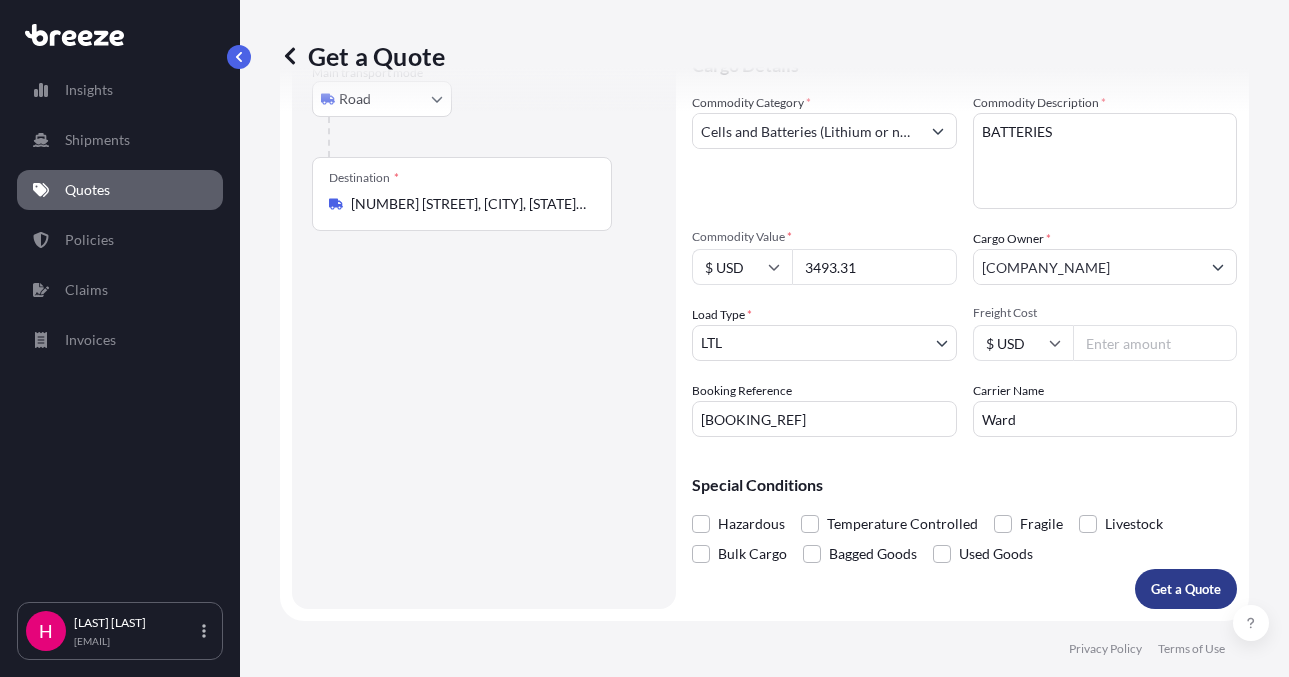 click on "Get a Quote" at bounding box center (1186, 589) 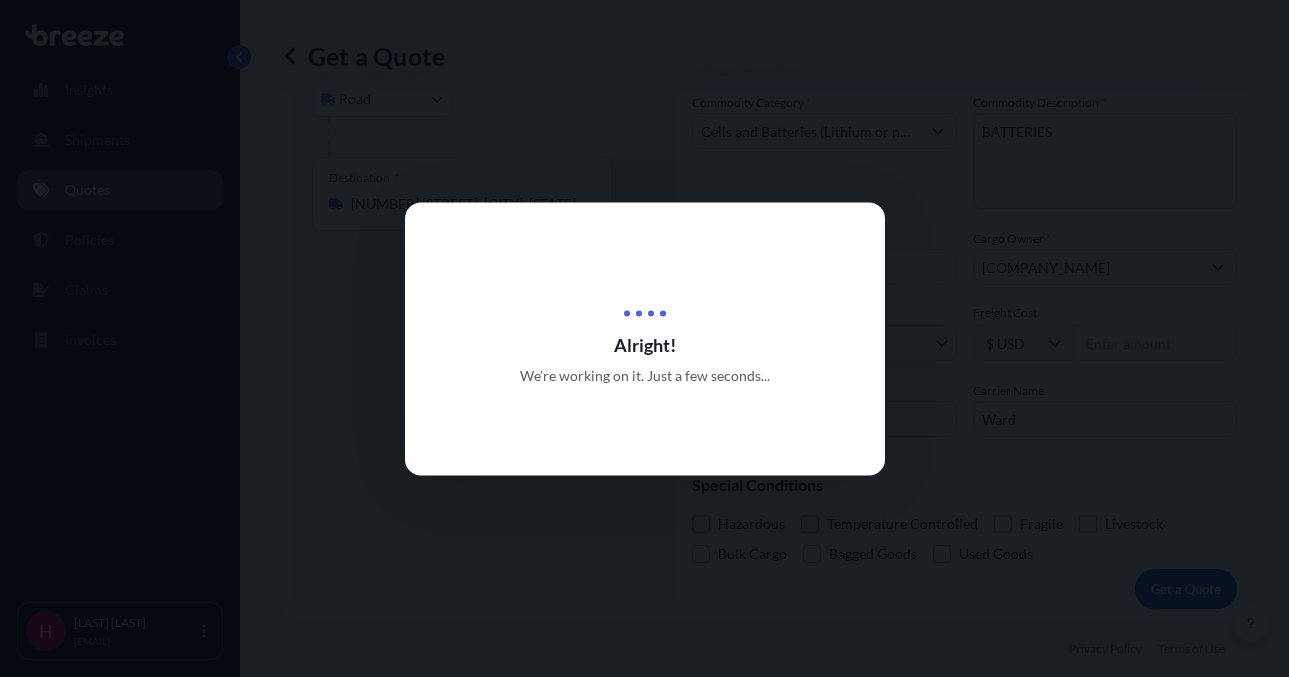 scroll, scrollTop: 0, scrollLeft: 0, axis: both 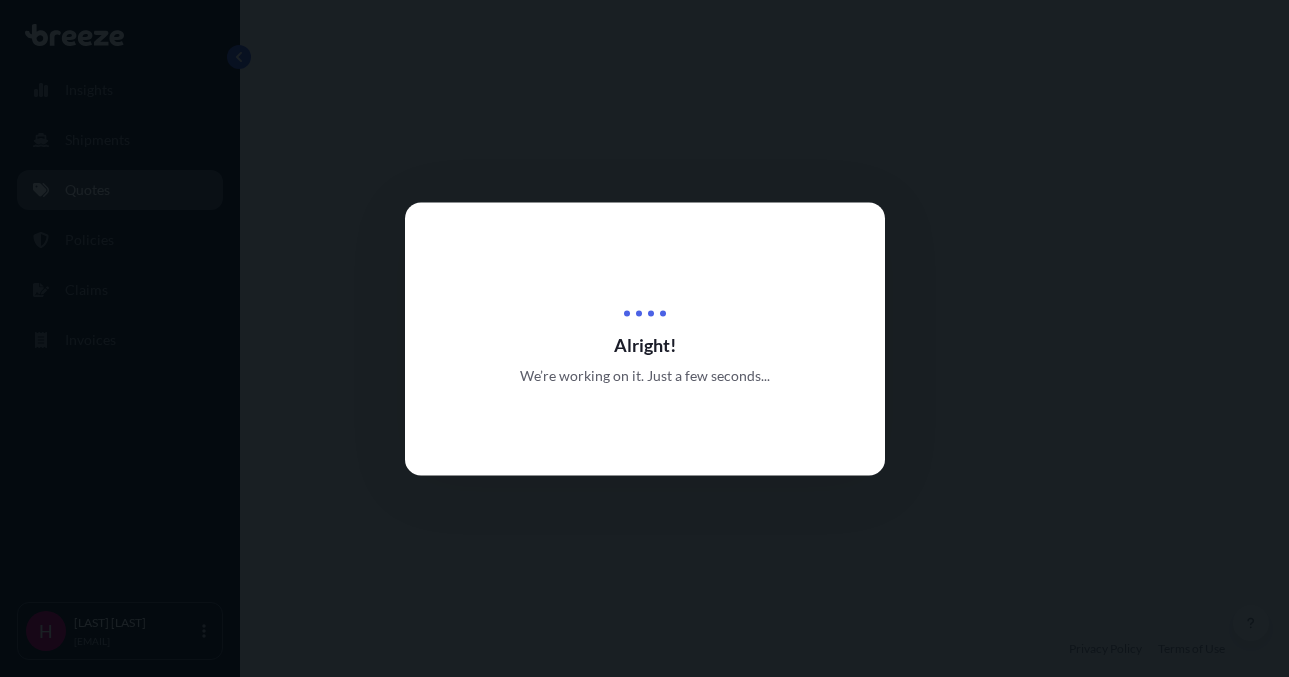 select on "Road" 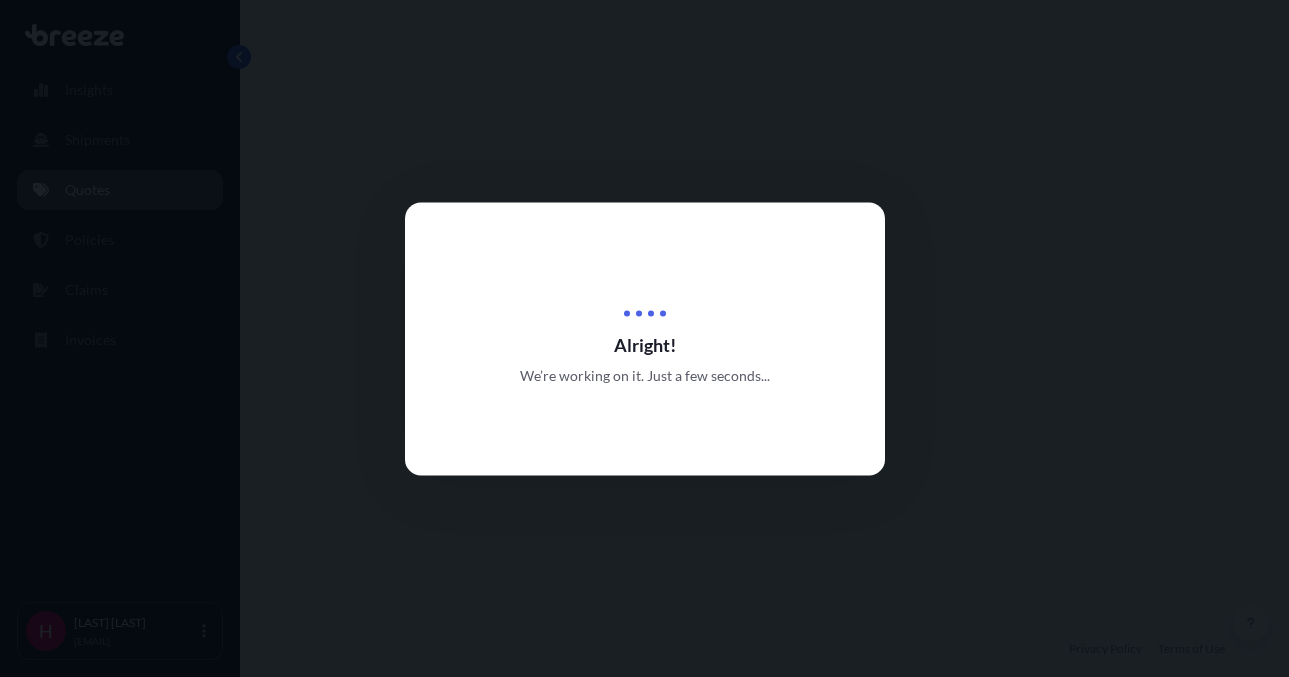 select on "1" 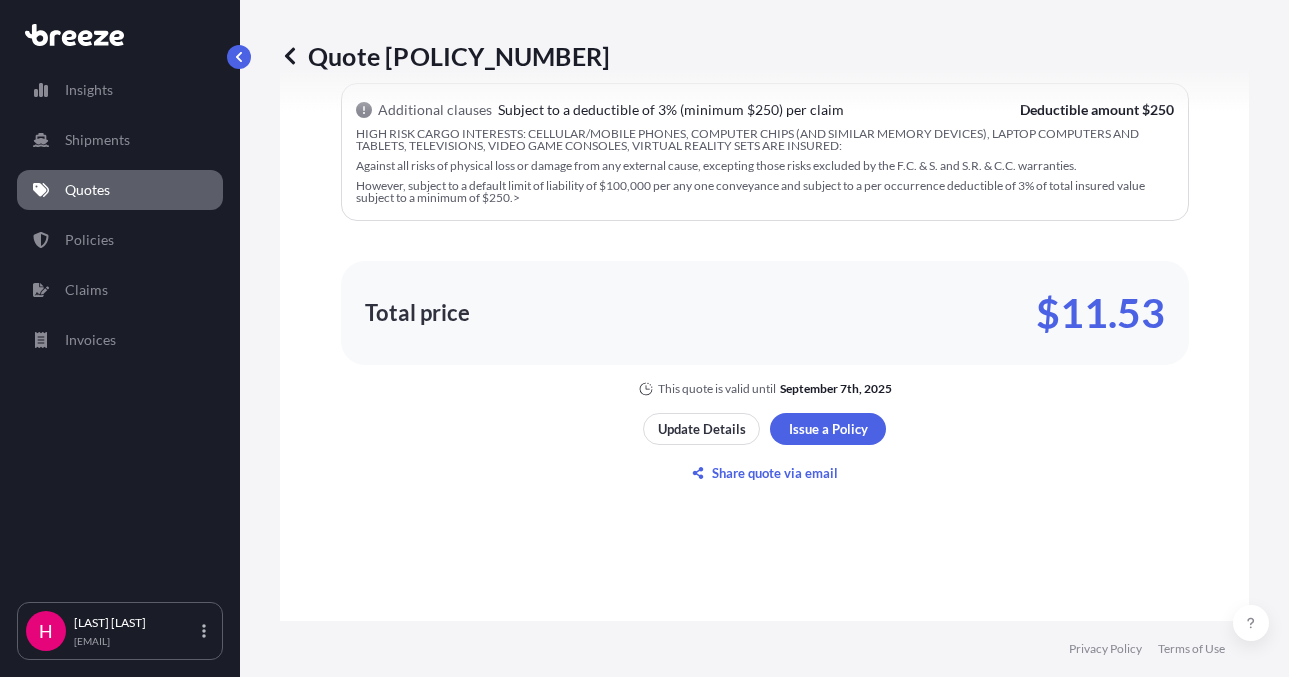 scroll, scrollTop: 1386, scrollLeft: 0, axis: vertical 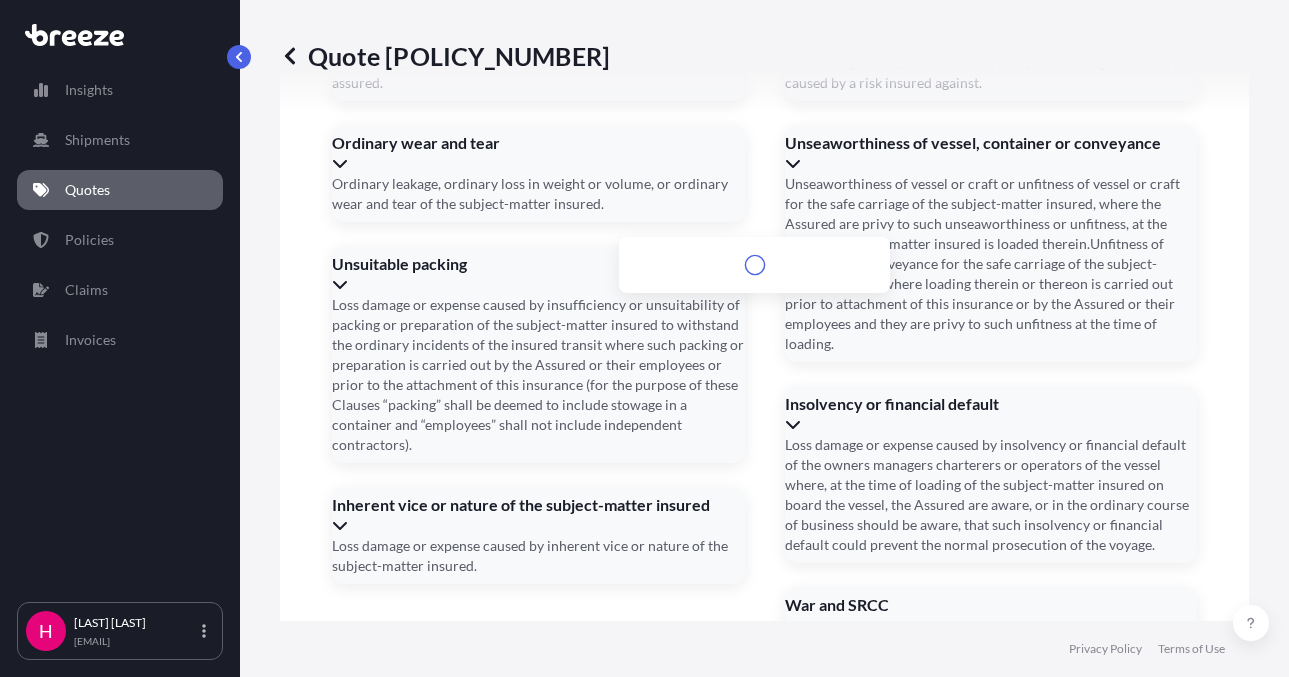 click on "Address   *" at bounding box center (762, 1359) 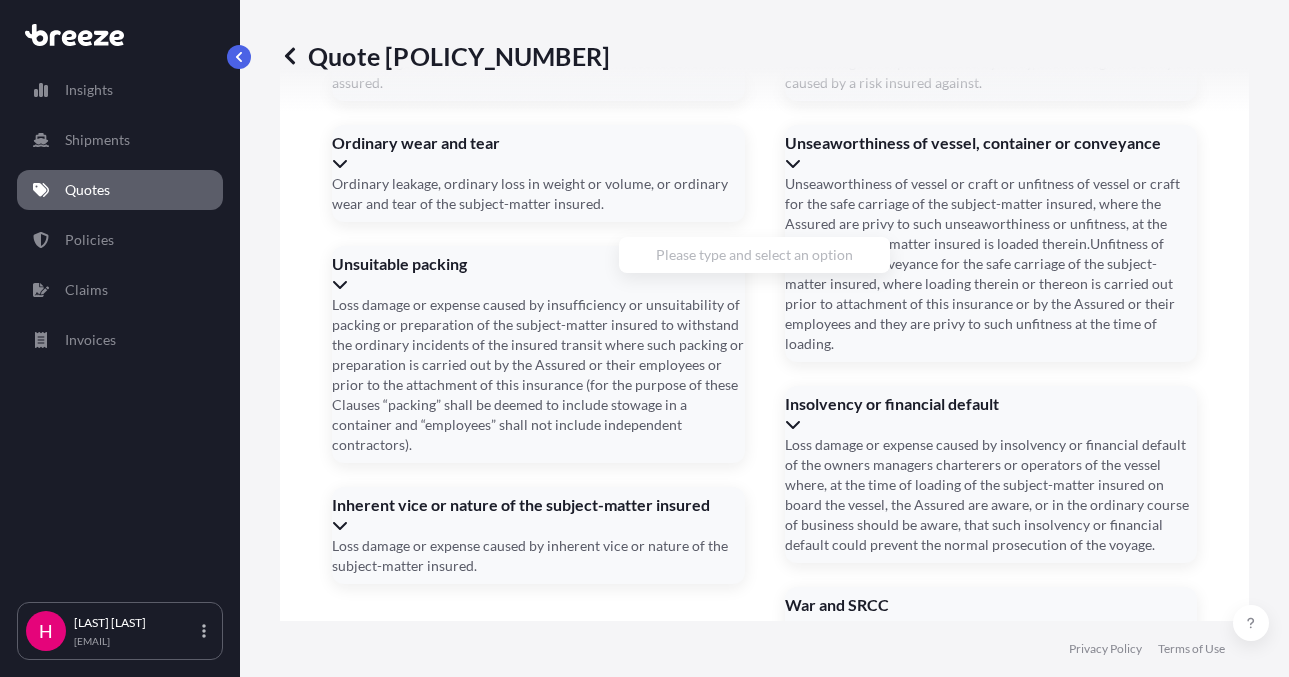 paste on "[NUMBER] [STREET]" 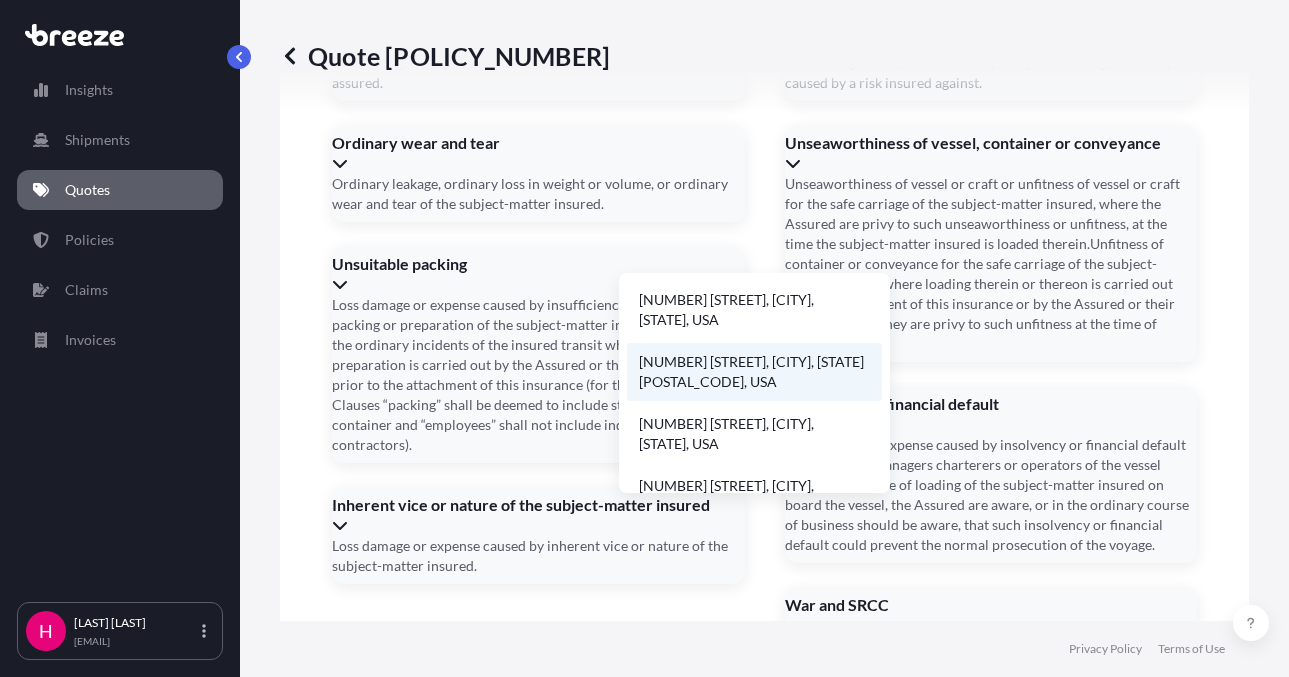 click on "[NUMBER] [STREET], [CITY], [STATE] [POSTAL_CODE], USA" at bounding box center (754, 372) 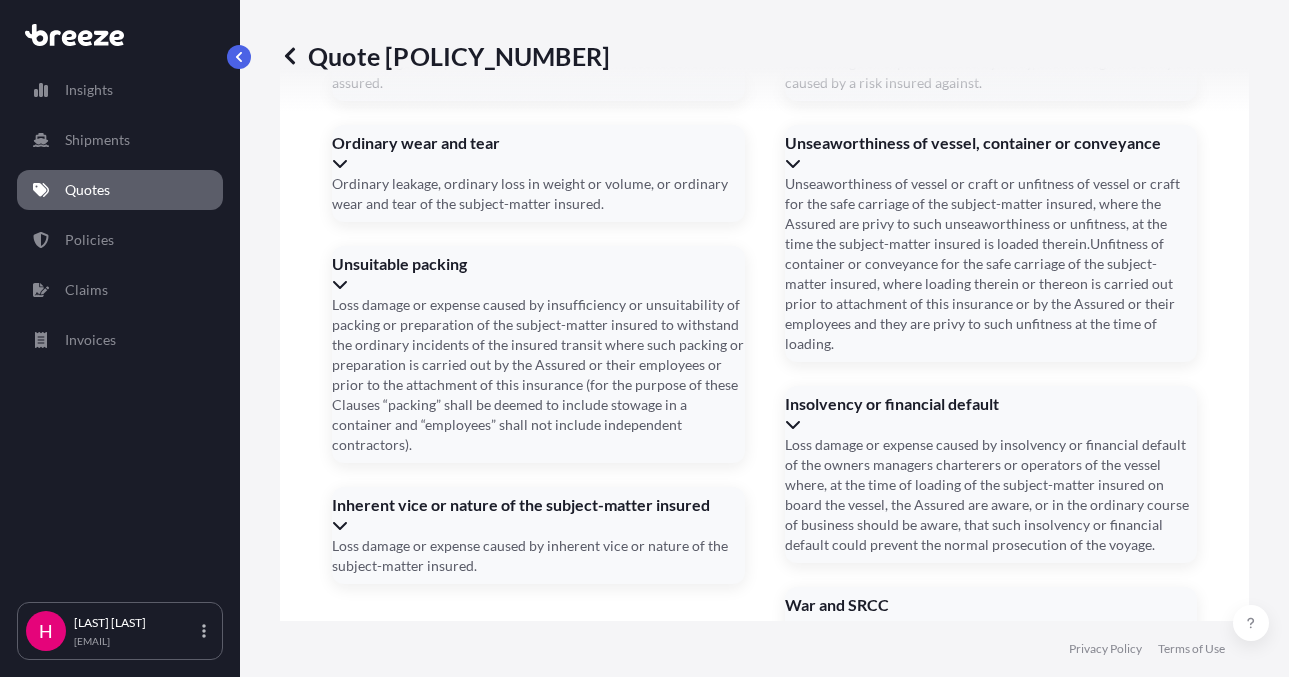 type on "[NUMBER] [STREET], [CITY], [STATE] [POSTAL_CODE], USA" 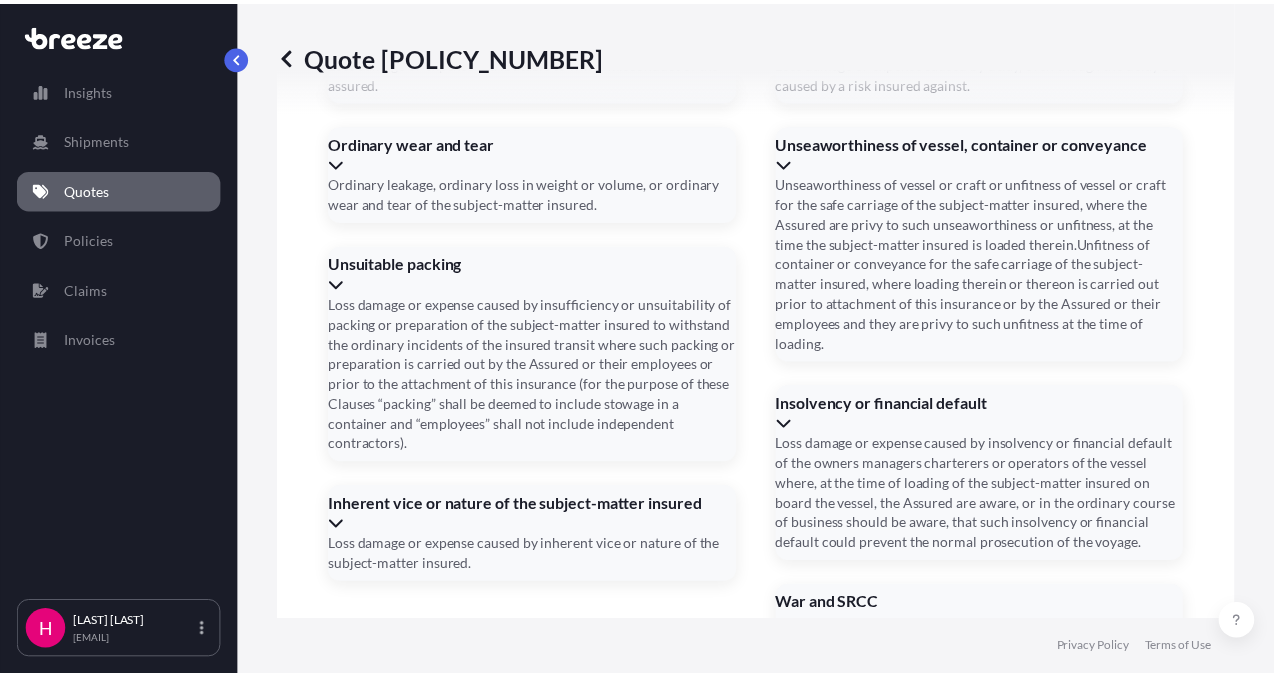 scroll, scrollTop: 3093, scrollLeft: 0, axis: vertical 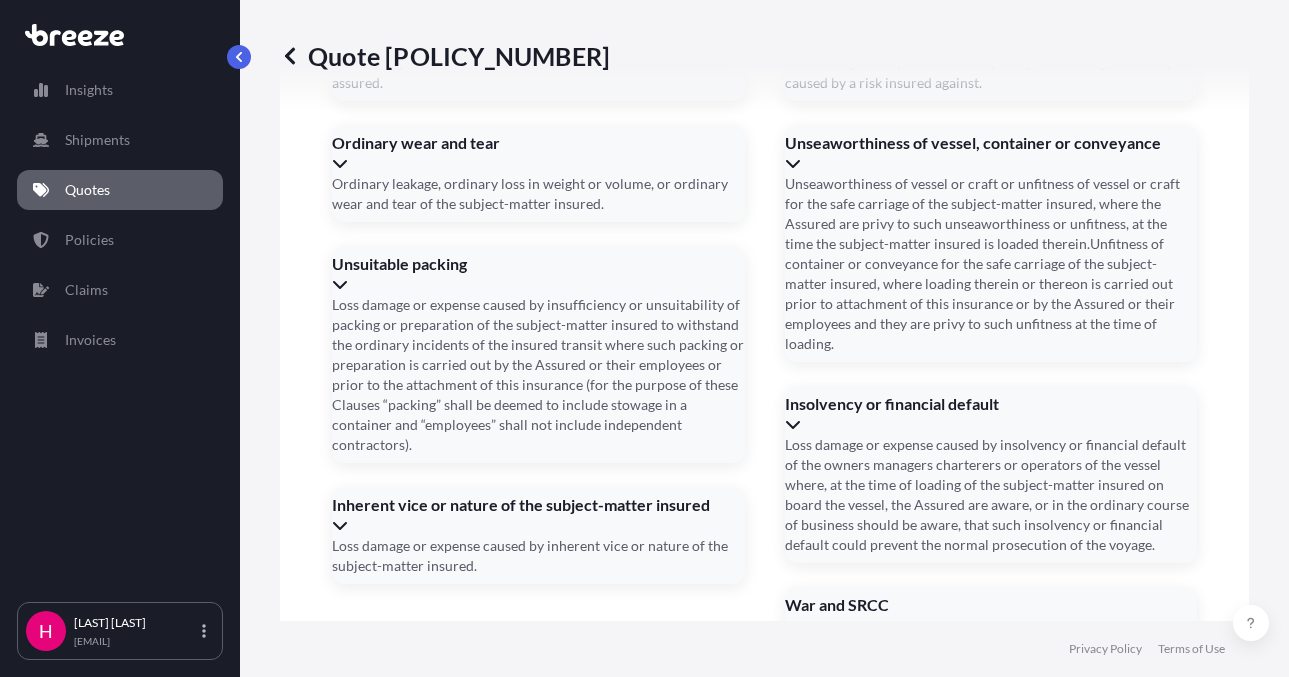 click on "Quote [POLICY_NUMBER]" at bounding box center (764, 56) 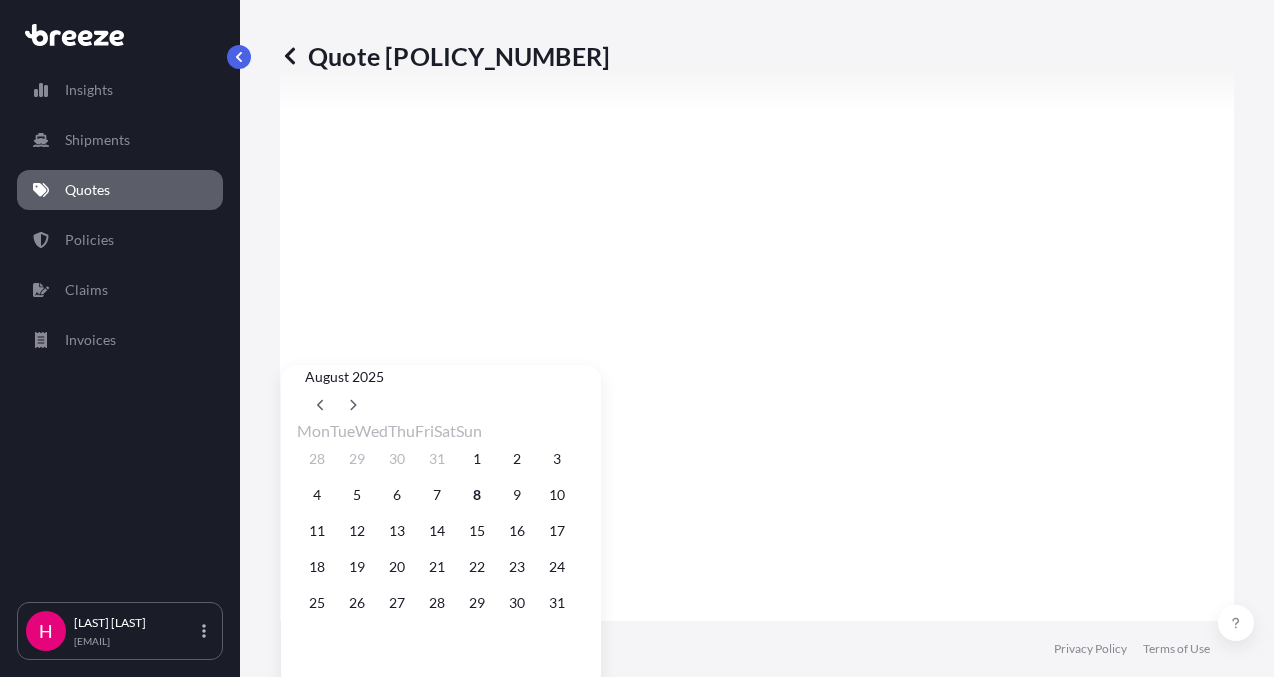 scroll, scrollTop: 3097, scrollLeft: 0, axis: vertical 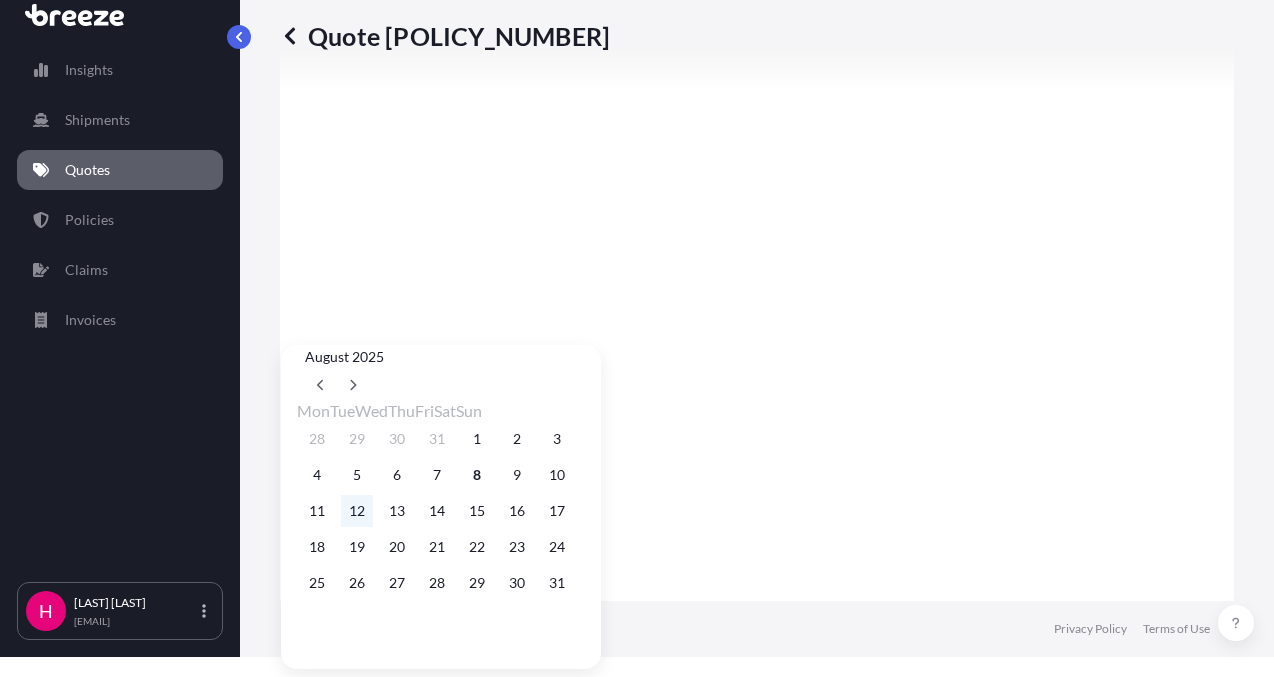 click on "12" at bounding box center (357, 511) 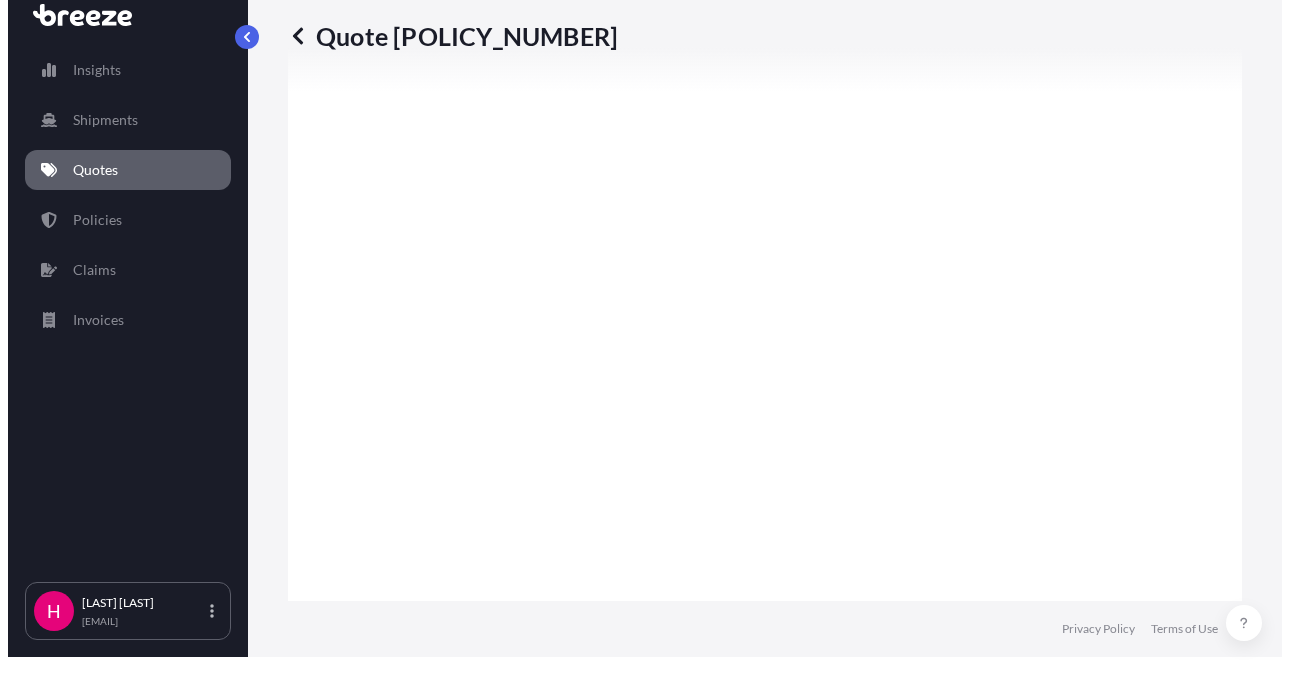 scroll, scrollTop: 0, scrollLeft: 0, axis: both 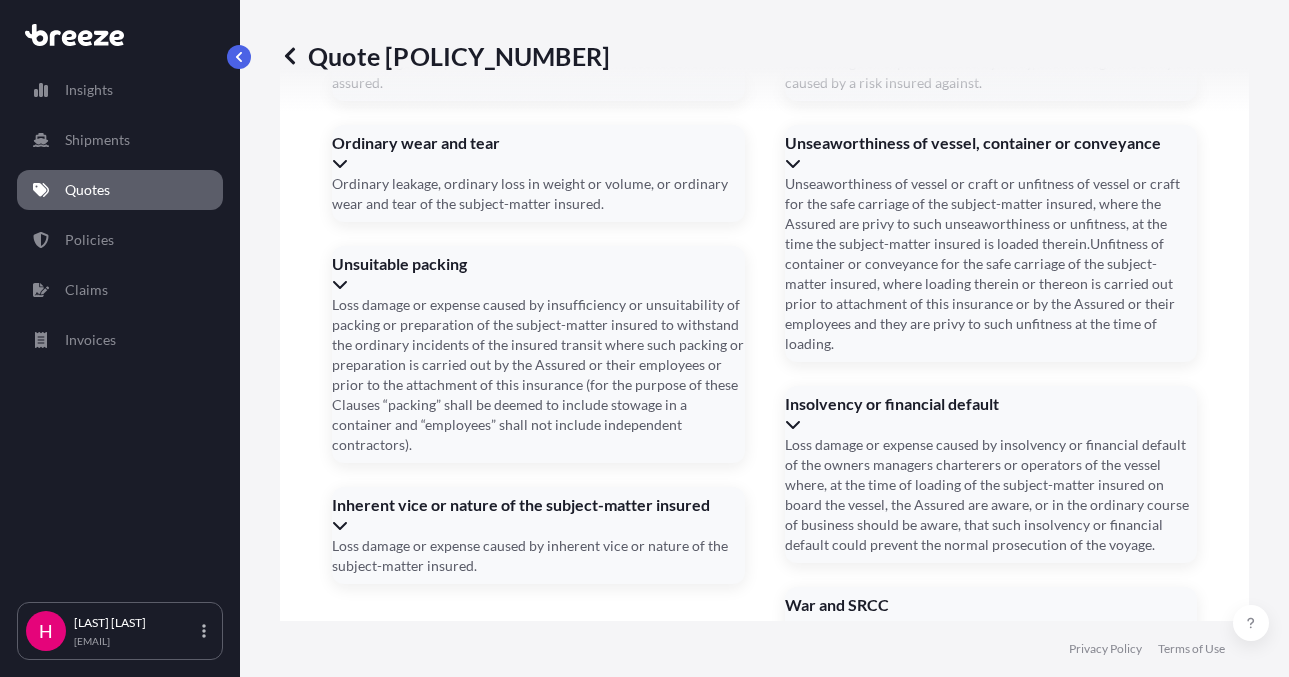 click on "Date of Arrival   *" at bounding box center [762, 1487] 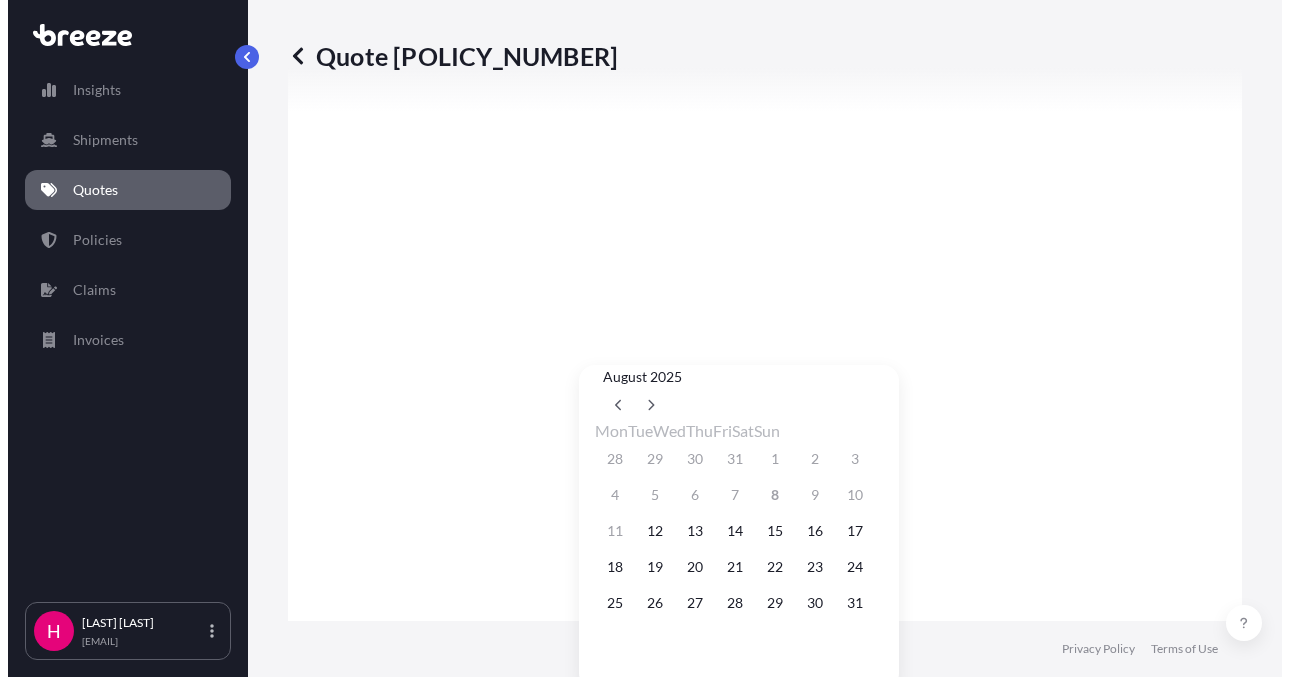 scroll, scrollTop: 3097, scrollLeft: 0, axis: vertical 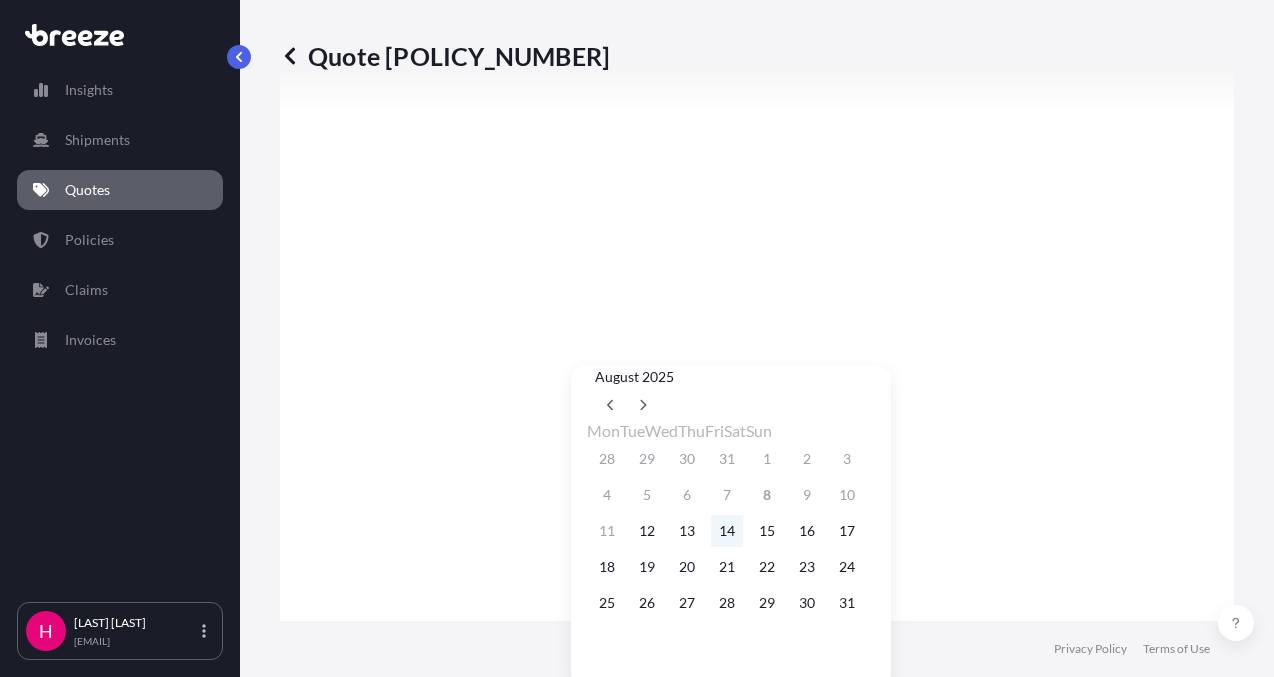 click on "14" at bounding box center (727, 531) 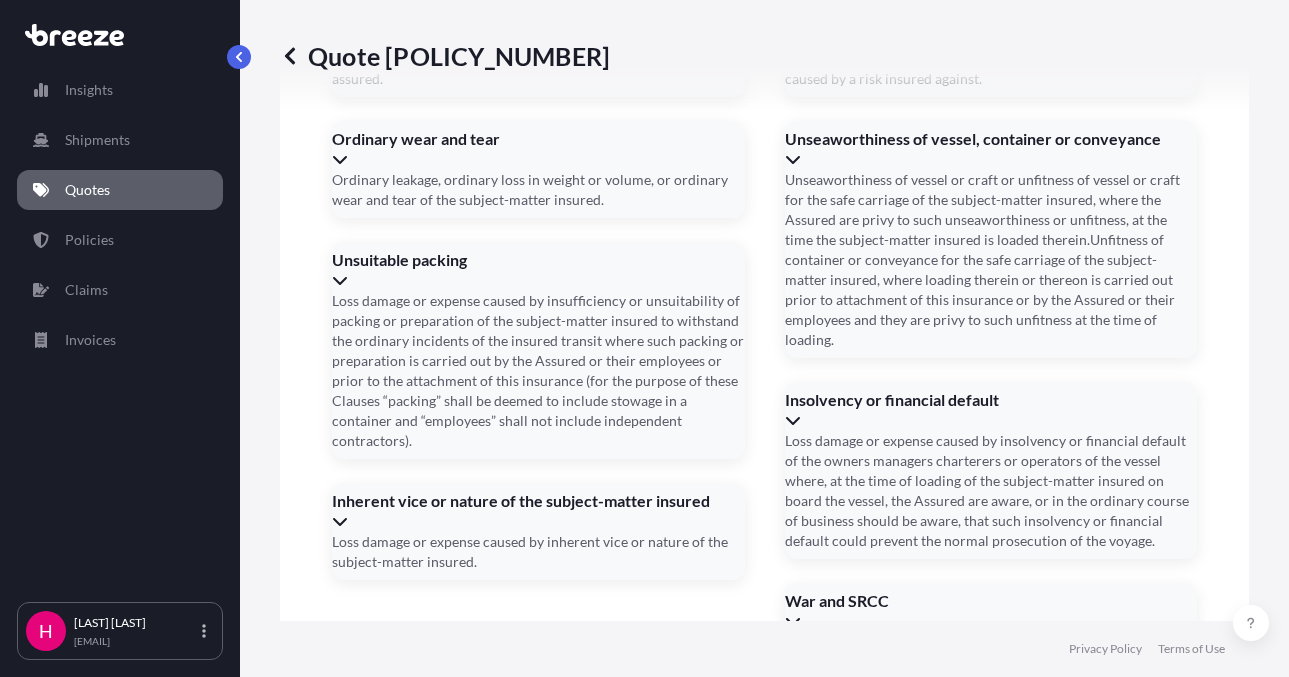 scroll, scrollTop: 3093, scrollLeft: 0, axis: vertical 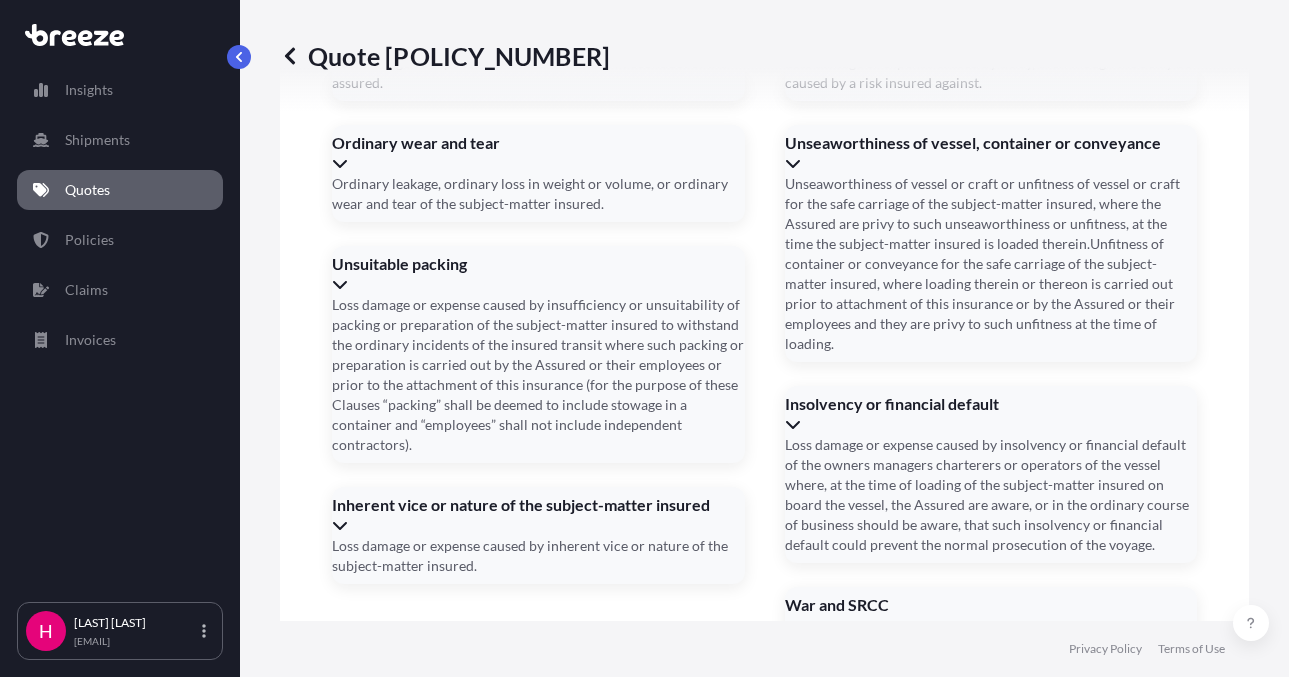 click on "We just need a few more details before we issue the policy   Cargo Owner Details Cargo Owner Name   [COMPANY_NAME] Address   * [NUMBER] [STREET], [CITY], [STATE] [POSTAL_CODE], USA Shipment details Date of Departure   * [DATE] Date of Arrival   * [DATE] Booking Reference   [BOOKING_REF] Trailer Number(s)   Insert comma-separated numbers Incoterm   Create Policy Details Summary [BOOKING_REF] Premium $[PRICE] Total $[PRICE] All risk coverage Origin [CITY], [COUNTRY] Destination [CITY], [COUNTRY] $[PRICE] . [NUMBER] Insured Value Cells and Batteries (Lithium or non)  Commodity Category LTL Load Type" at bounding box center [764, 1467] 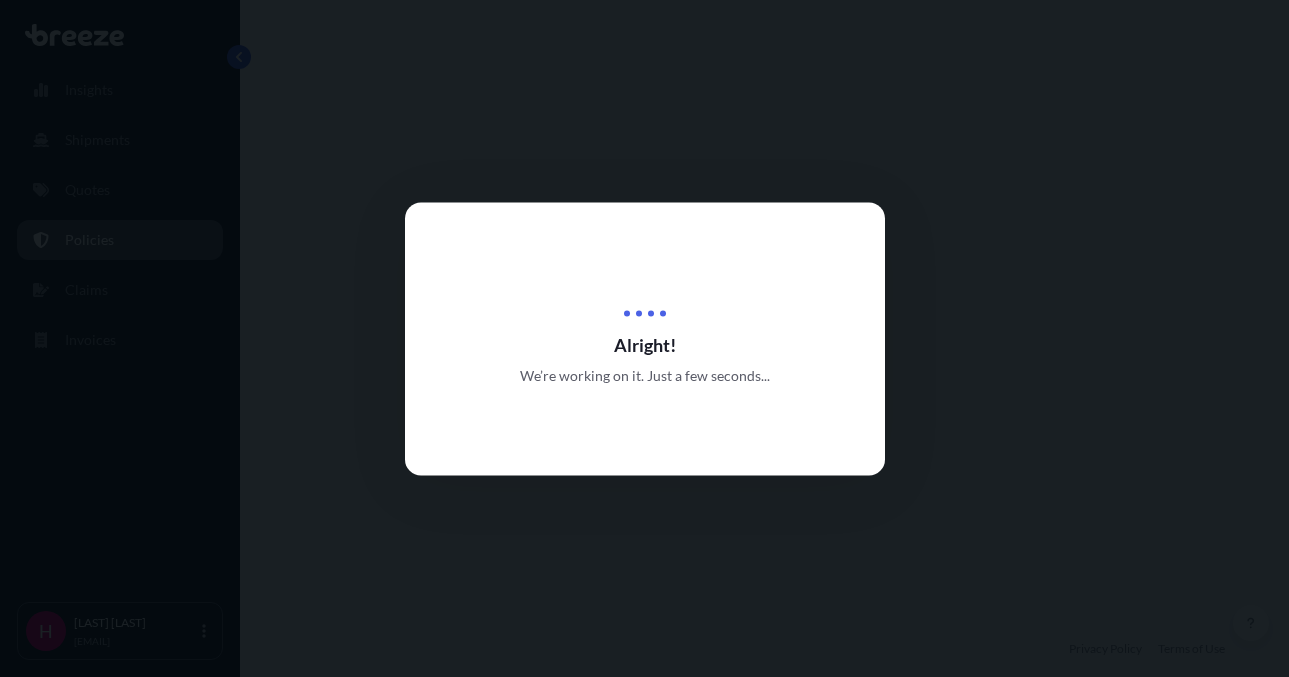 scroll, scrollTop: 0, scrollLeft: 0, axis: both 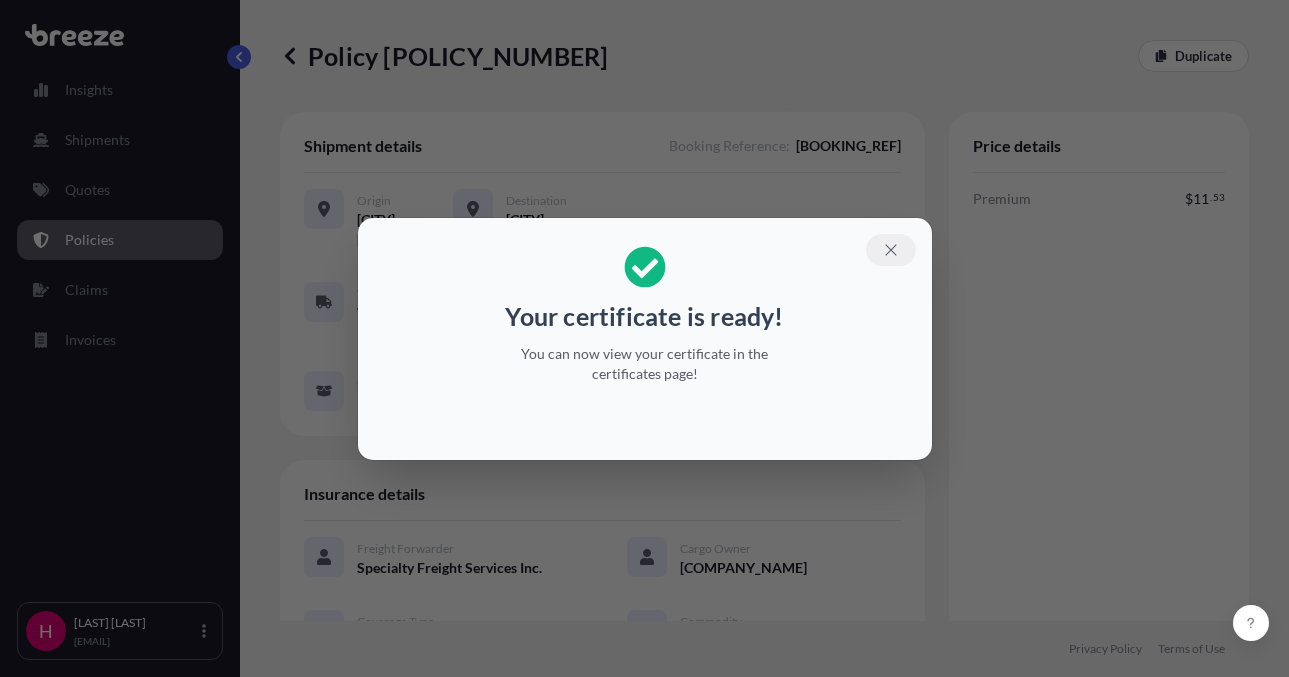 click 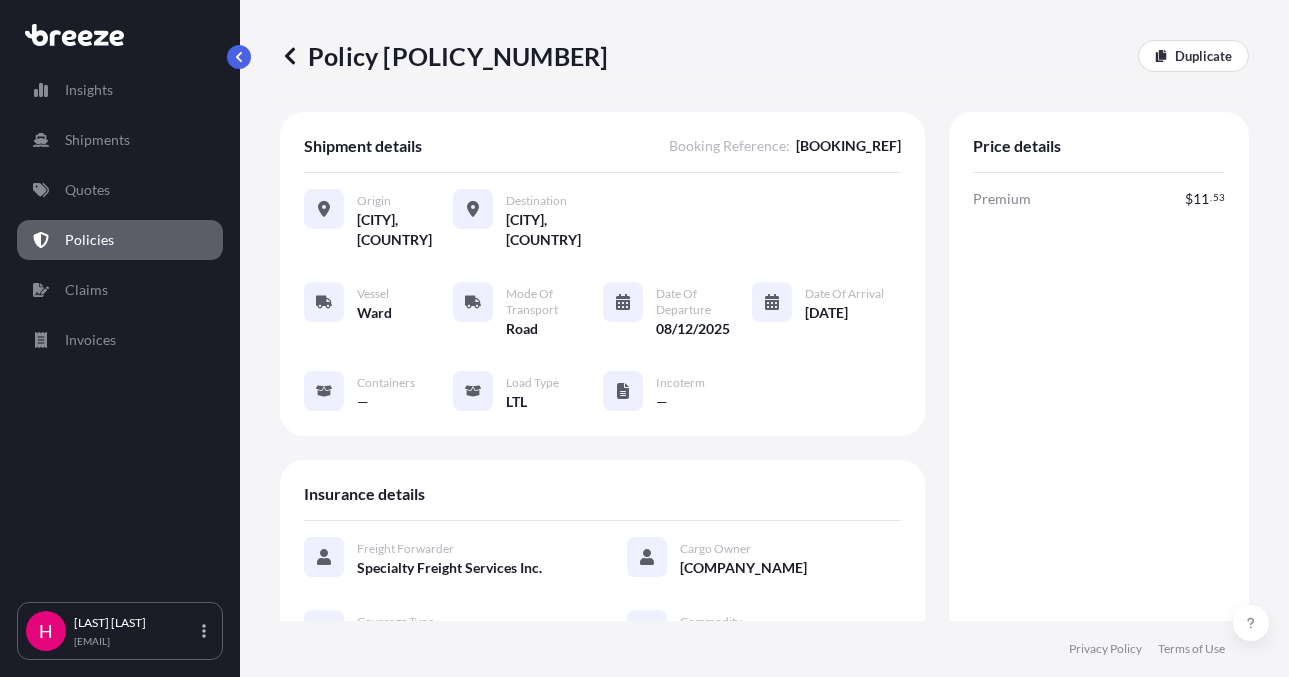 click on "Policy [POLICY_NUMBER]" at bounding box center [444, 56] 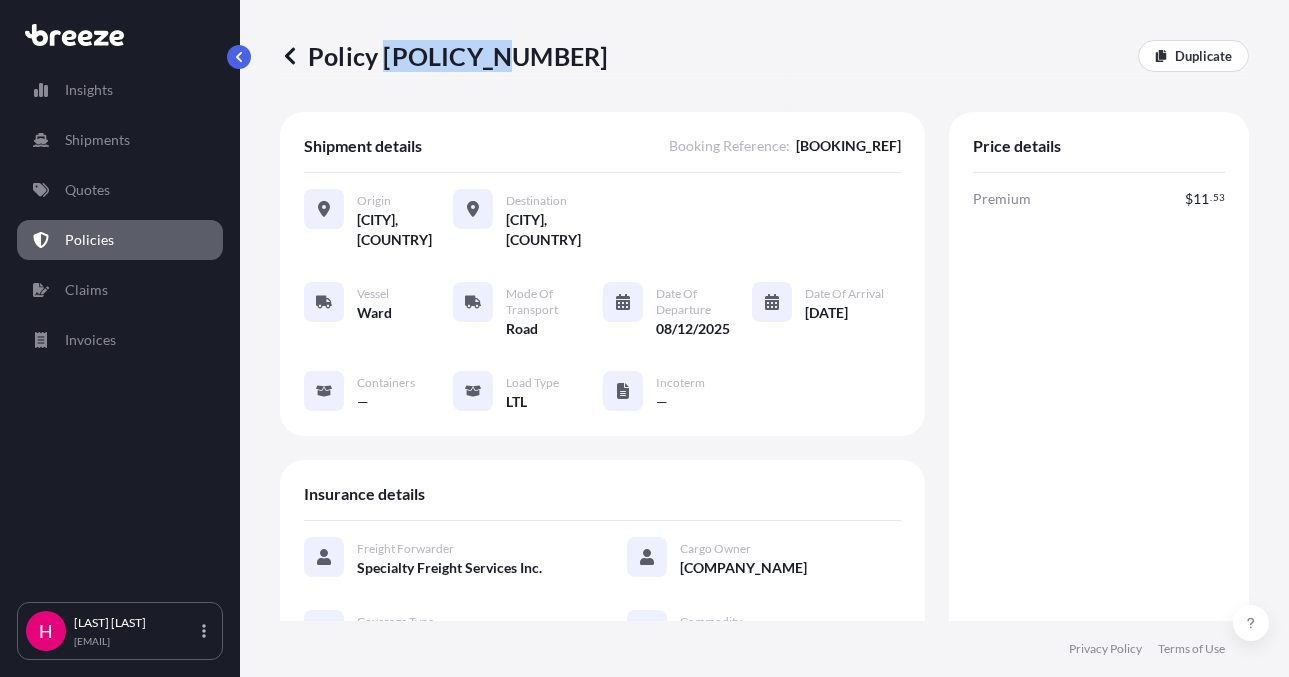 click on "Policy [POLICY_NUMBER]" at bounding box center [444, 56] 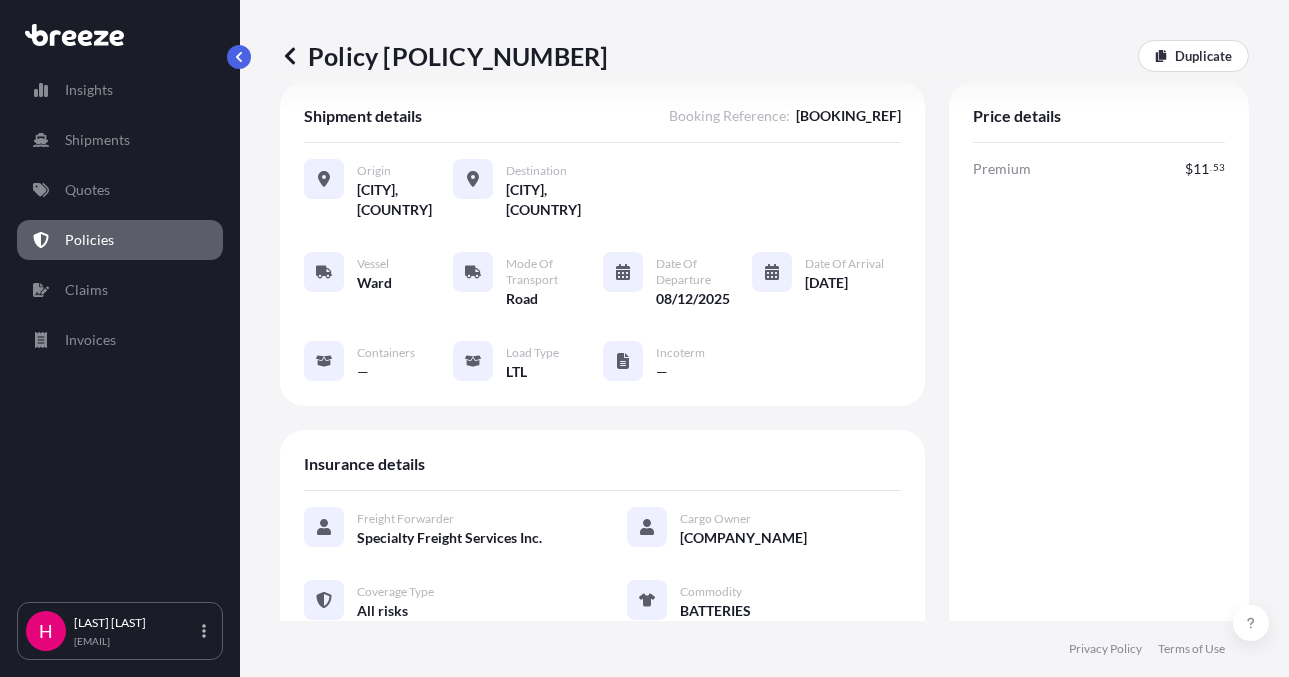 scroll, scrollTop: 0, scrollLeft: 0, axis: both 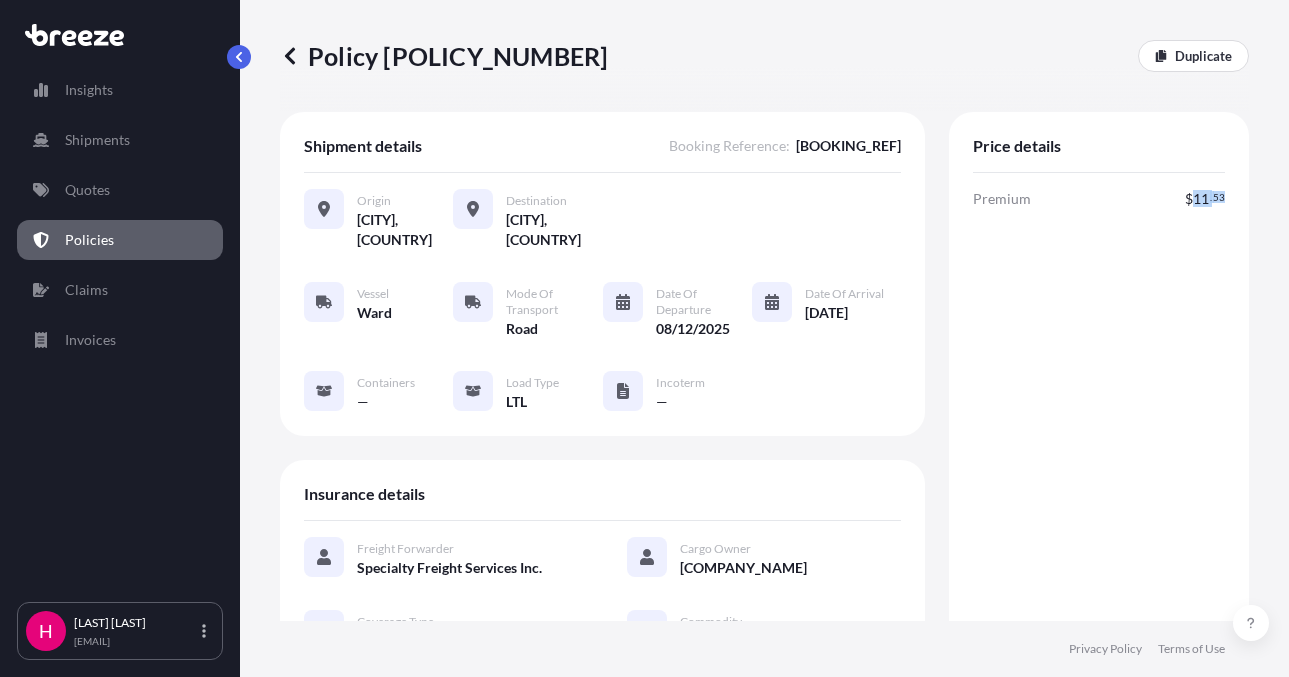 drag, startPoint x: 1181, startPoint y: 200, endPoint x: 1210, endPoint y: 210, distance: 30.675724 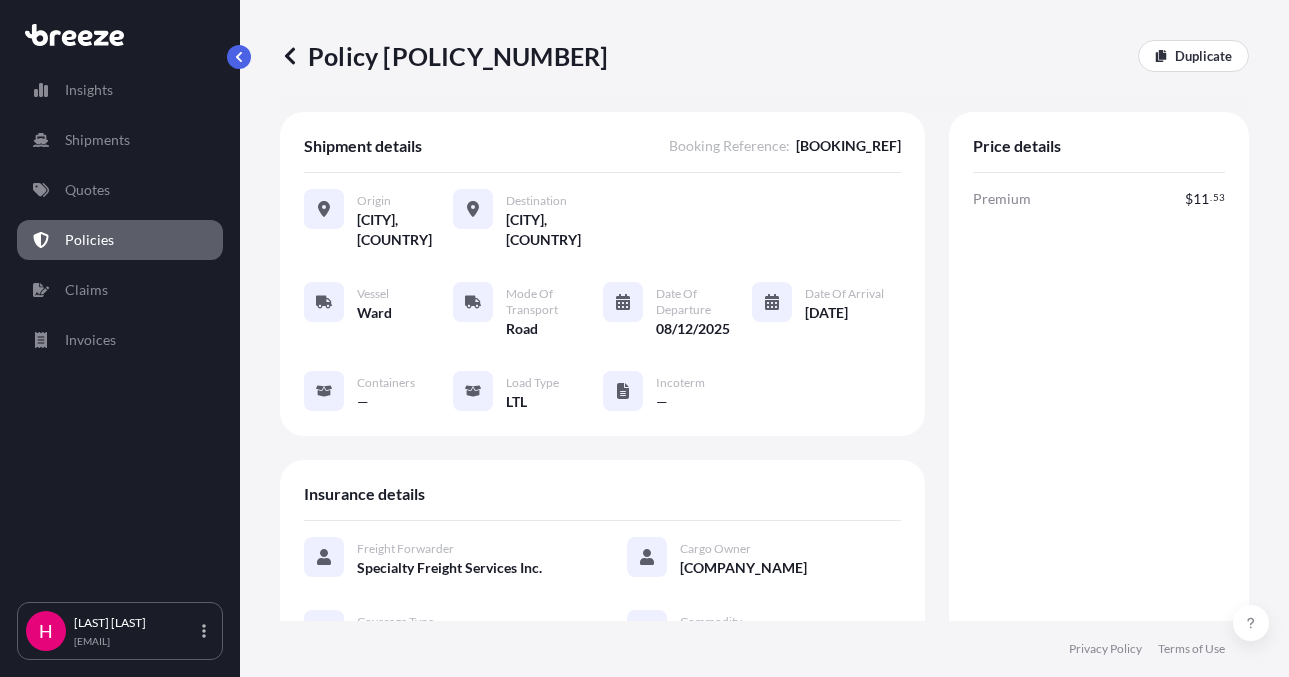 click on "Policy [POLICY_NUMBER]" at bounding box center [444, 56] 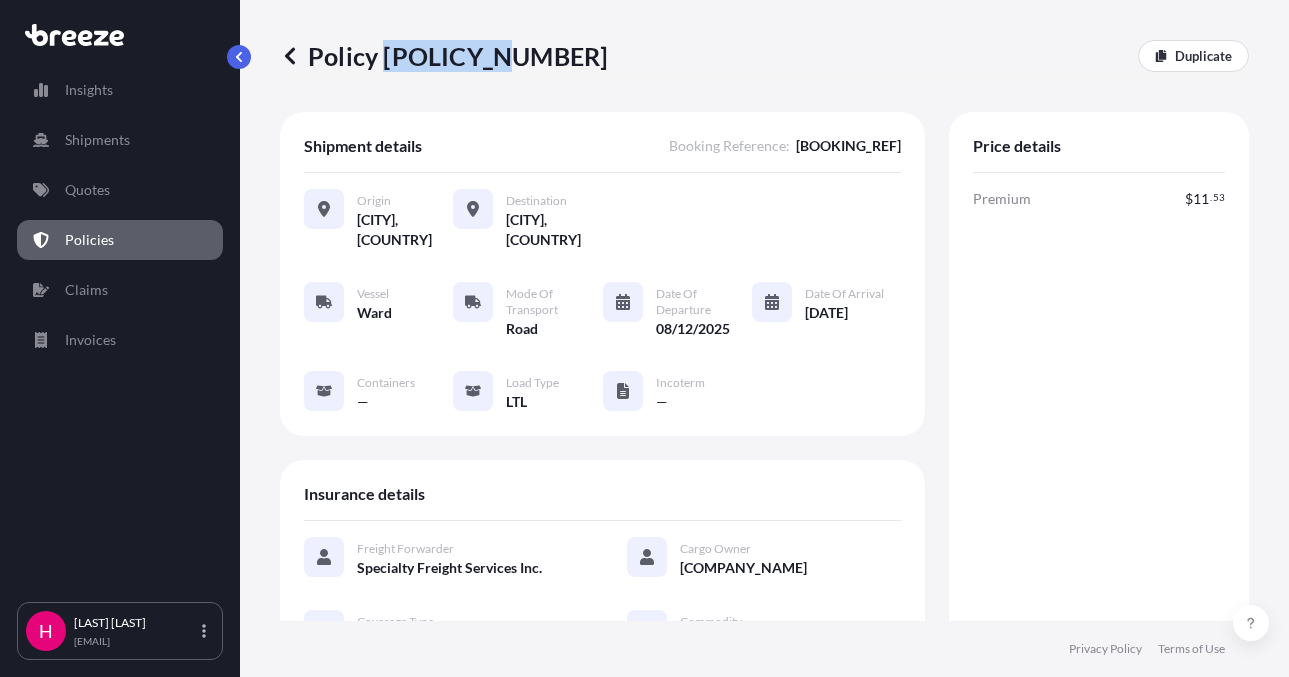 click on "Policy [POLICY_NUMBER]" at bounding box center [444, 56] 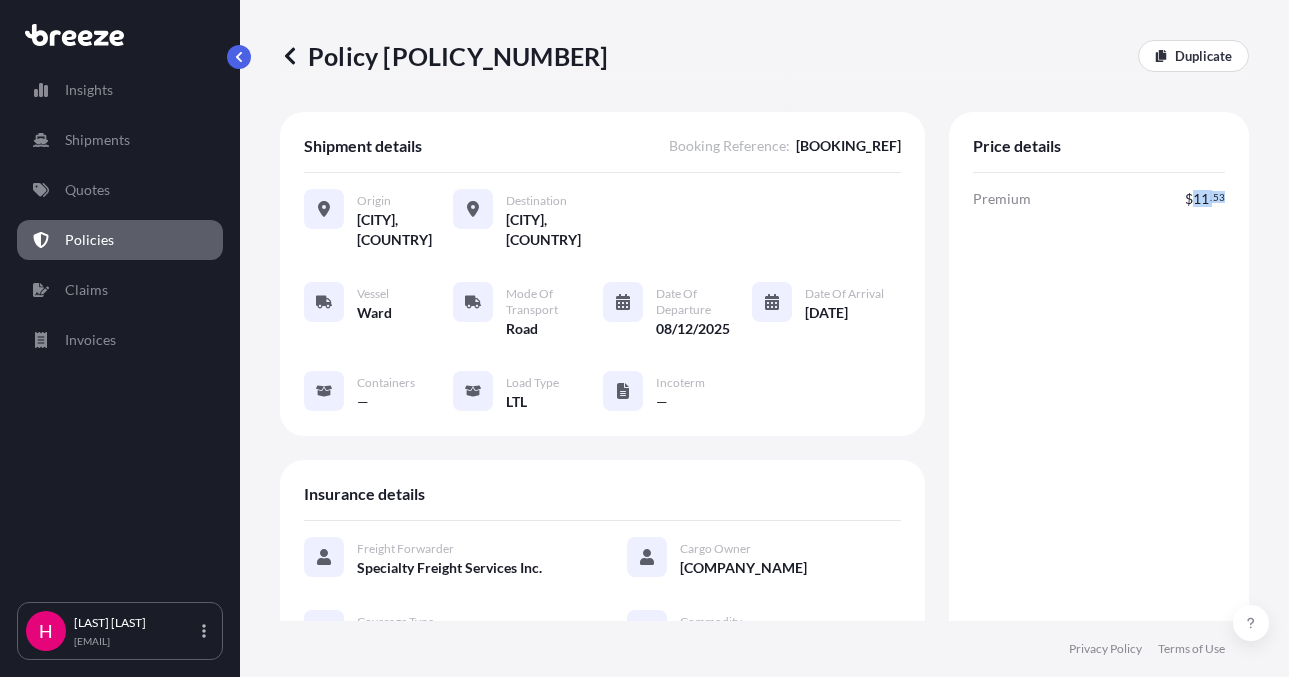 drag, startPoint x: 1180, startPoint y: 200, endPoint x: 1209, endPoint y: 204, distance: 29.274563 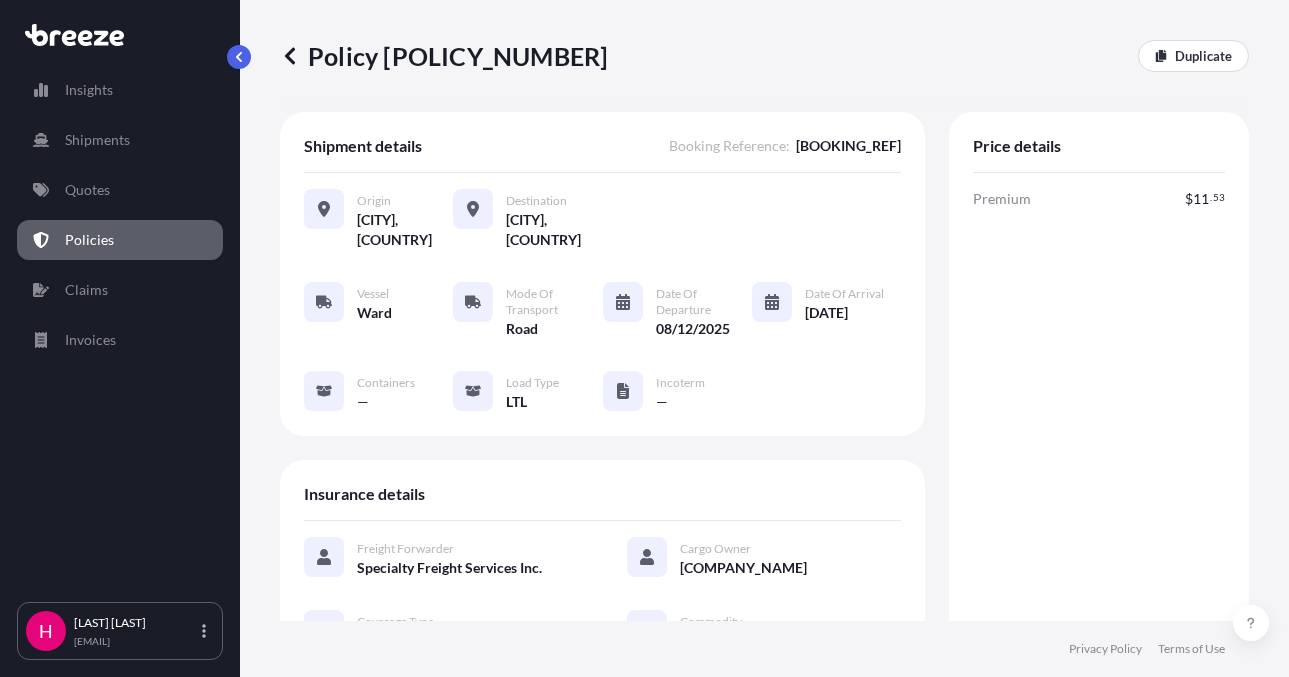 click on "Policy [POLICY_NUMBER] Duplicate Shipment details Booking Reference :   [BOOKING_REF] Origin [CITY], [COUNTRY] Destination [CITY], [COUNTRY] Vessel Ward Mode of Transport Road Date of Departure [DATE] Date of Arrival [DATE] Containers — Load Type LTL Incoterm — Insurance details Freight Forwarder Specialty Freight Services Inc. Cargo Owner [COMPANY_NAME] Coverage Type All risks Commodity BATTERIES  Commodity Value $ [PRICE] . [NUMBER] Freight Cost — Insured Value $ [PRICE] . [NUMBER] Price details Premium $ [PRICE] . [NUMBER] Total $ [PRICE] . [NUMBER] Additional clauses Subject to a deductible of 3% (minimum $250) per claim Deductible amount   $250 HIGH RISK CARGO INTERESTS: CELLULAR/MOBILE PHONES, COMPUTER CHIPS (AND SIMILAR MEMORY DEVICES), LAPTOP COMPUTERS AND TABLETS, TELEVISIONS, VIDEO GAME CONSOLES, VIRTUAL REALITY SETS ARE INSURED: Against all risks of physical loss or damage from any external cause, excepting those risks excluded by the F.C. & S. and S.R. & C.C. warranties. Documents PDF Certificate PDF ." at bounding box center [764, 310] 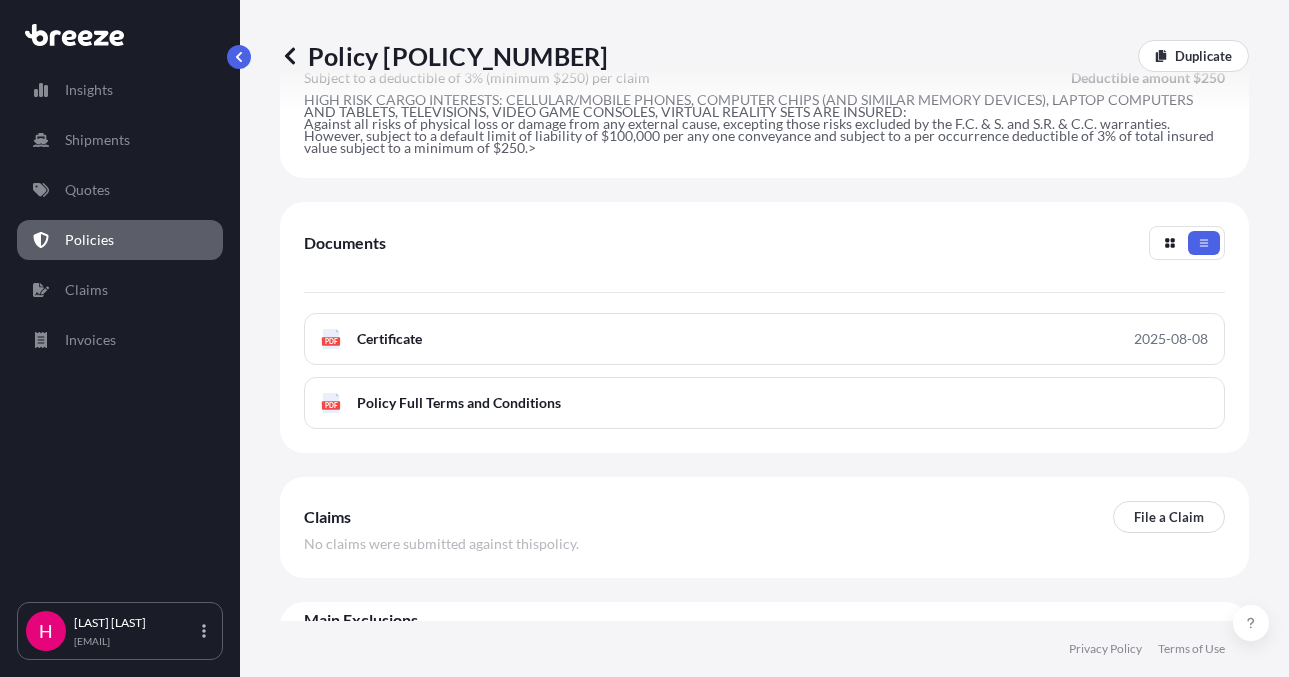 scroll, scrollTop: 899, scrollLeft: 0, axis: vertical 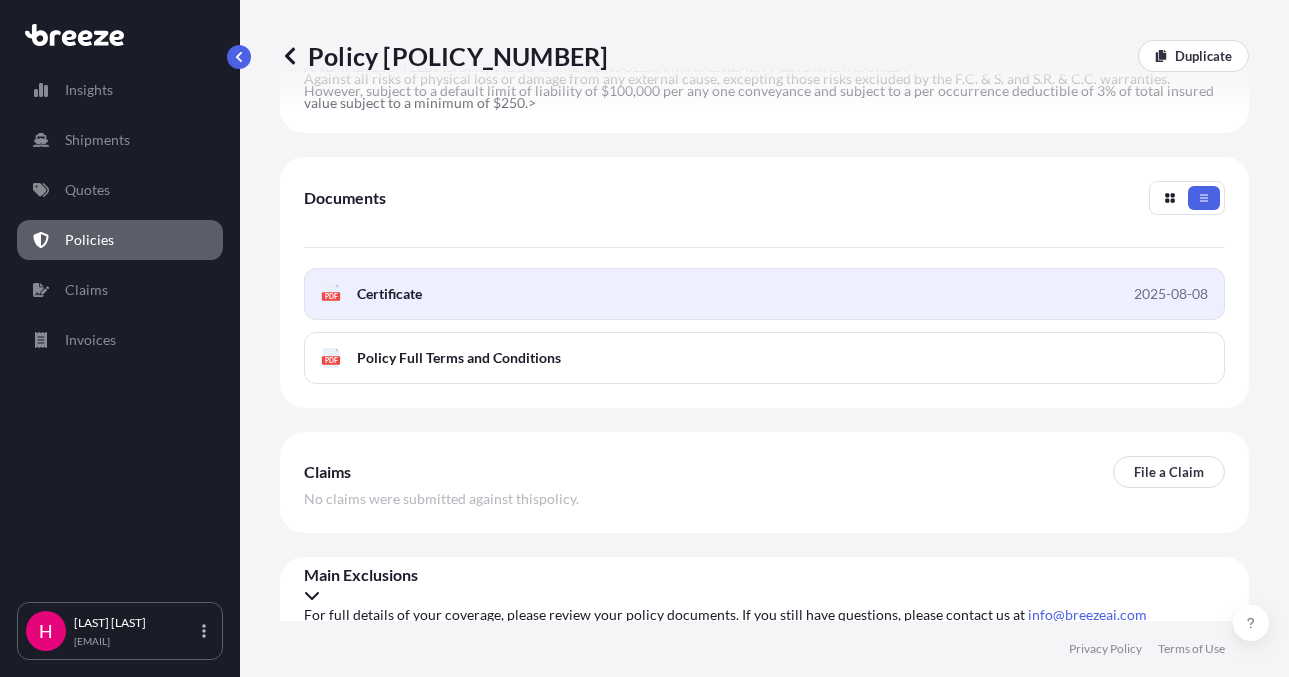 click on "PDF Certificate 2025-08-08" at bounding box center (764, 294) 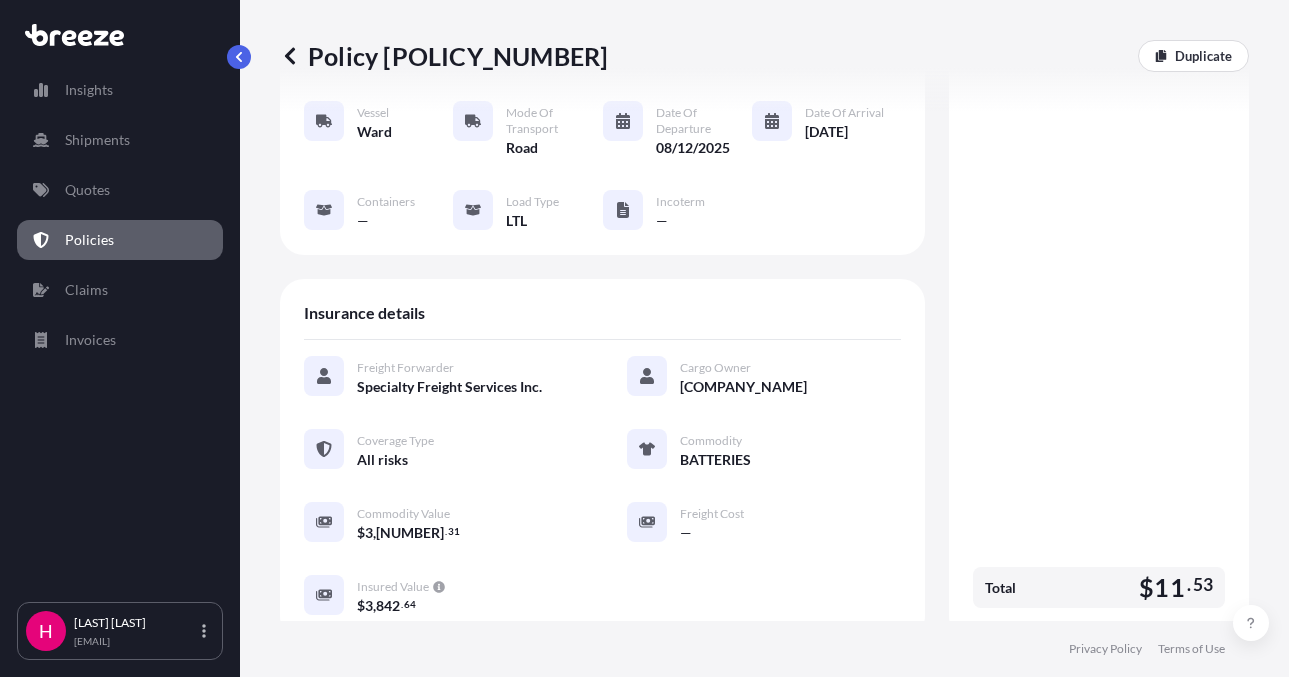 scroll, scrollTop: 0, scrollLeft: 0, axis: both 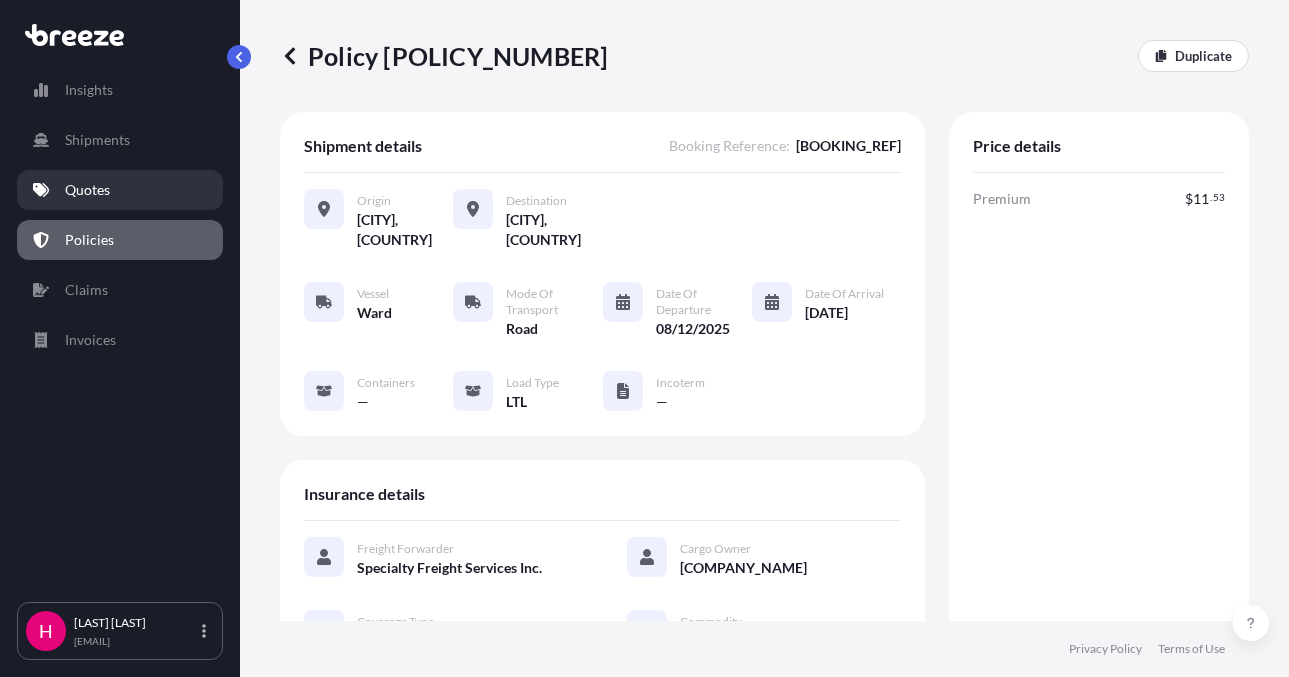 click on "Quotes" at bounding box center (120, 190) 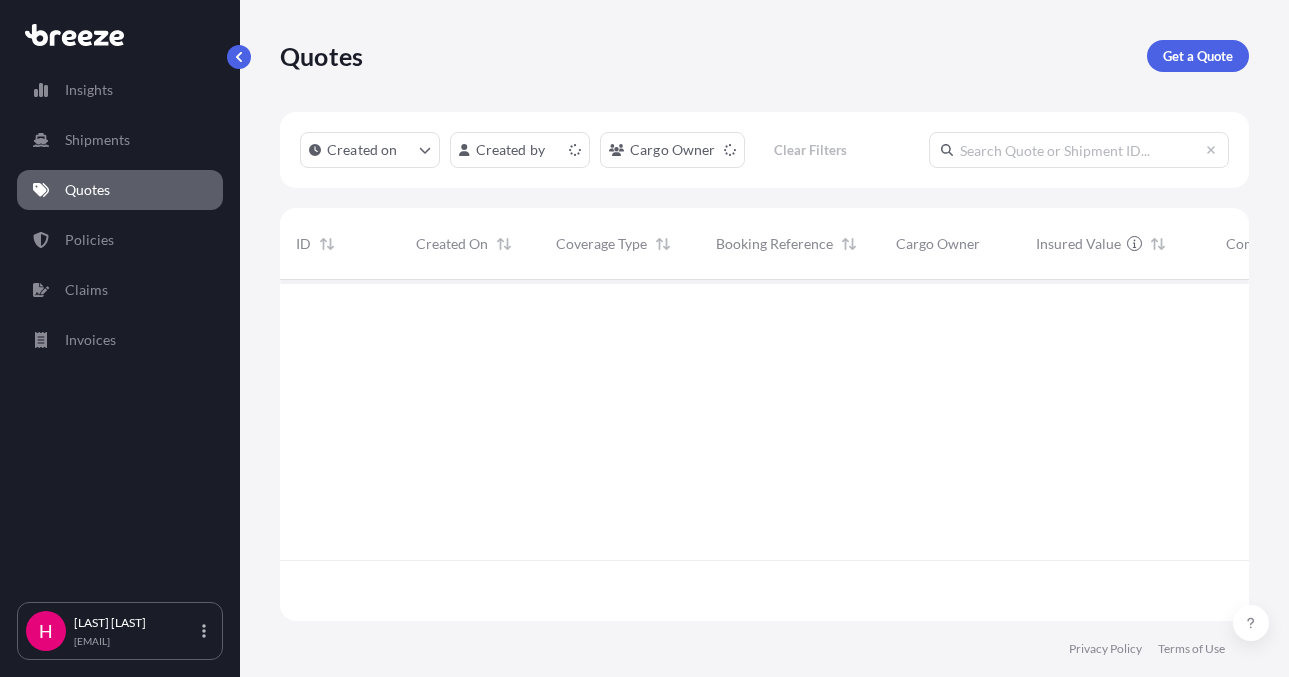 scroll, scrollTop: 16, scrollLeft: 16, axis: both 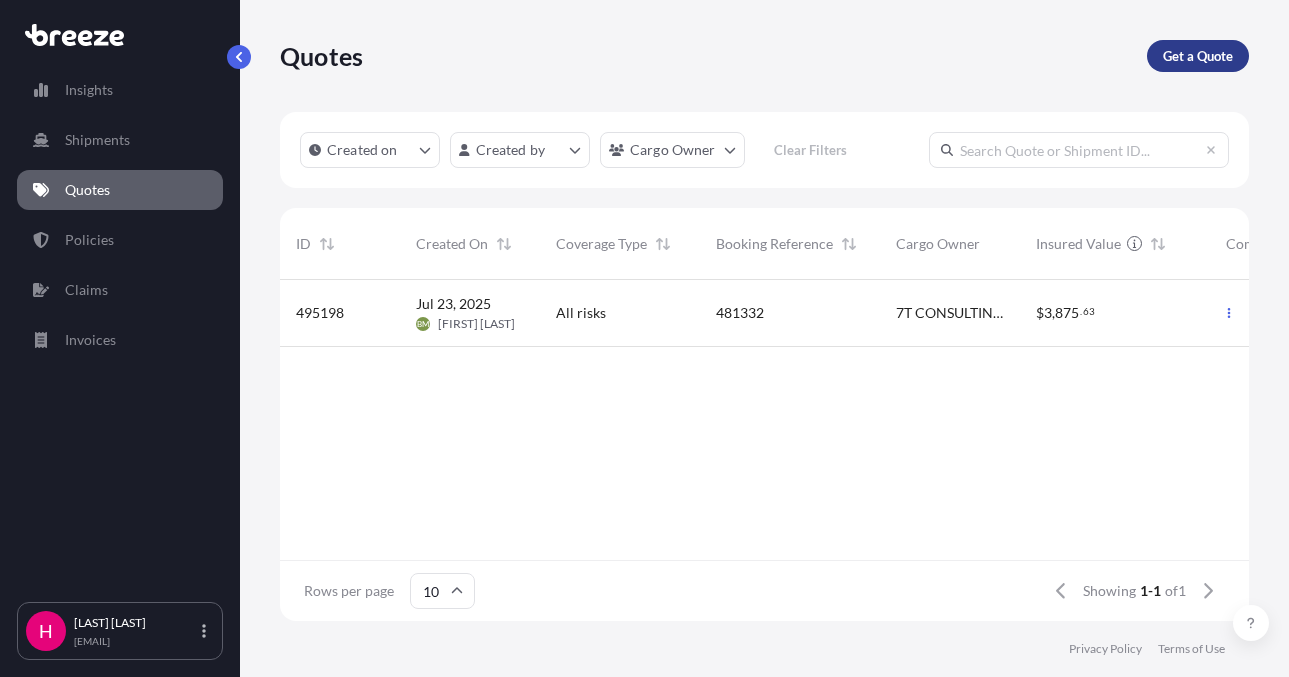 click on "Get a Quote" at bounding box center (1198, 56) 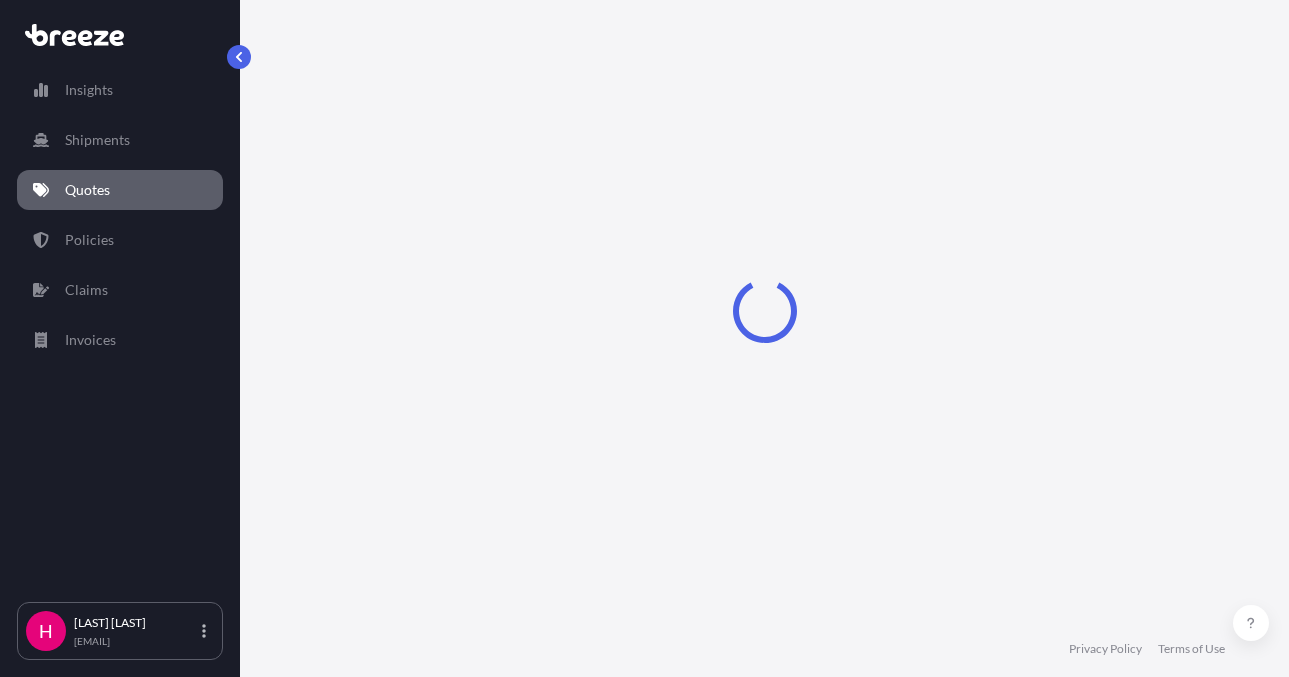 select on "Sea" 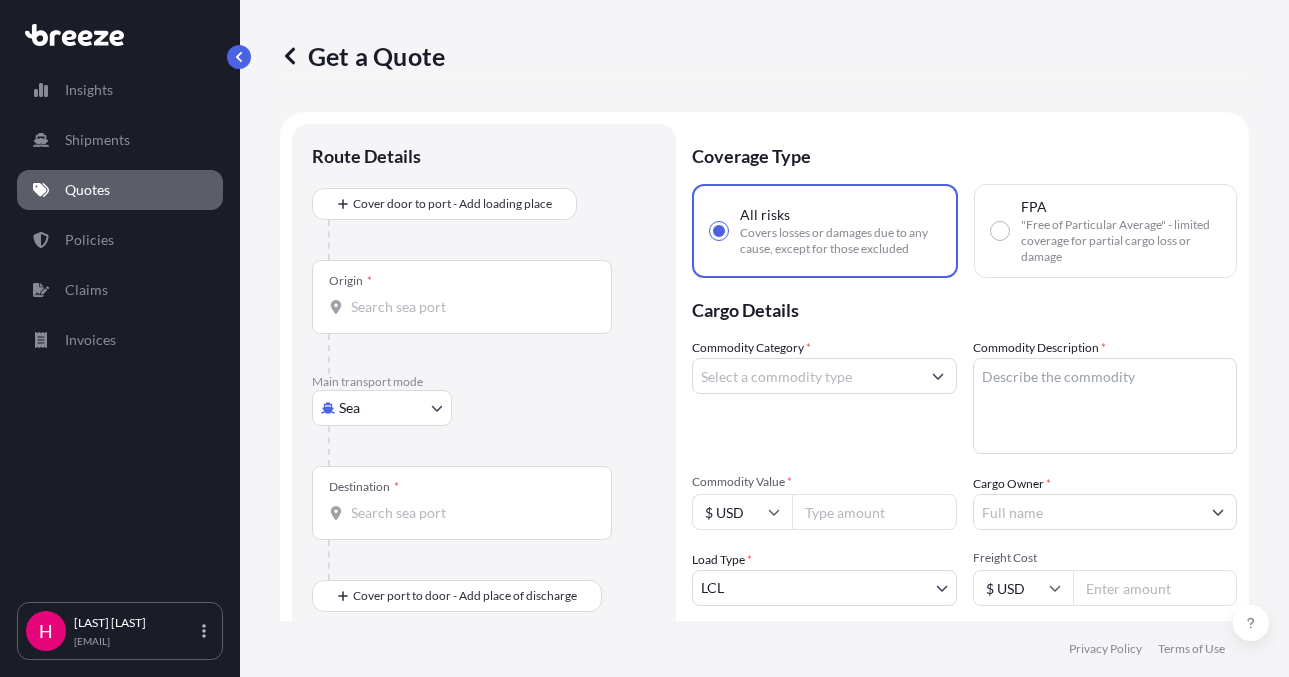 scroll, scrollTop: 32, scrollLeft: 0, axis: vertical 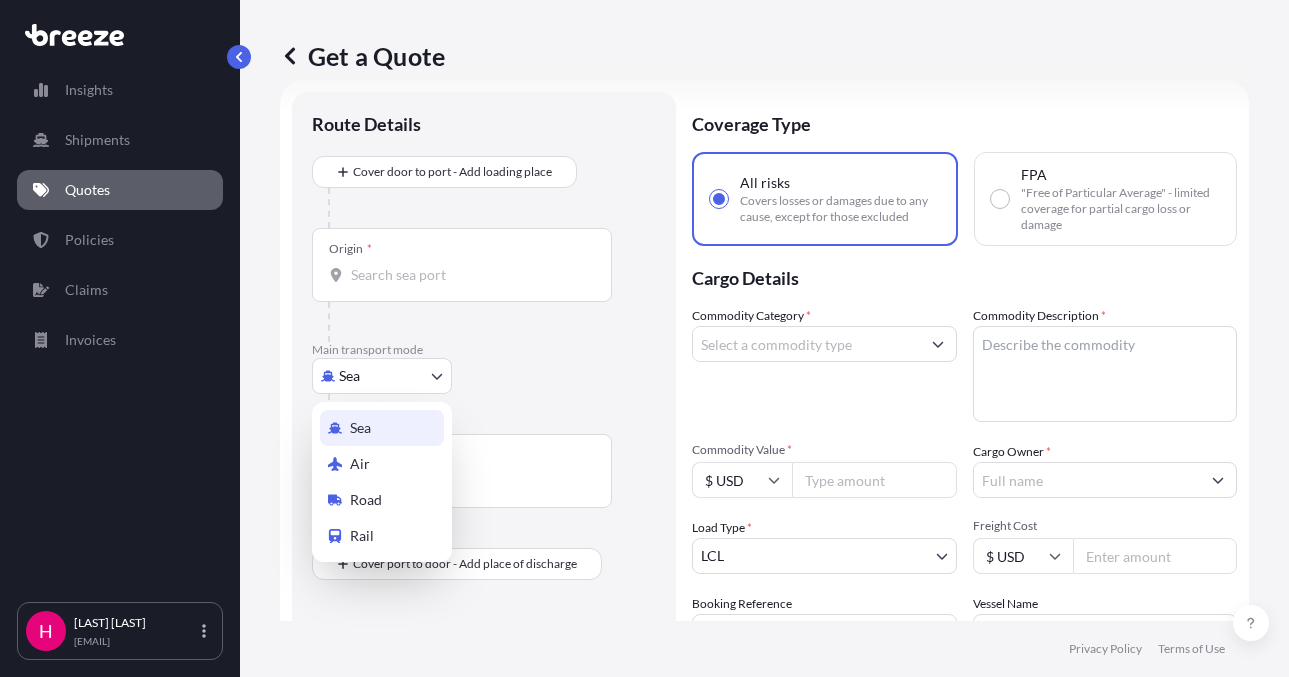 click on "Insights Shipments Quotes Policies Claims Invoices H [LAST]   [LAST] [EMAIL] Get a Quote Route Details   Cover door to port - Add loading place Place of loading Road Road Rail Origin * Main transport mode Sea Sea Air Road Rail Destination * Cover port to door - Add place of discharge Road Road Rail Place of Discharge Coverage Type All risks Covers losses or damages due to any cause, except for those excluded FPA "Free of Particular Average" - limited coverage for partial cargo loss or damage Cargo Details Commodity Category * Commodity Description * Commodity Value   * $ USD Cargo Owner * Load Type * LCL LCL FCL Freight Cost   $ USD Booking Reference Vessel Name Special Conditions Hazardous Temperature Controlled Fragile Livestock Bulk Cargo Bagged Goods Used Goods Get a Quote Privacy Policy Terms of Use
0 Sea Air Road Rail" at bounding box center [644, 338] 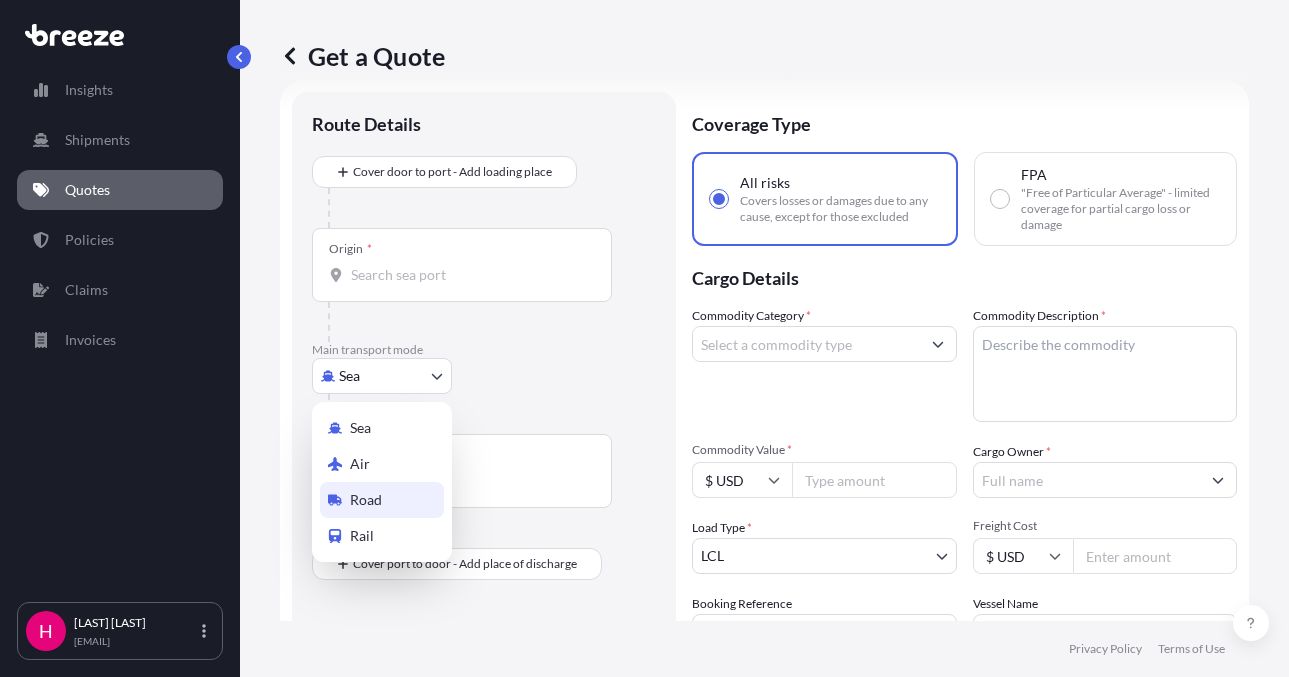 click on "Road" at bounding box center (366, 500) 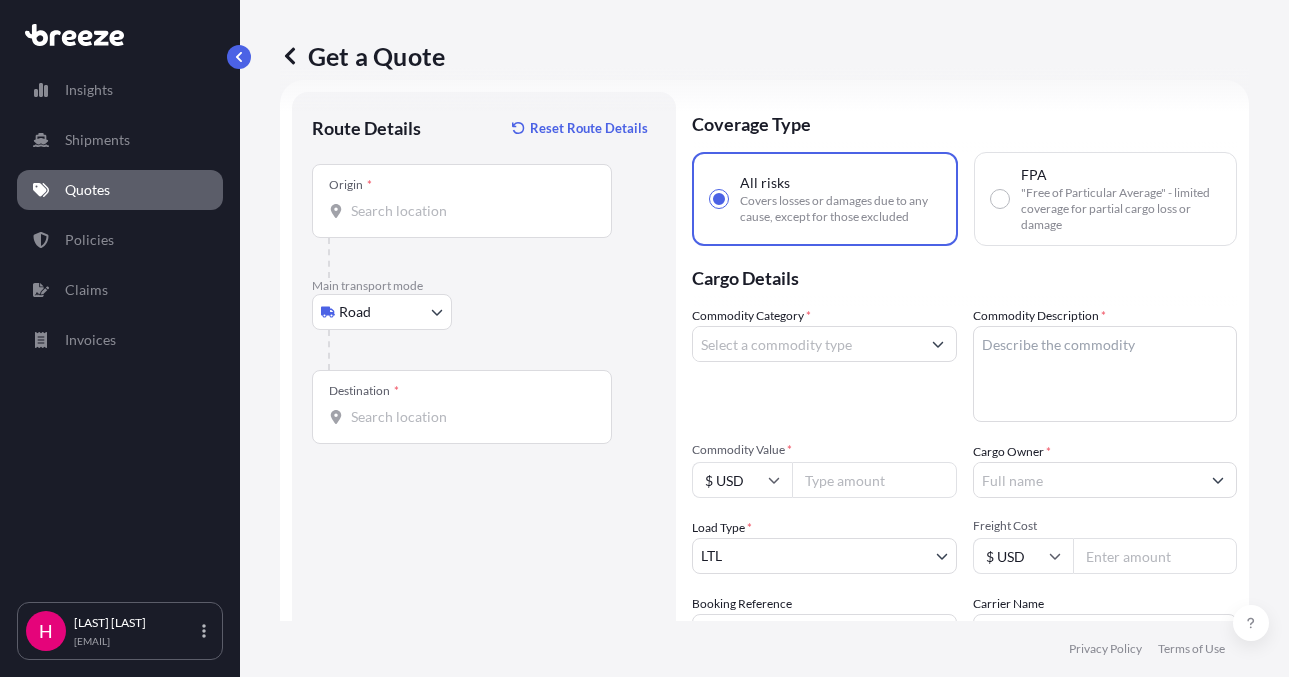 click on "Origin *" at bounding box center [469, 211] 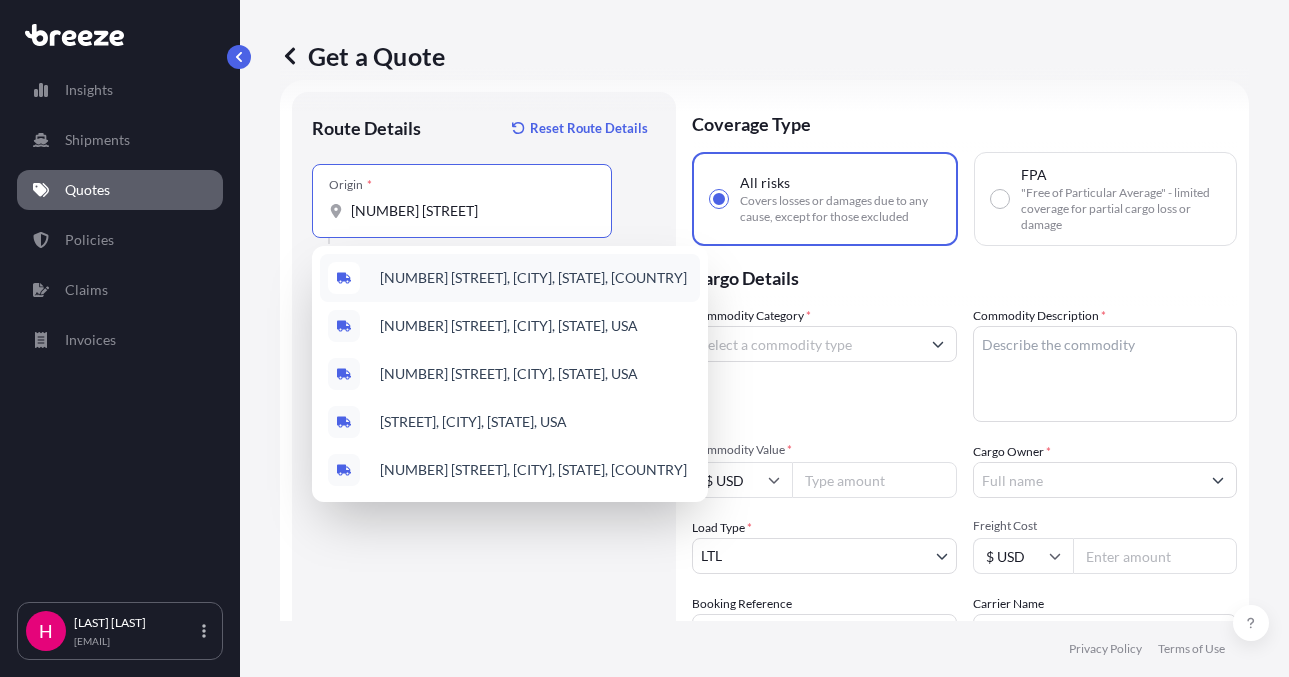 click on "[NUMBER] [STREET], [CITY], [STATE], [COUNTRY]" at bounding box center (533, 278) 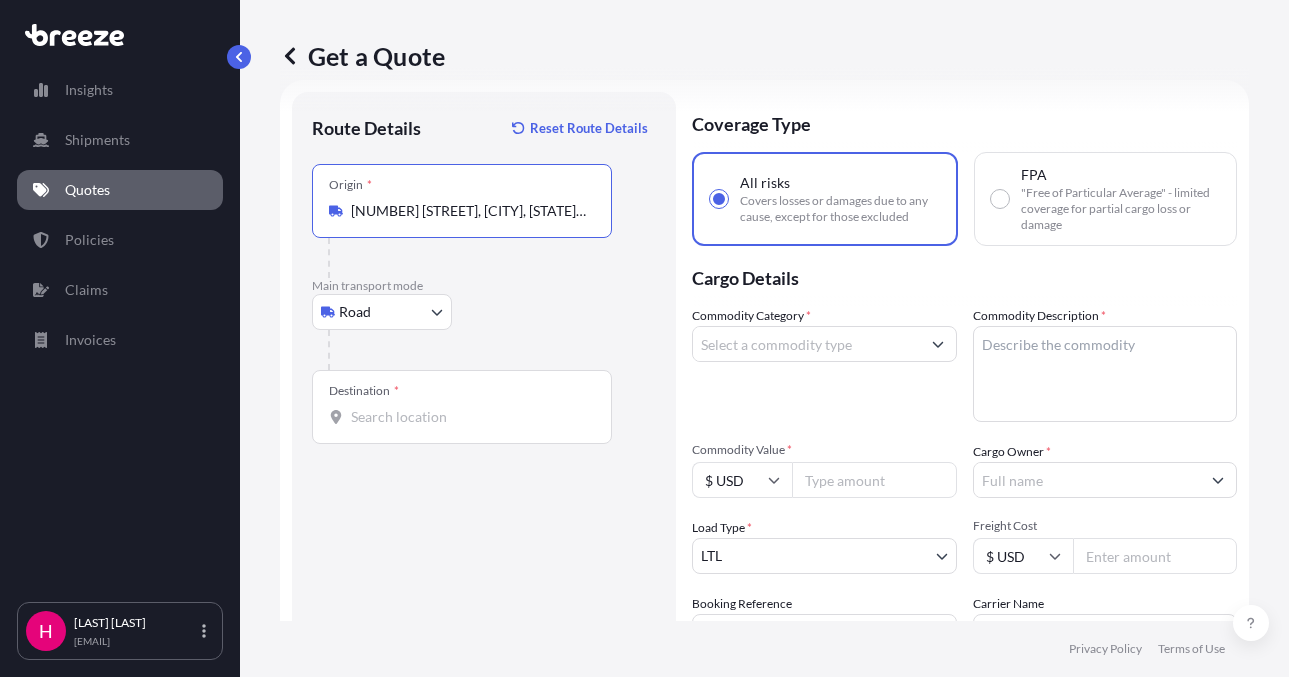 type on "[NUMBER] [STREET], [CITY], [STATE], [COUNTRY]" 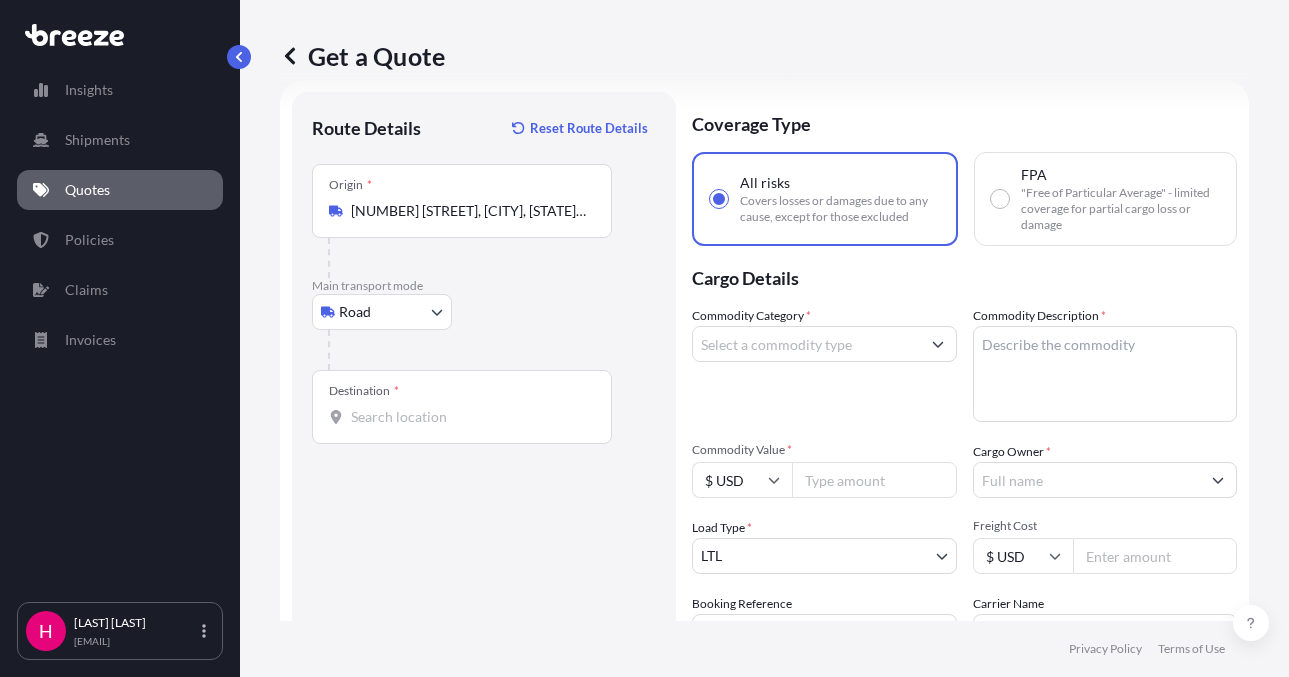 click on "Destination *" at bounding box center [469, 417] 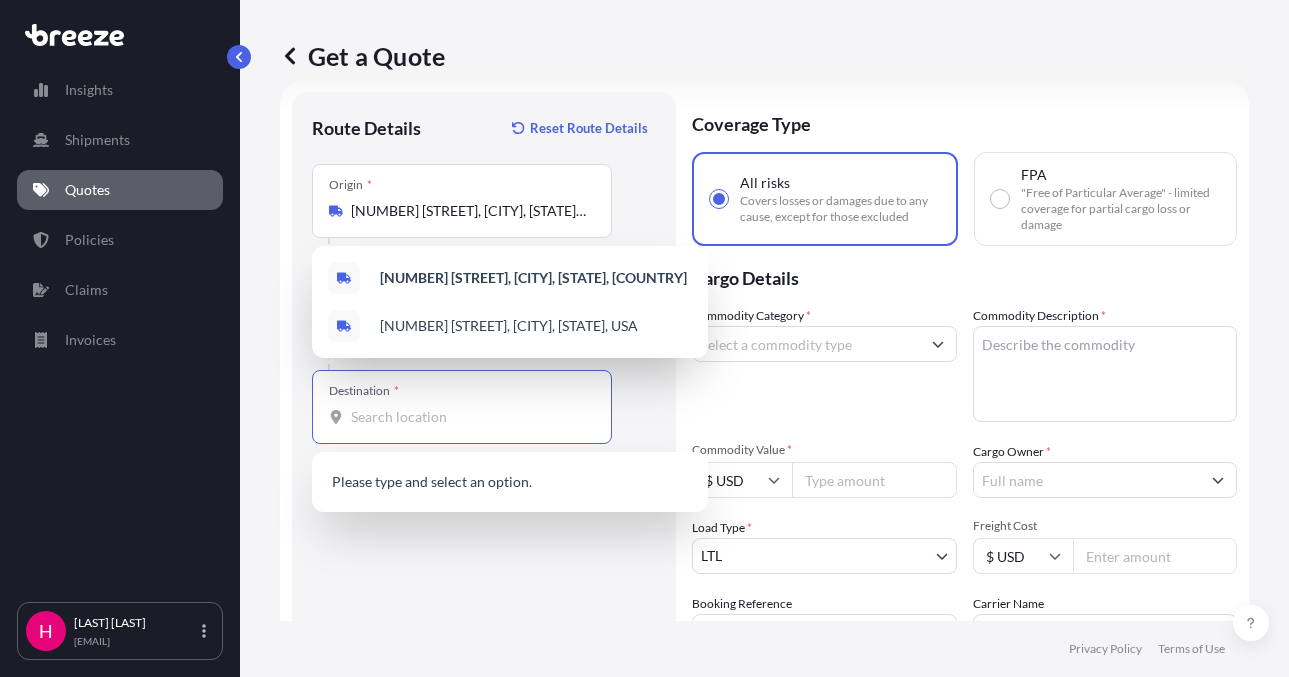 paste on "[NUMBER] [STREET]" 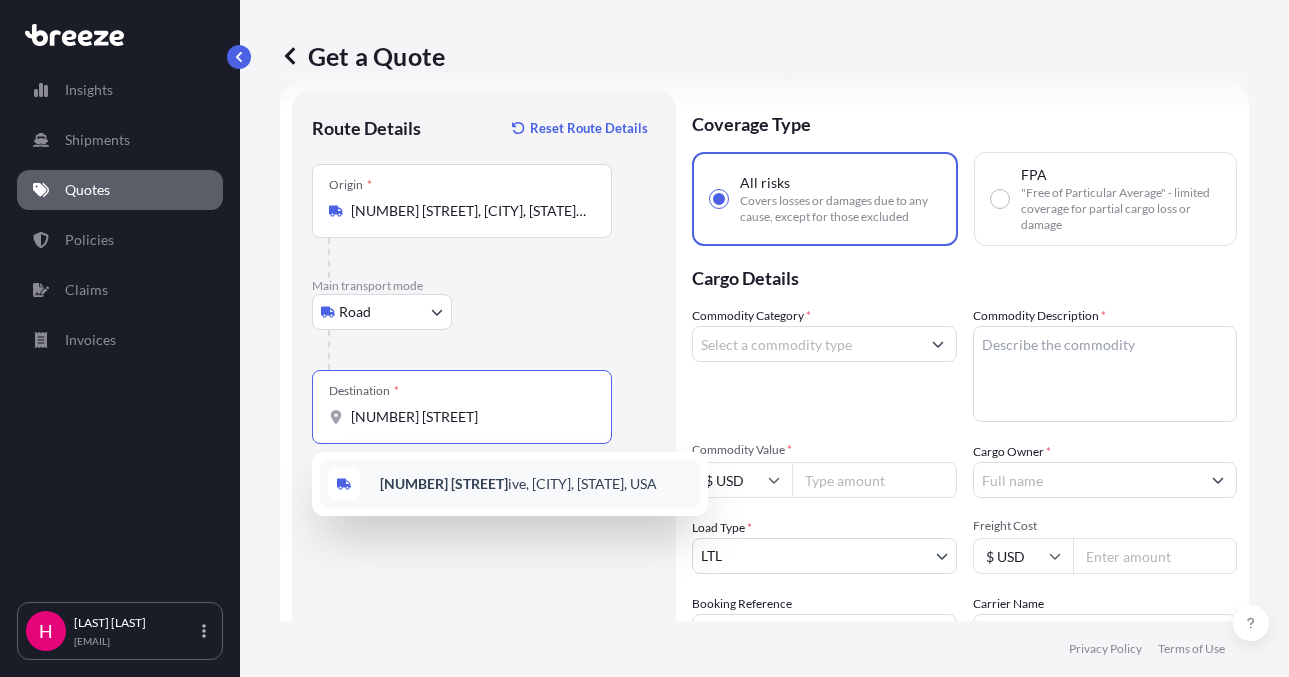 click on "[NUMBER] [STREET]" at bounding box center [444, 483] 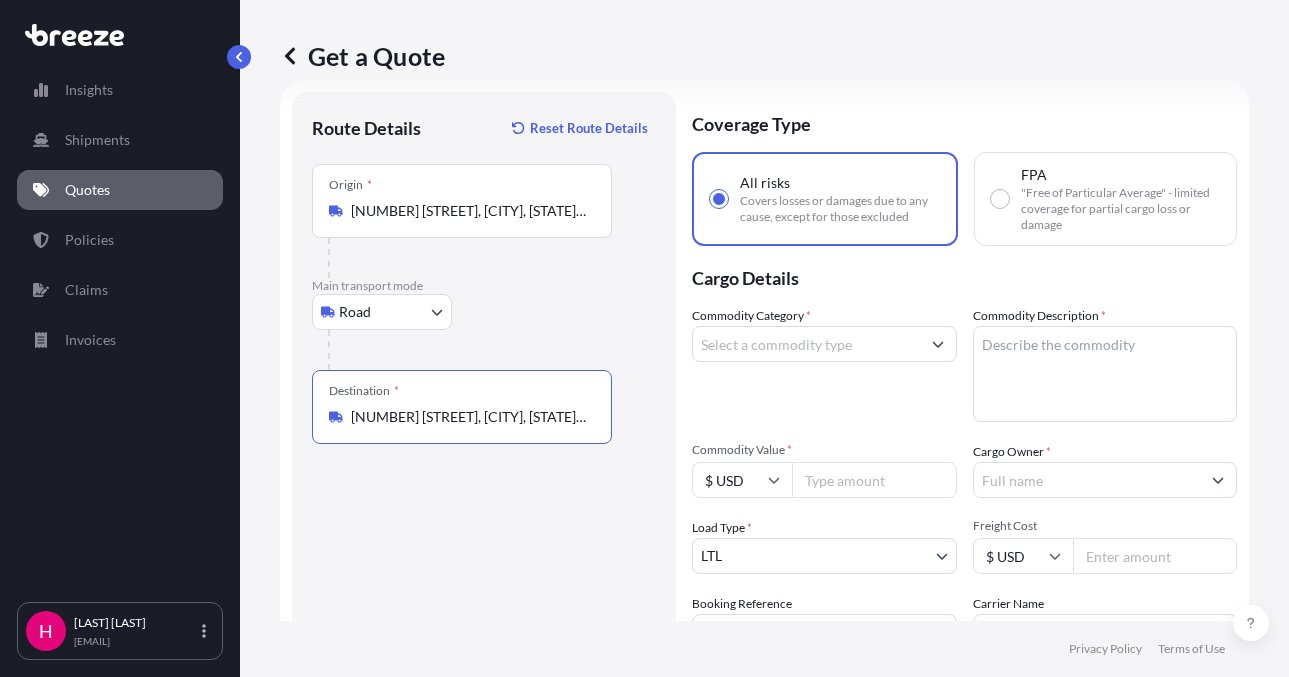 type on "[NUMBER] [STREET], [CITY], [STATE], USA" 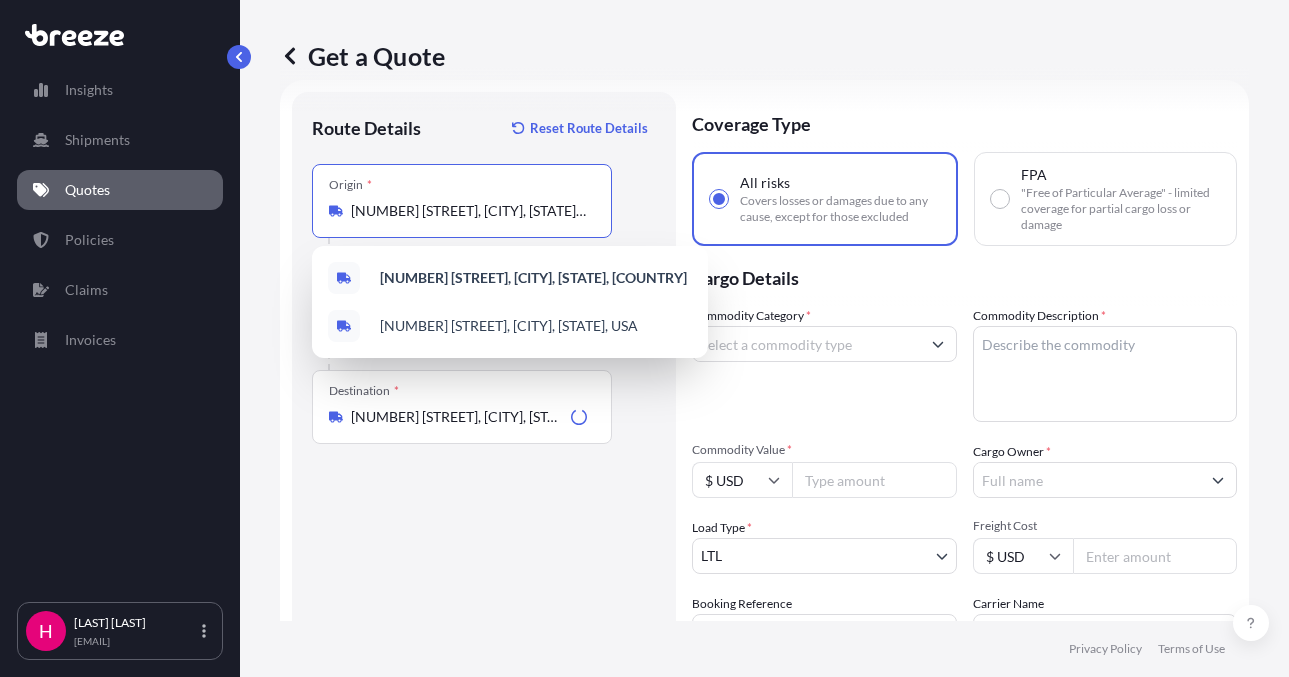 click on "[NUMBER] [STREET], [CITY], [STATE], [COUNTRY]" at bounding box center [469, 211] 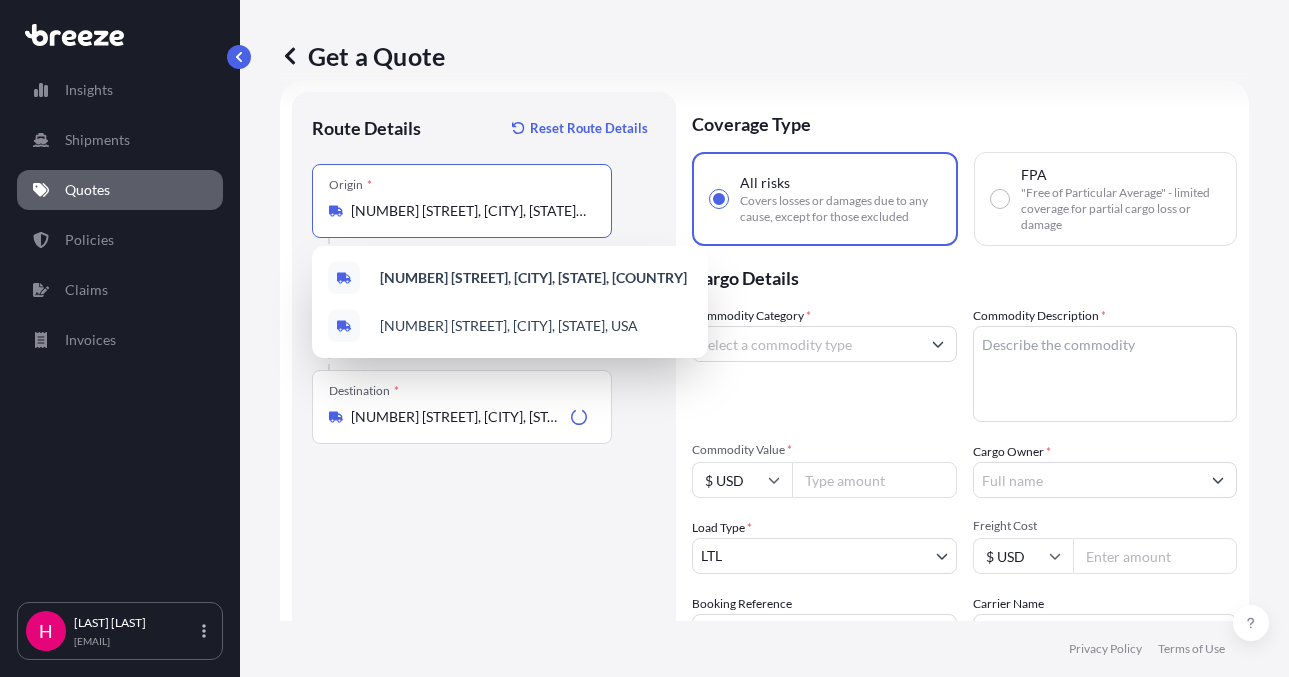 click on "[NUMBER] [STREET], [CITY], [STATE], [COUNTRY]" at bounding box center (469, 211) 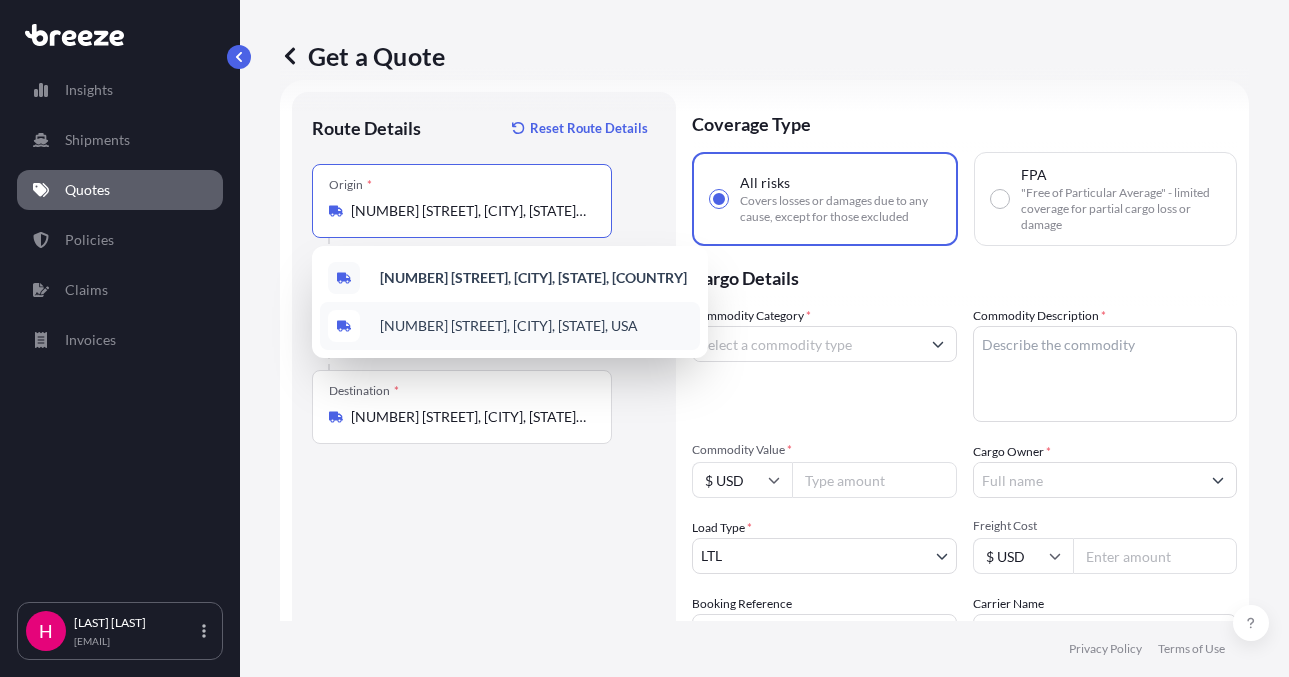 click on "[NUMBER] [STREET], [CITY], [STATE], USA" at bounding box center (509, 326) 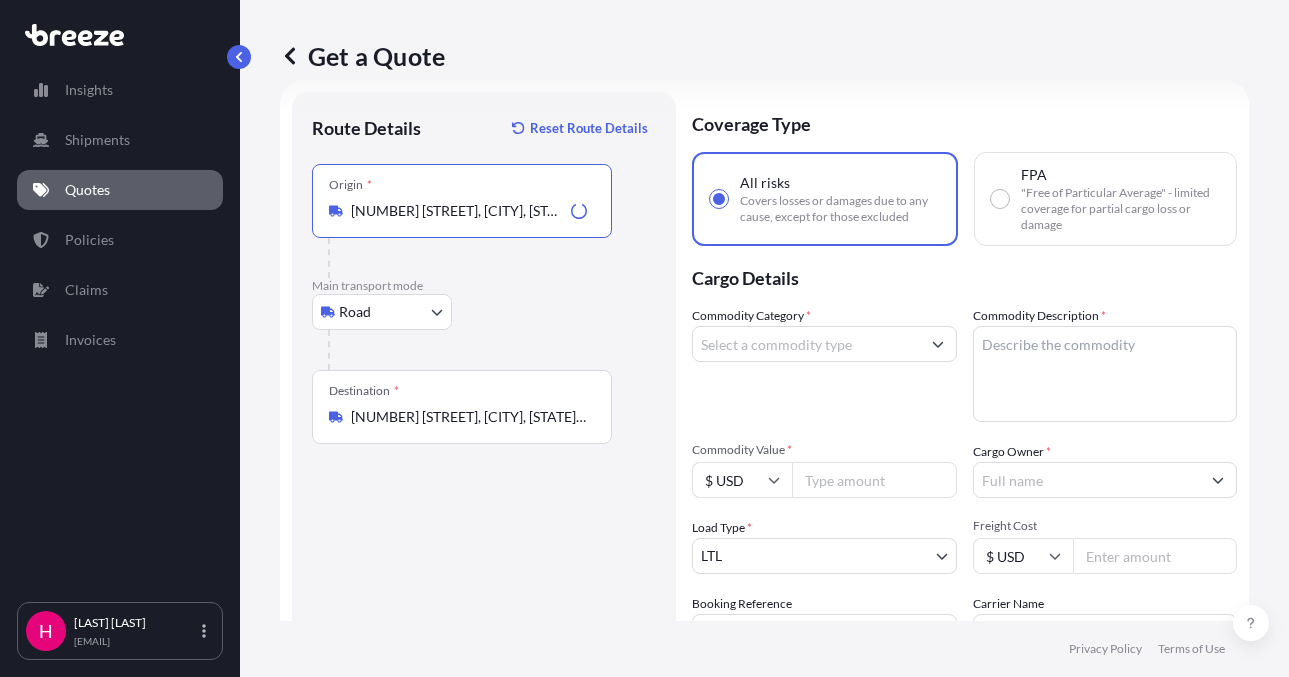 click on "Route Details Reset Route Details Place of loading Road Road Rail Origin * [NUMBER] [STREET], [CITY], [STATE], USA Main transport mode Road Sea Air Road Rail Destination * [NUMBER] [STREET], [CITY], [STATE], USA Road Road Rail Place of Discharge" at bounding box center [484, 457] 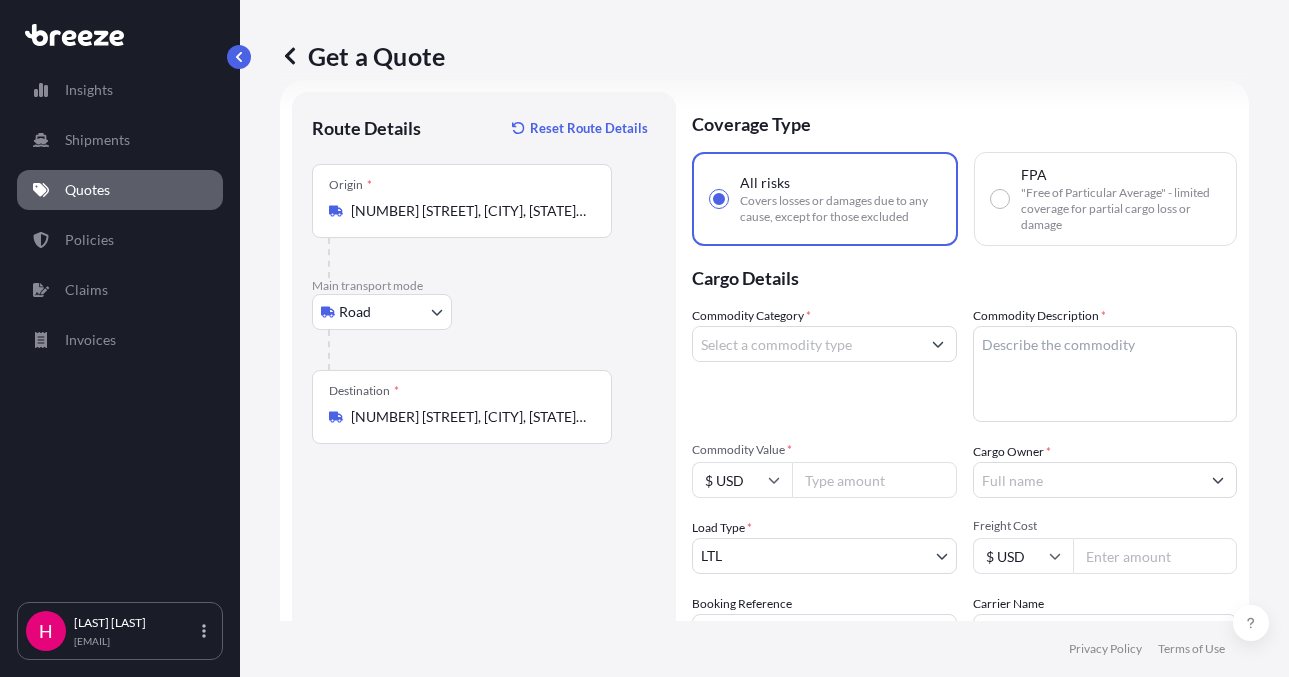 click on "Commodity Category *" at bounding box center [806, 344] 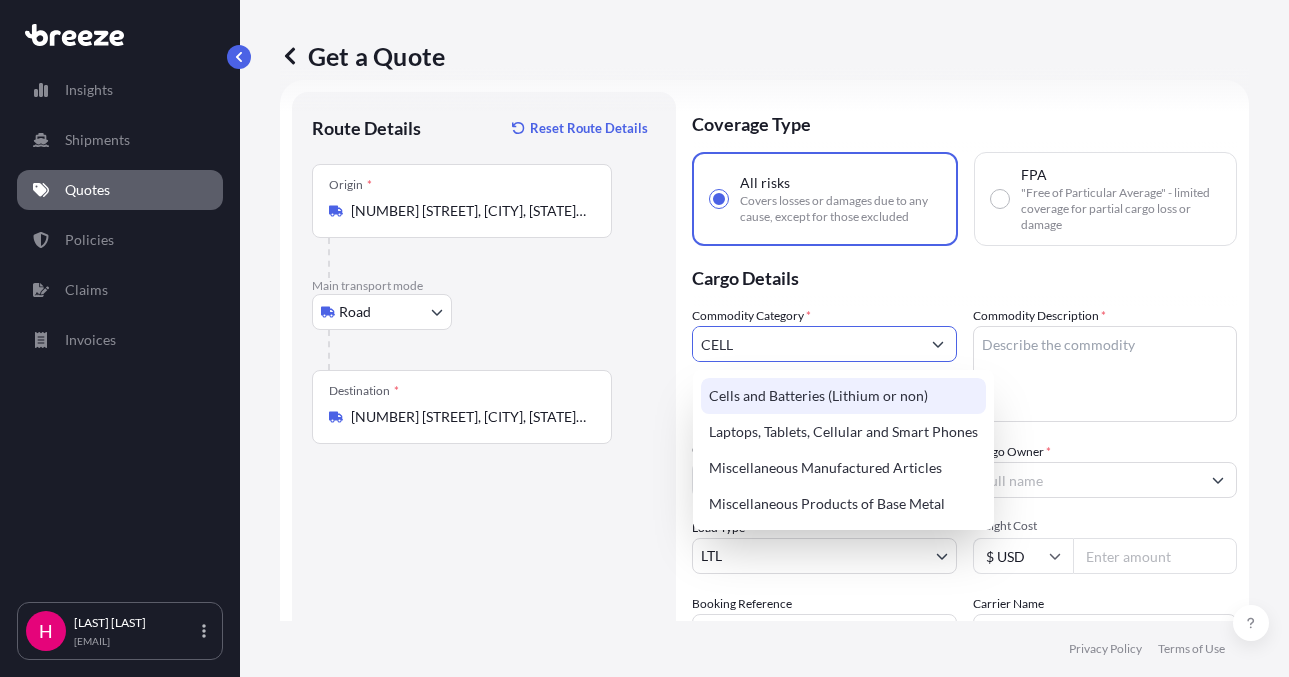 click on "Cells and Batteries (Lithium or non)" at bounding box center (843, 396) 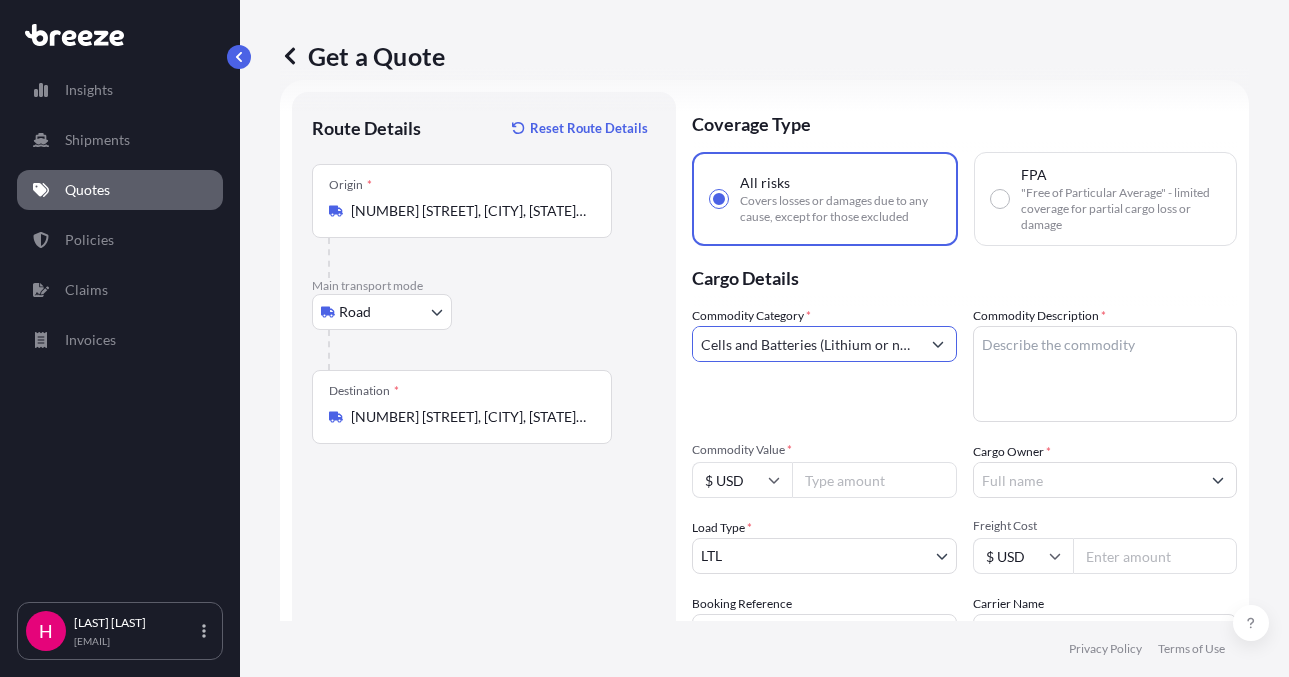 type on "Cells and Batteries (Lithium or non)" 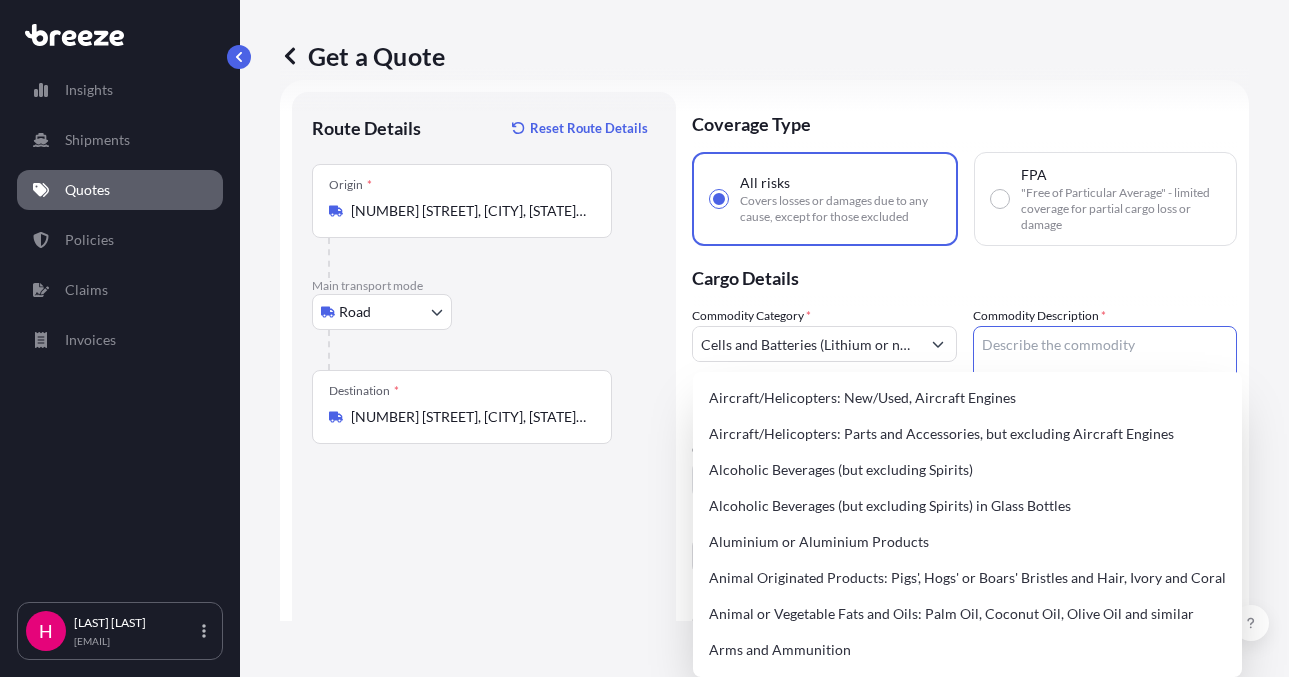 click on "4 options available. 145 options available.
Insights Shipments Quotes Policies Claims Invoices H [LAST]   [LAST] [EMAIL] Get a Quote Route Details Reset Route Details Place of loading Road Road Rail Origin * [NUMBER] [STREET], [CITY], [STATE], USA Main transport mode Road Sea Air Road Rail Destination * [NUMBER] [STREET], [CITY], [STATE], USA Road Road Rail Place of Discharge Coverage Type All risks Covers losses or damages due to any cause, except for those excluded FPA "Free of Particular Average" - limited coverage for partial cargo loss or damage Cargo Details Commodity Category * Cells and Batteries (Lithium or non) Commodity Description * Commodity Value   * $ USD Cargo Owner * Load Type * LTL LTL FTL Freight Cost   $ USD Booking Reference Carrier Name Special Conditions Hazardous Temperature Controlled Fragile Livestock Bulk Cargo Bagged Goods Used Goods Get a Quote Privacy Policy Terms of Use
0 Aircraft/Helicopters: New/Used, Aircraft Engines Arms and Ammunition" at bounding box center [644, 338] 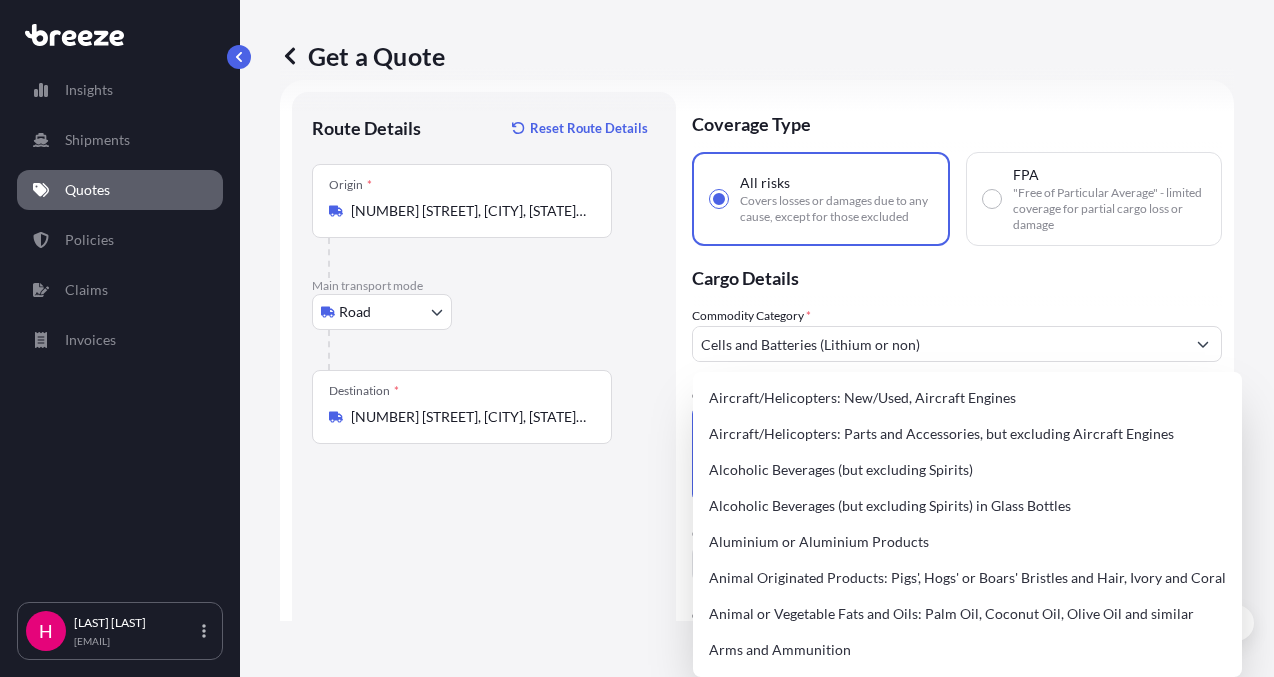 paste on "BATTERIES" 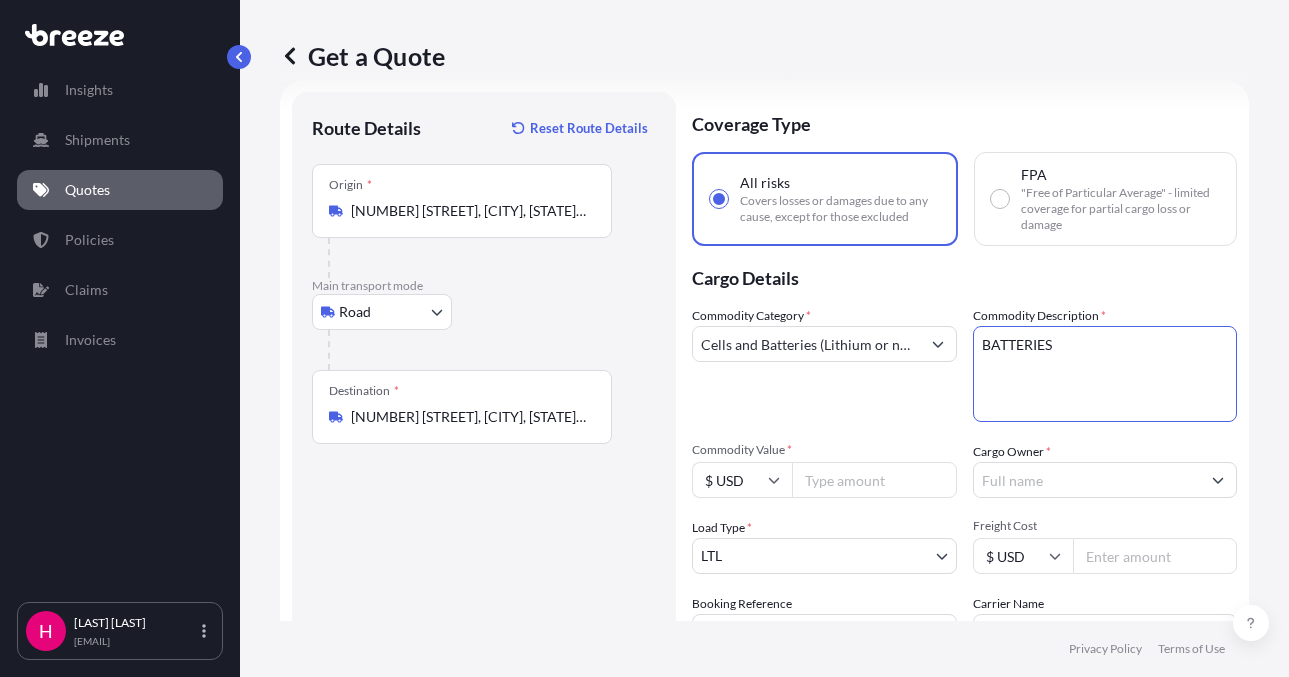 type on "BATTERIES" 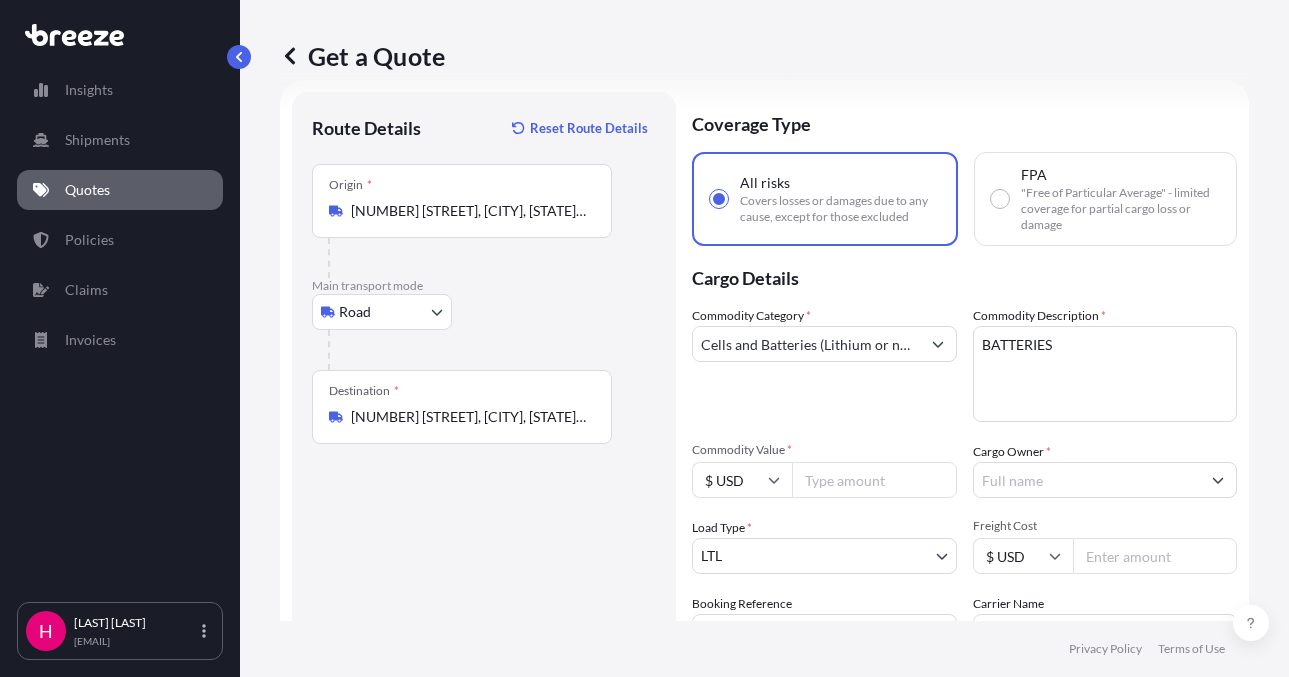 click on "Route Details Reset Route Details Place of loading Road Road Rail Origin * [NUMBER] [STREET], [CITY], [STATE], USA Main transport mode Road Sea Air Road Rail Destination * [NUMBER] [STREET], [CITY], [STATE], USA Road Road Rail Place of Discharge" at bounding box center (484, 457) 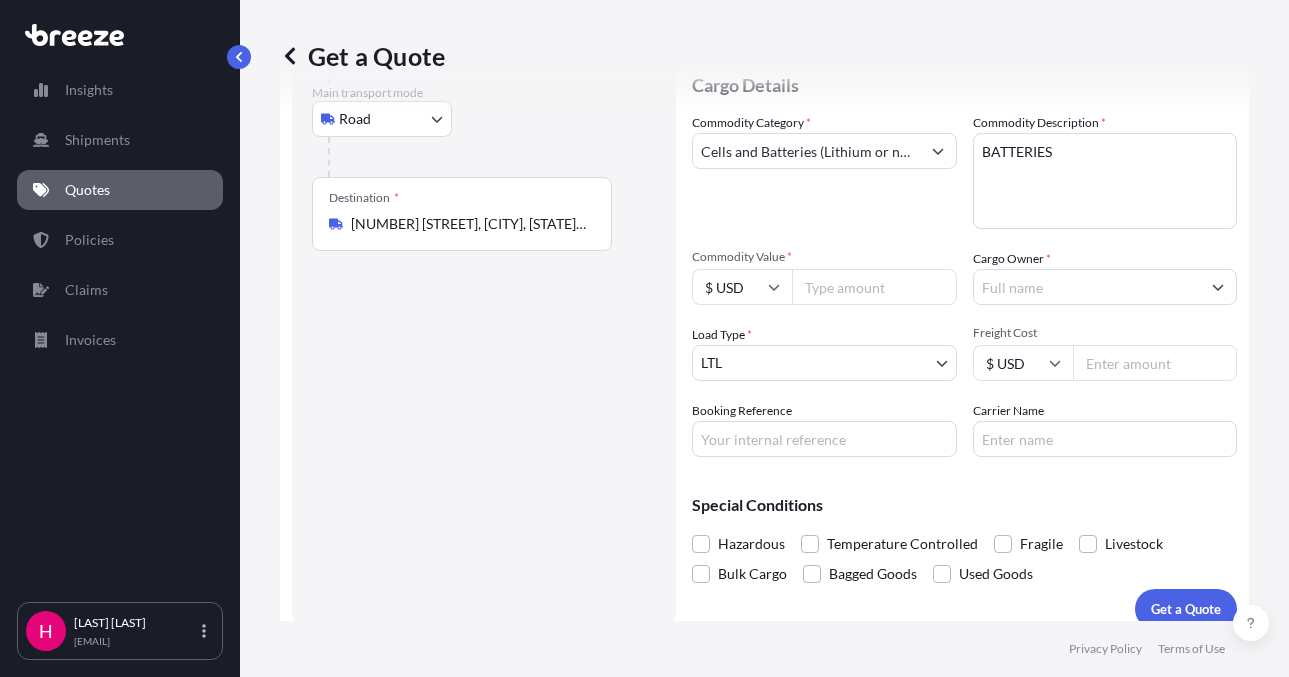 scroll, scrollTop: 232, scrollLeft: 0, axis: vertical 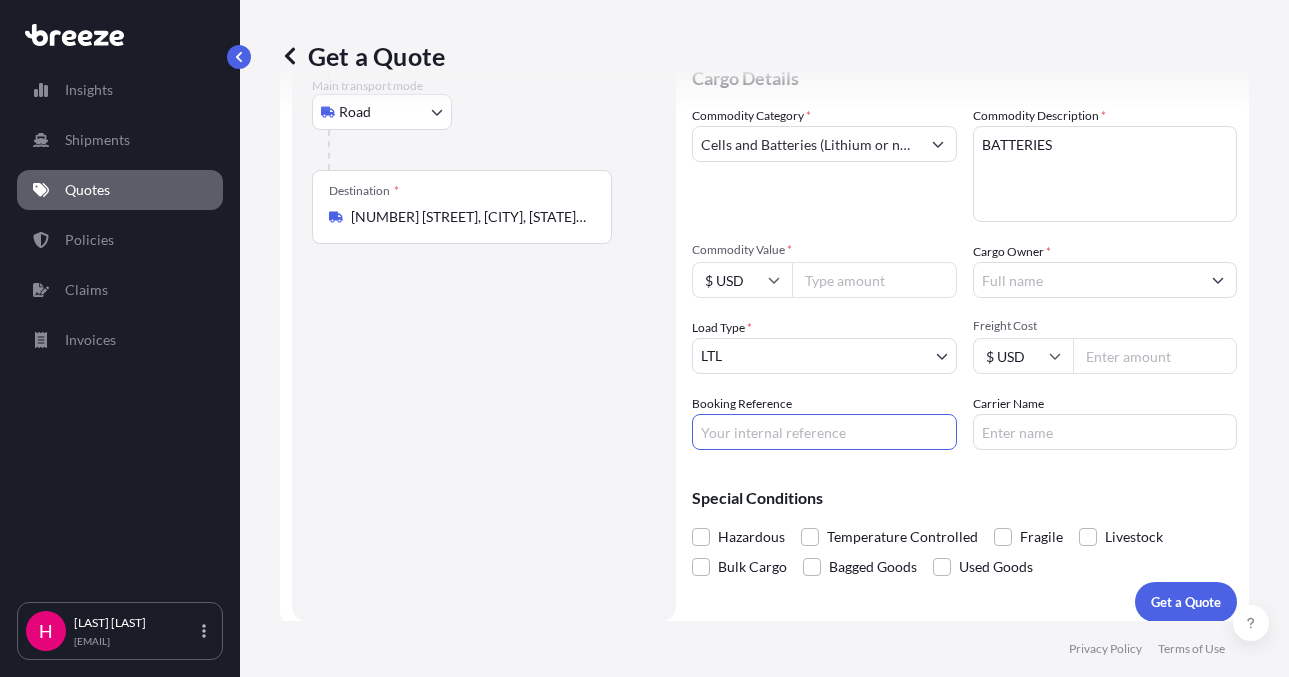 click on "Booking Reference" at bounding box center [824, 432] 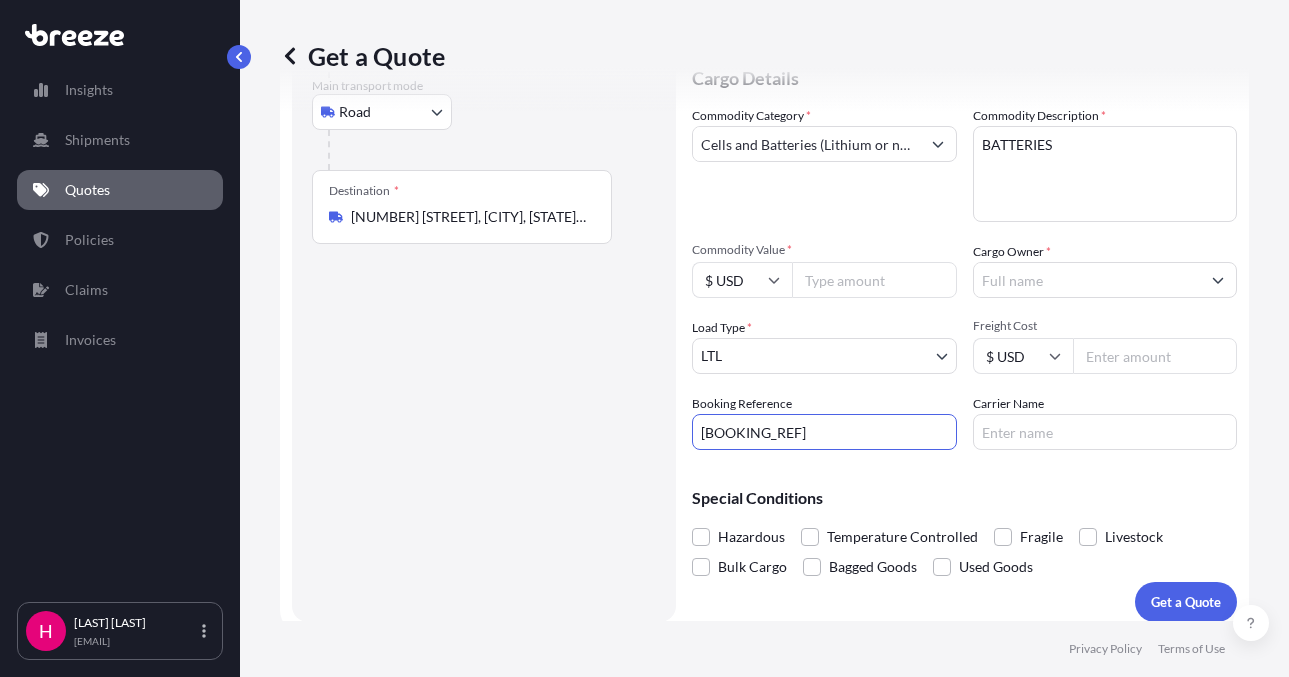 type on "[BOOKING_REF]" 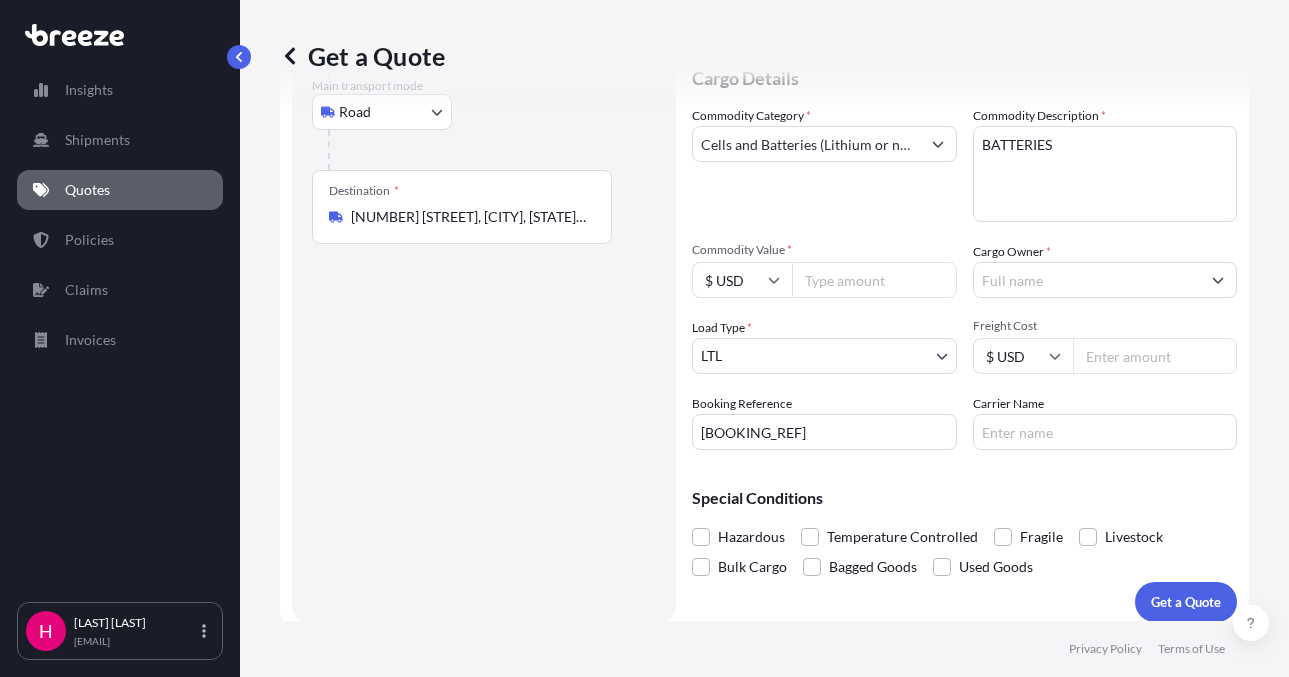 click on "Route Details Reset Route Details Place of loading Road Road Rail Origin * [NUMBER] [STREET], [CITY], [STATE], USA Main transport mode Road Sea Air Road Rail Destination * [NUMBER] [STREET], [CITY], [STATE], USA Road Road Rail Place of Discharge" at bounding box center (484, 257) 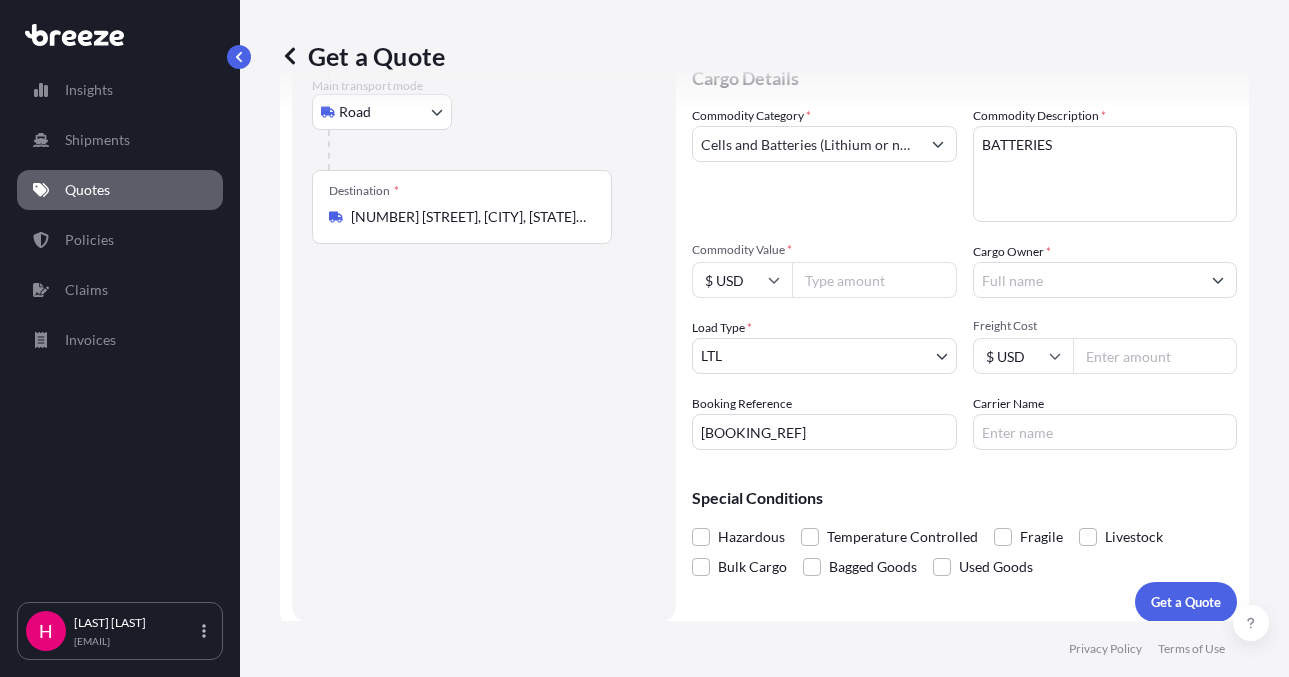 click on "Carrier Name" at bounding box center (1105, 432) 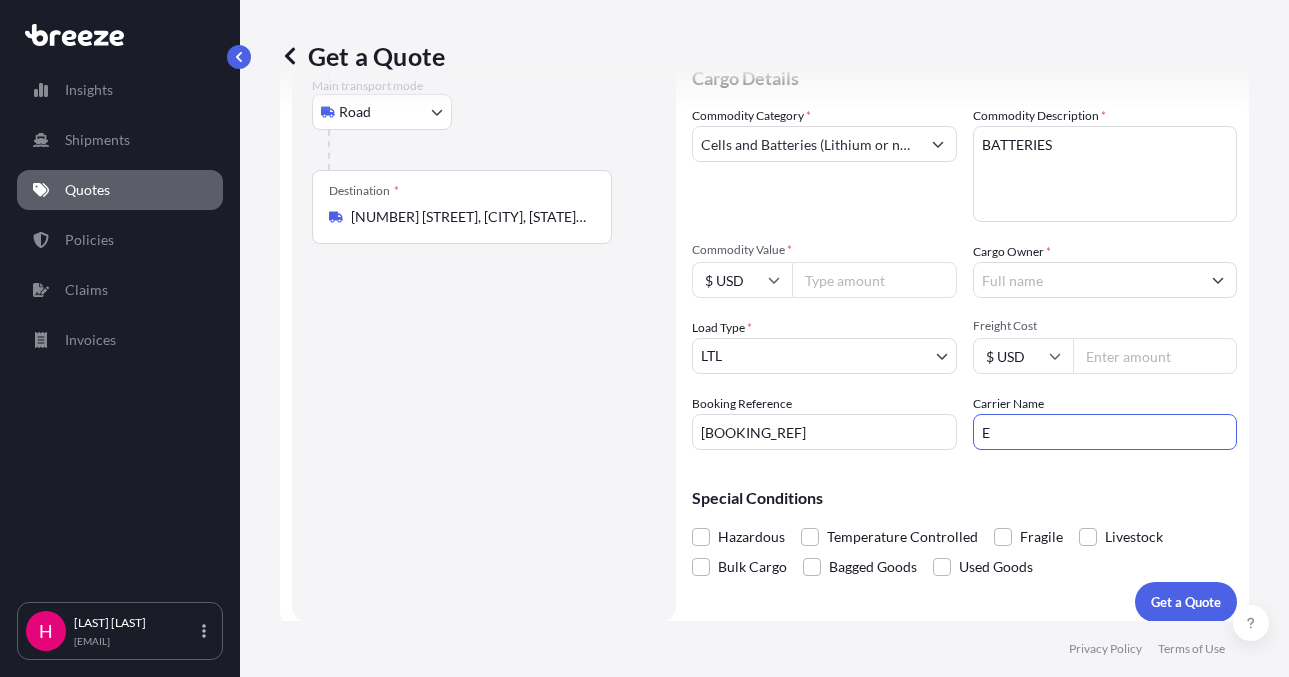 type on "Estes Express" 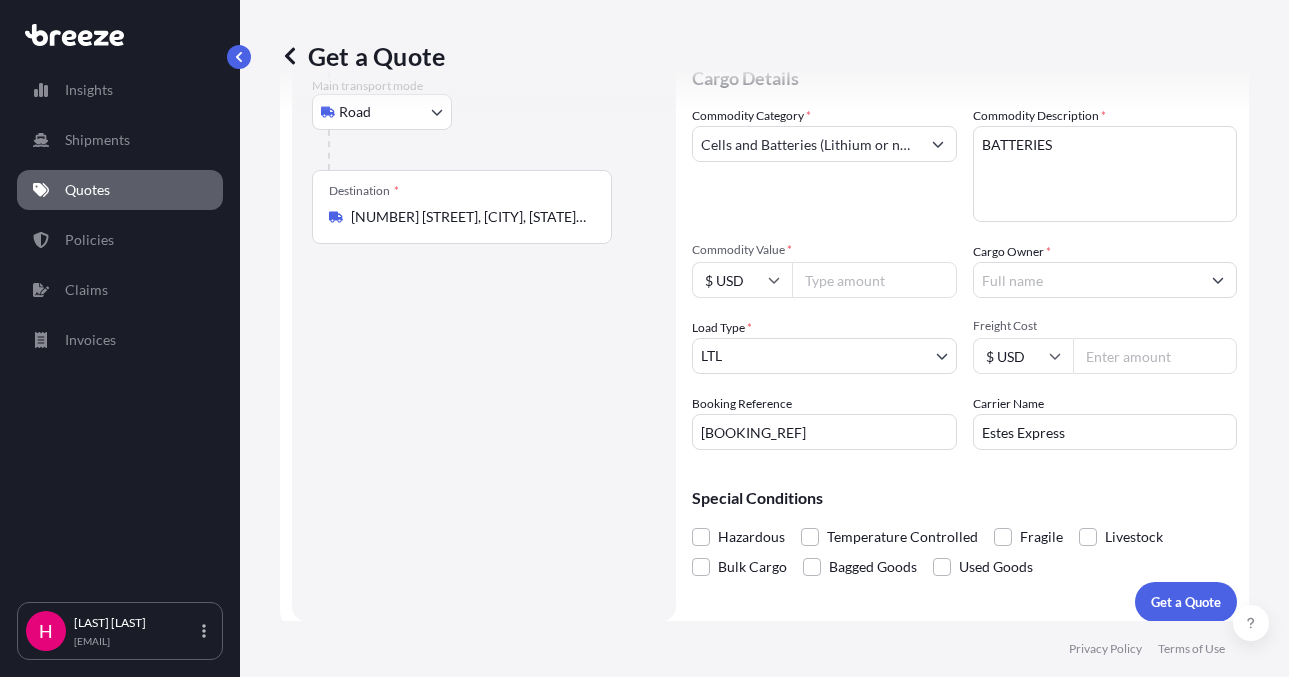 click on "Route Details Reset Route Details Place of loading Road Road Rail Origin * [NUMBER] [STREET], [CITY], [STATE], USA Main transport mode Road Sea Air Road Rail Destination * [NUMBER] [STREET], [CITY], [STATE], USA Road Road Rail Place of Discharge" at bounding box center (484, 257) 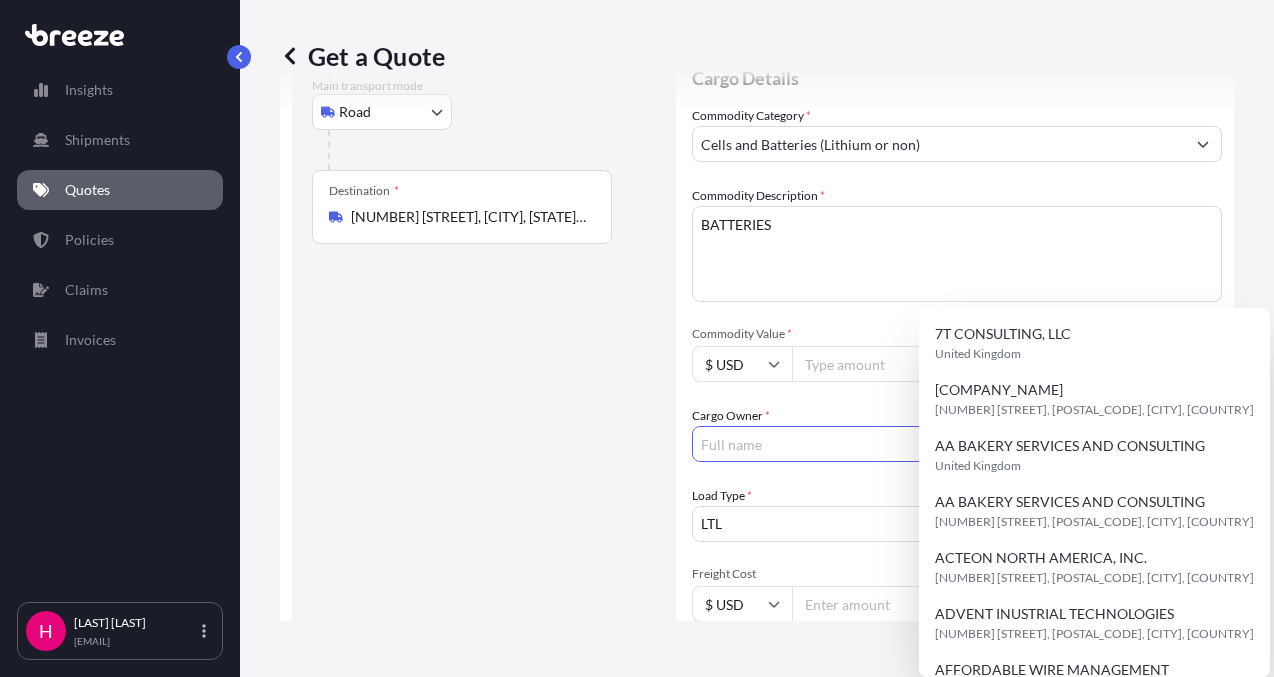 click on "Cargo Owner *" at bounding box center [939, 444] 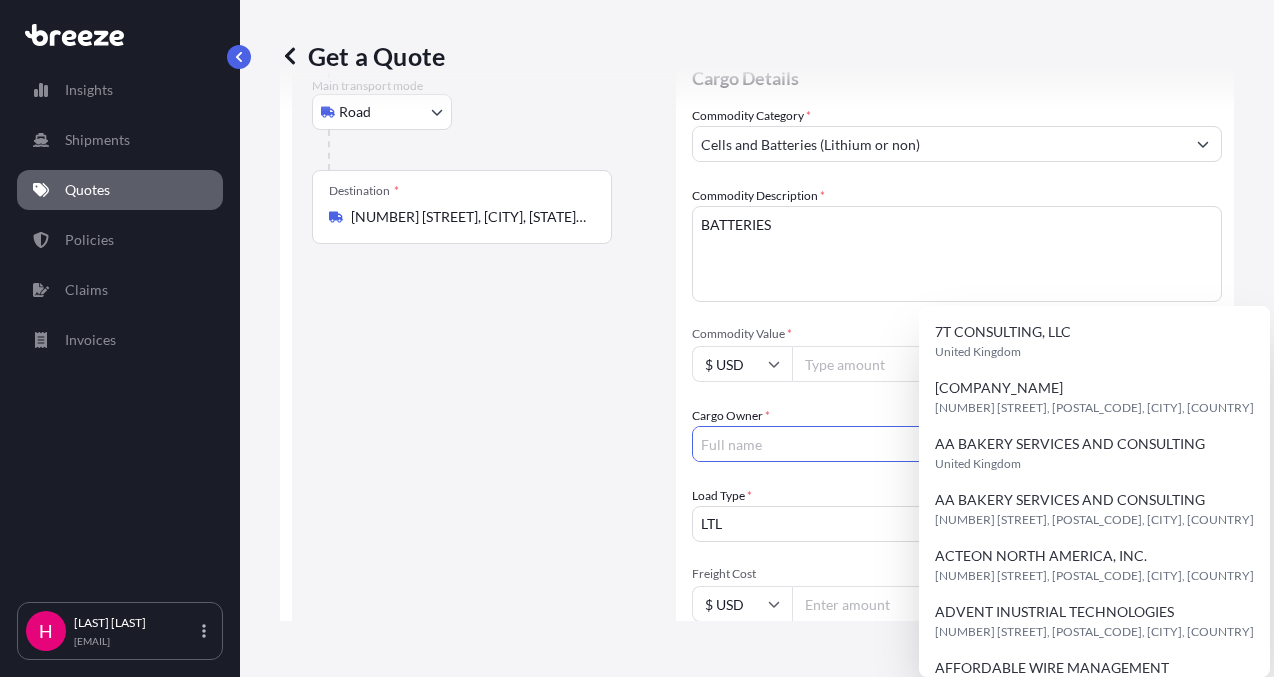 drag, startPoint x: 481, startPoint y: 504, endPoint x: 469, endPoint y: 503, distance: 12.0415945 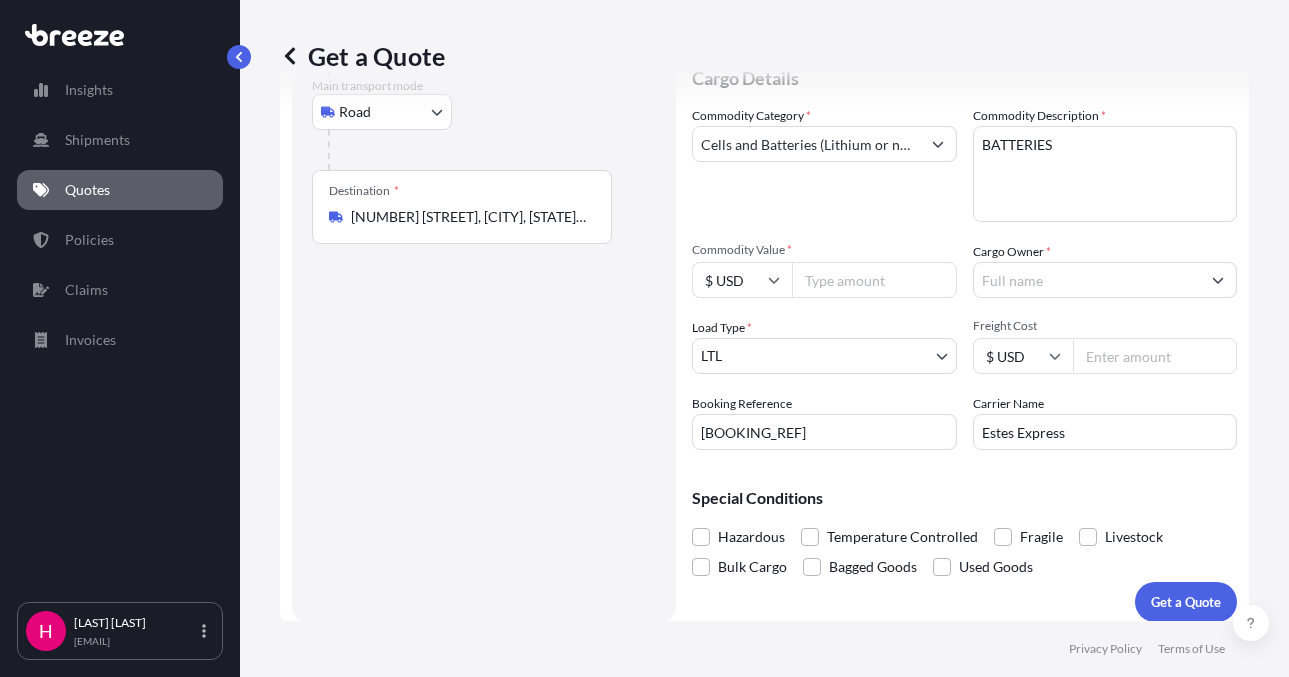 click on "Cargo Owner *" at bounding box center (1087, 280) 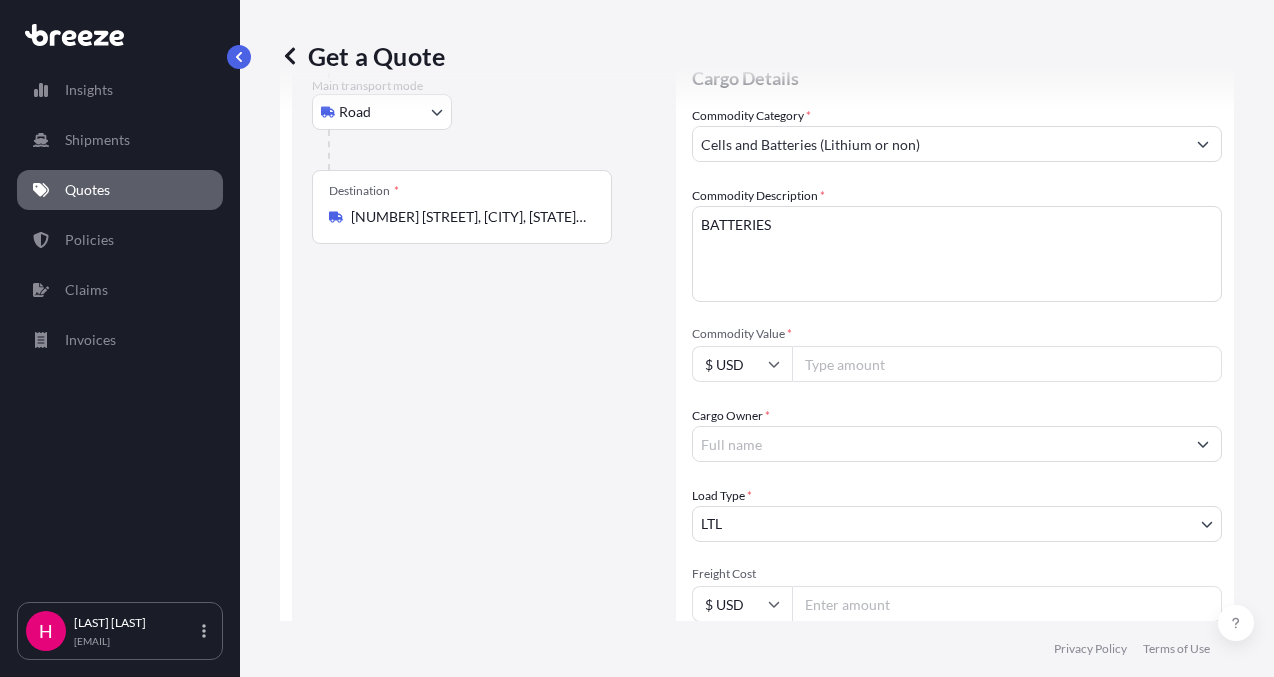 paste on "[COMPANY_NAME]" 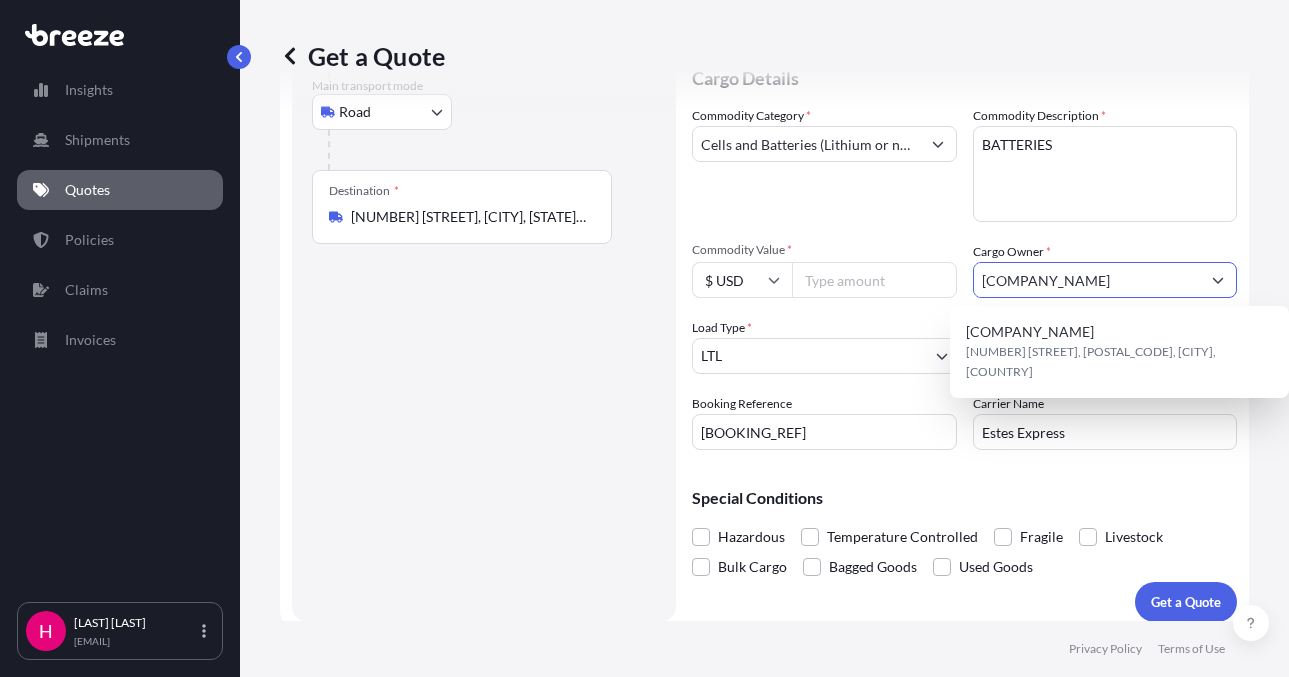 click on "[COMPANY_NAME]" at bounding box center [1087, 280] 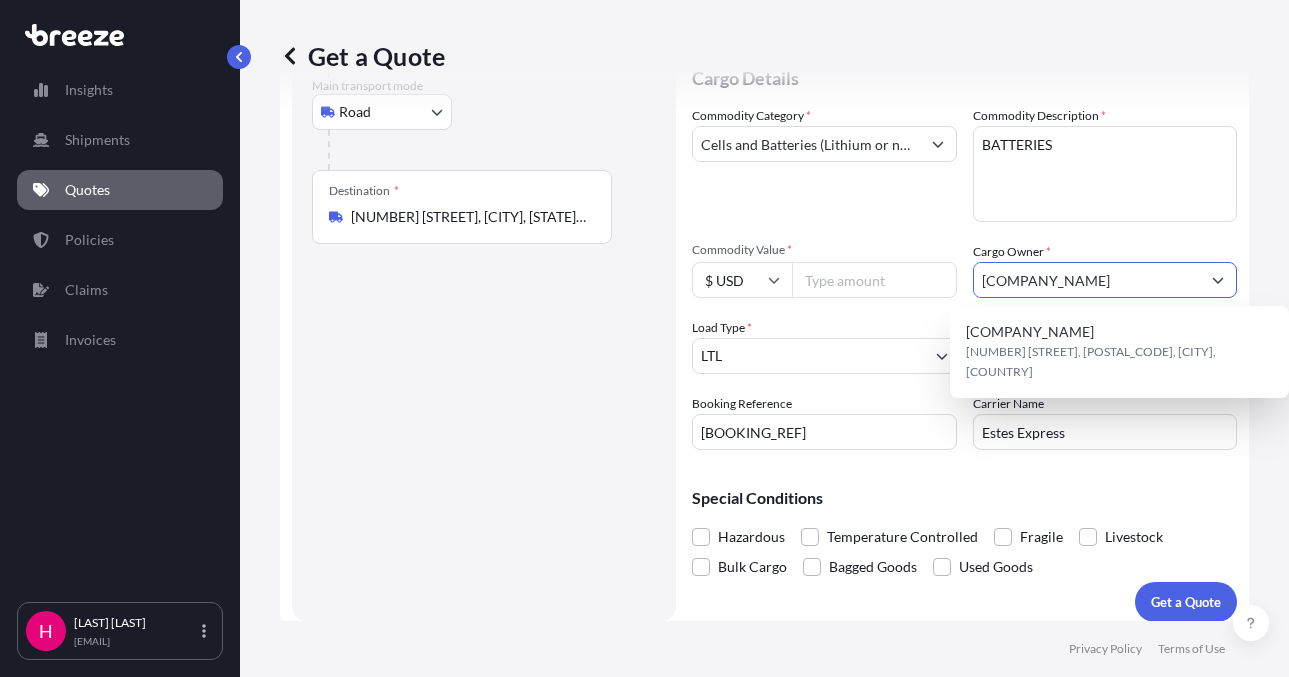 click on "[COMPANY_NAME]" at bounding box center (1087, 280) 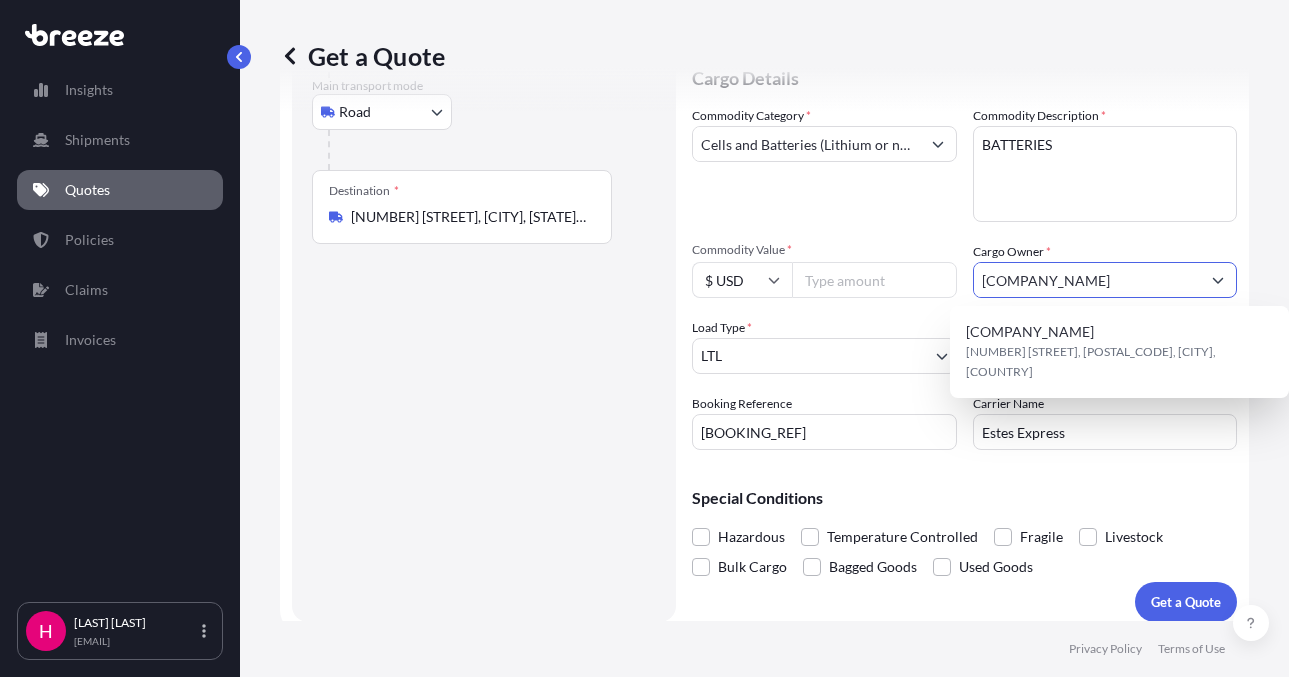 click on "Commodity Category * Cells and Batteries (Lithium or non) Commodity Description * BATTERIES Commodity Value   * $ USD Cargo Owner * [COMPANY_NAME] Load Type * LTL LTL FTL Freight Cost   $ USD Booking Reference [BOOKING_REF] Carrier Name Estes Express" at bounding box center (964, 278) 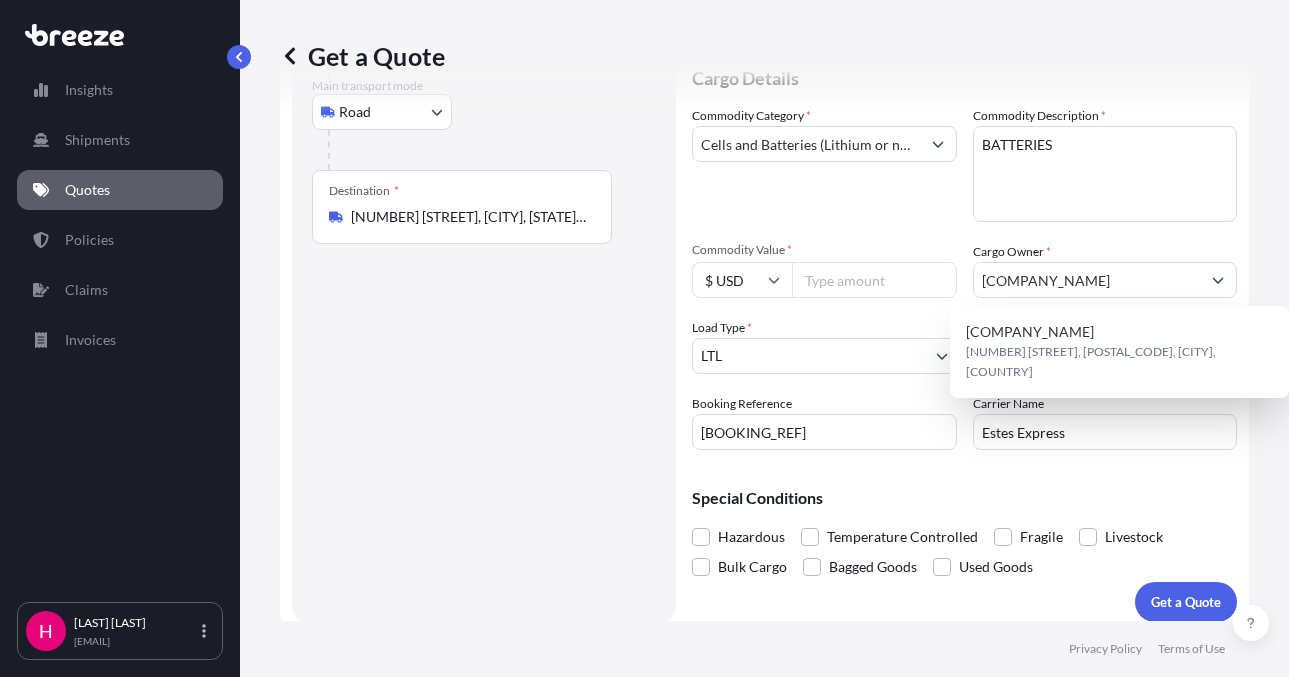 click on "Route Details Reset Route Details Place of loading Road Road Rail Origin * [NUMBER] [STREET], [CITY], [STATE], USA Main transport mode Road Sea Air Road Rail Destination * [NUMBER] [STREET], [CITY], [STATE], USA Road Road Rail Place of Discharge Coverage Type All risks Covers losses or damages due to any cause, except for those excluded FPA "Free of Particular Average" - limited coverage for partial cargo loss or damage Cargo Details Commodity Category * Cells and Batteries (Lithium or non) Commodity Description * BATTERIES Commodity Value   * $ USD Cargo Owner * [COMPANY_NAME] Load Type * LTL LTL FTL Freight Cost   $ USD Booking Reference [BOOKING_REF] Carrier Name Estes Express Special Conditions Hazardous Temperature Controlled Fragile Livestock Bulk Cargo Bagged Goods Used Goods Get a Quote" at bounding box center [764, 257] 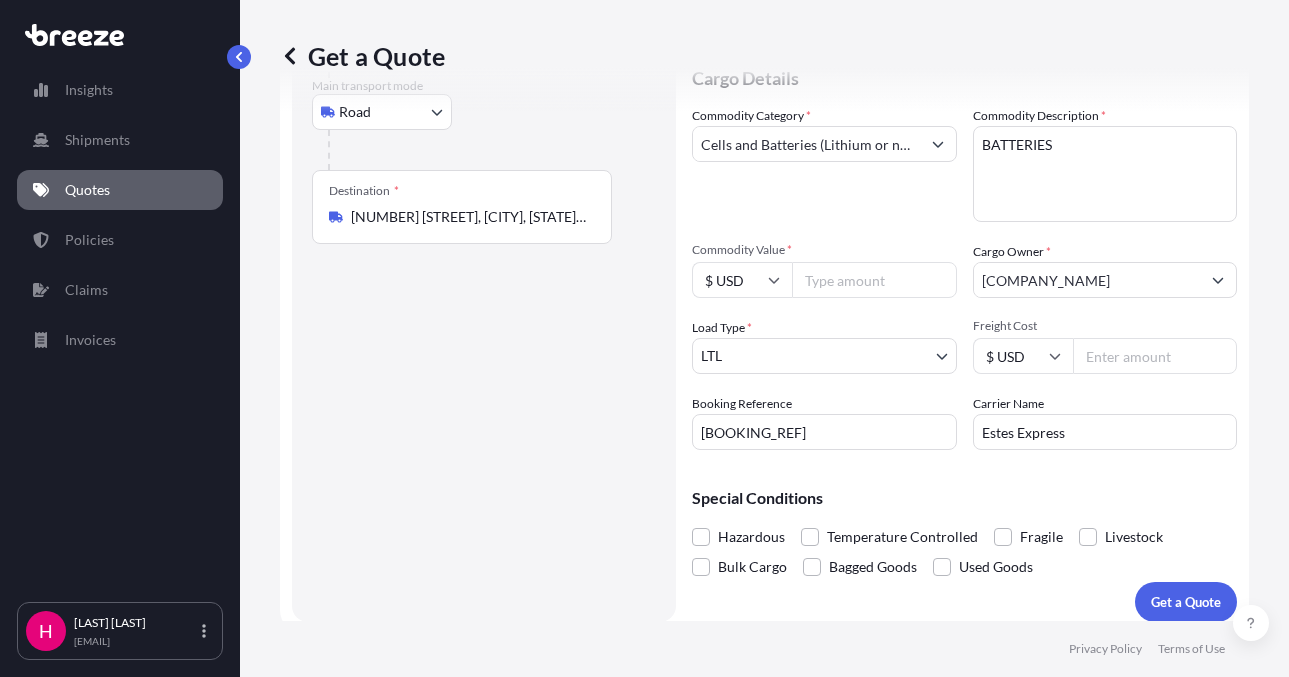 click on "[COMPANY_NAME]" at bounding box center (1087, 280) 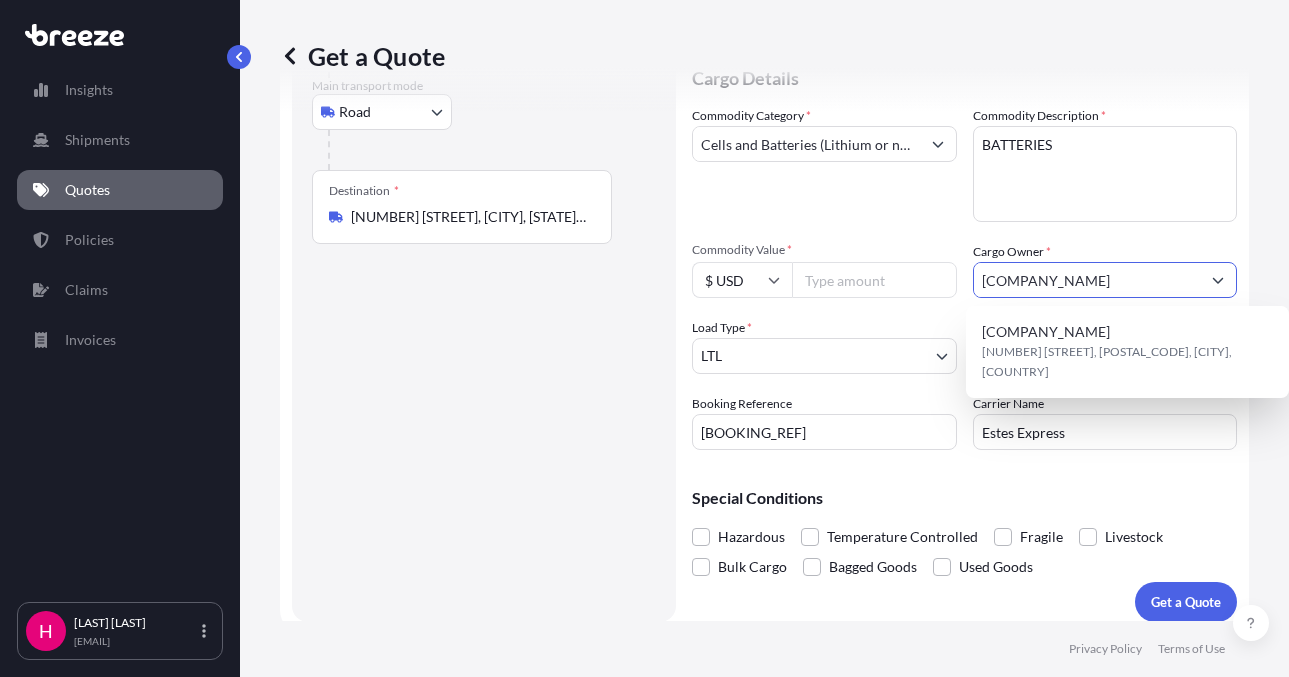 type on "[COMPANY_NAME]" 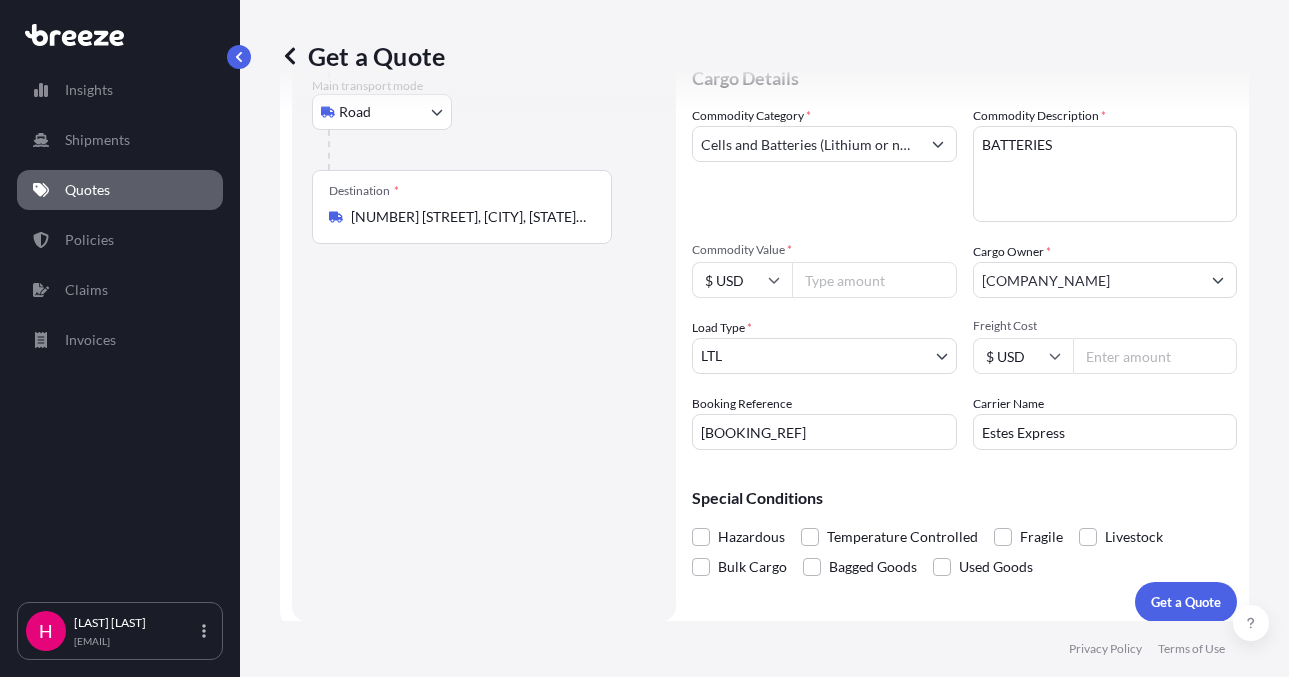 click on "Commodity Value   *" at bounding box center [874, 280] 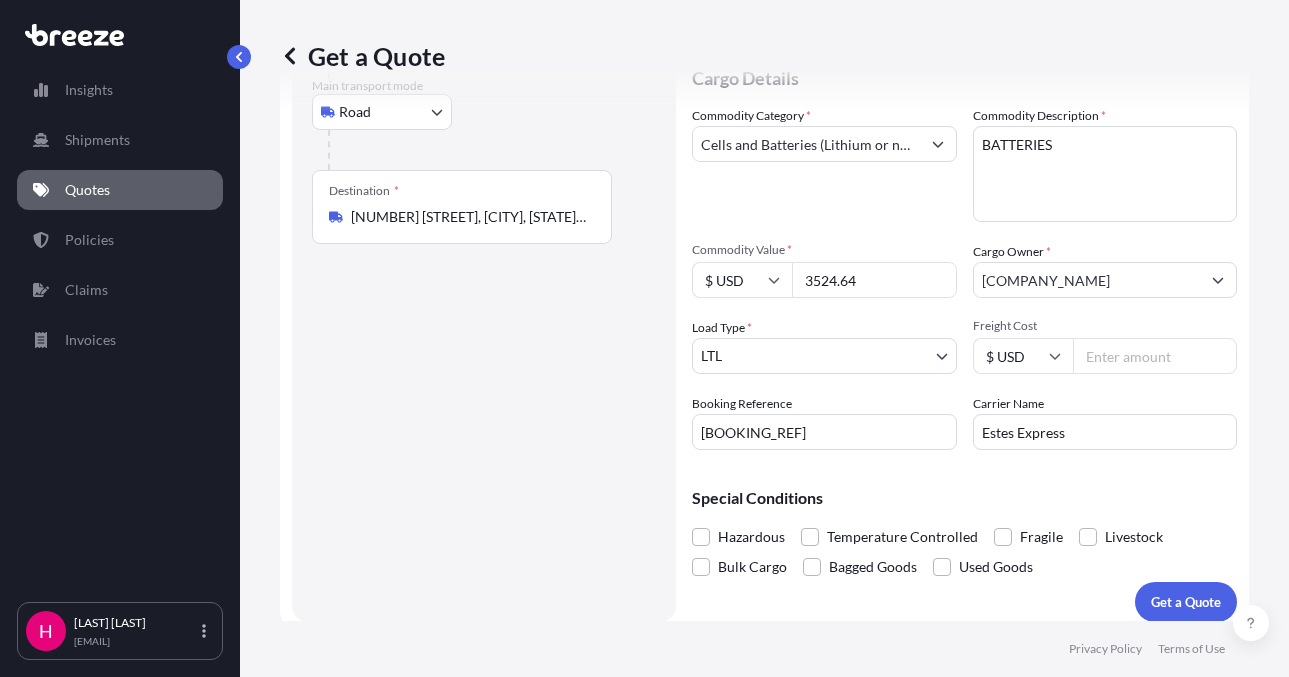 type on "3524.64" 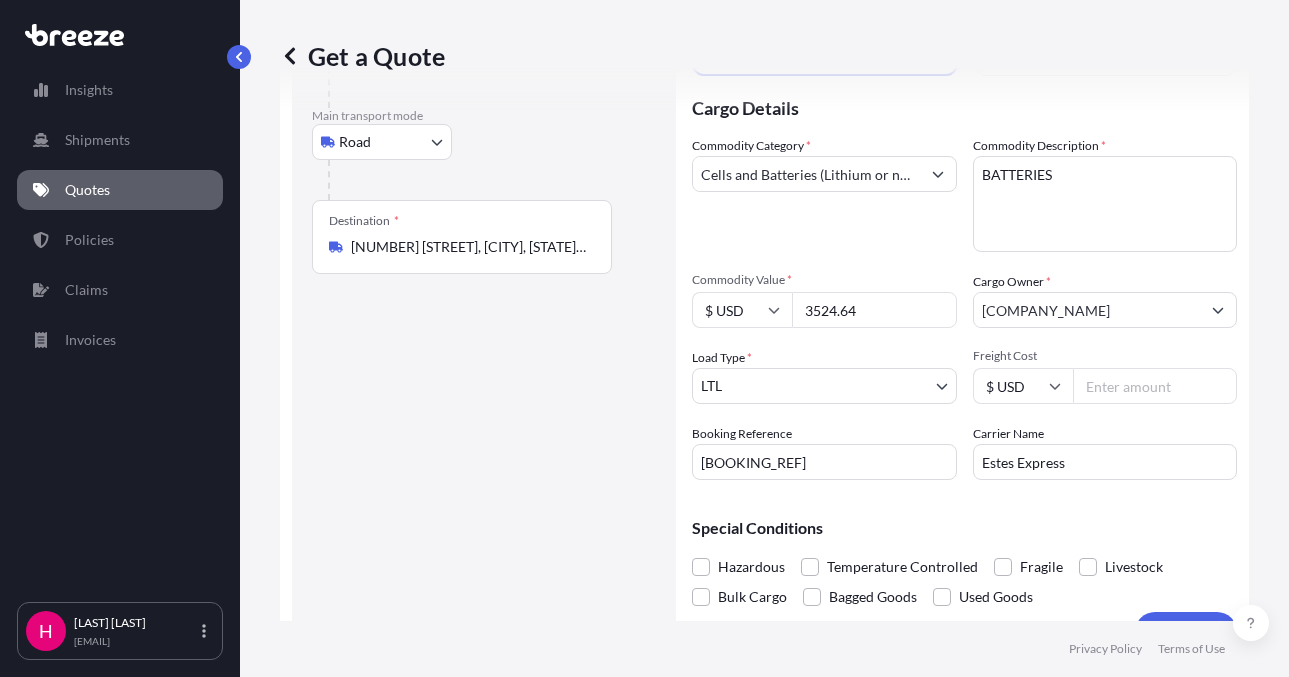 scroll, scrollTop: 232, scrollLeft: 0, axis: vertical 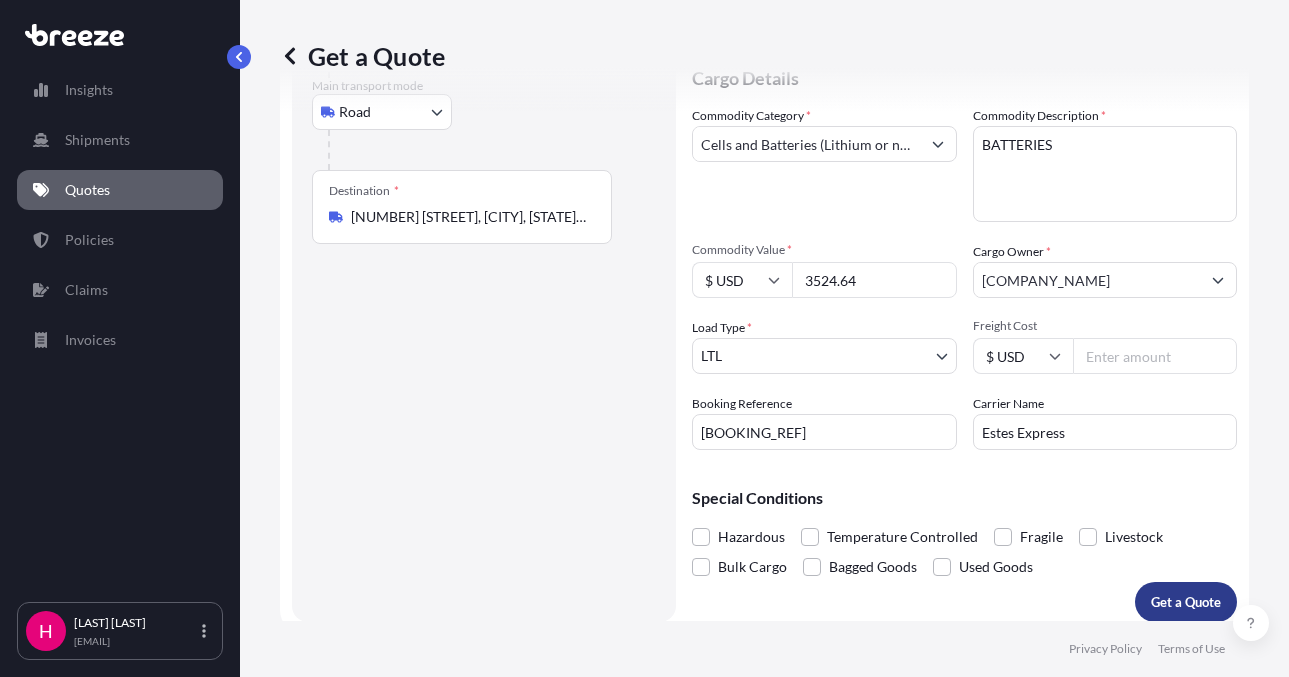 click on "Get a Quote" at bounding box center (1186, 602) 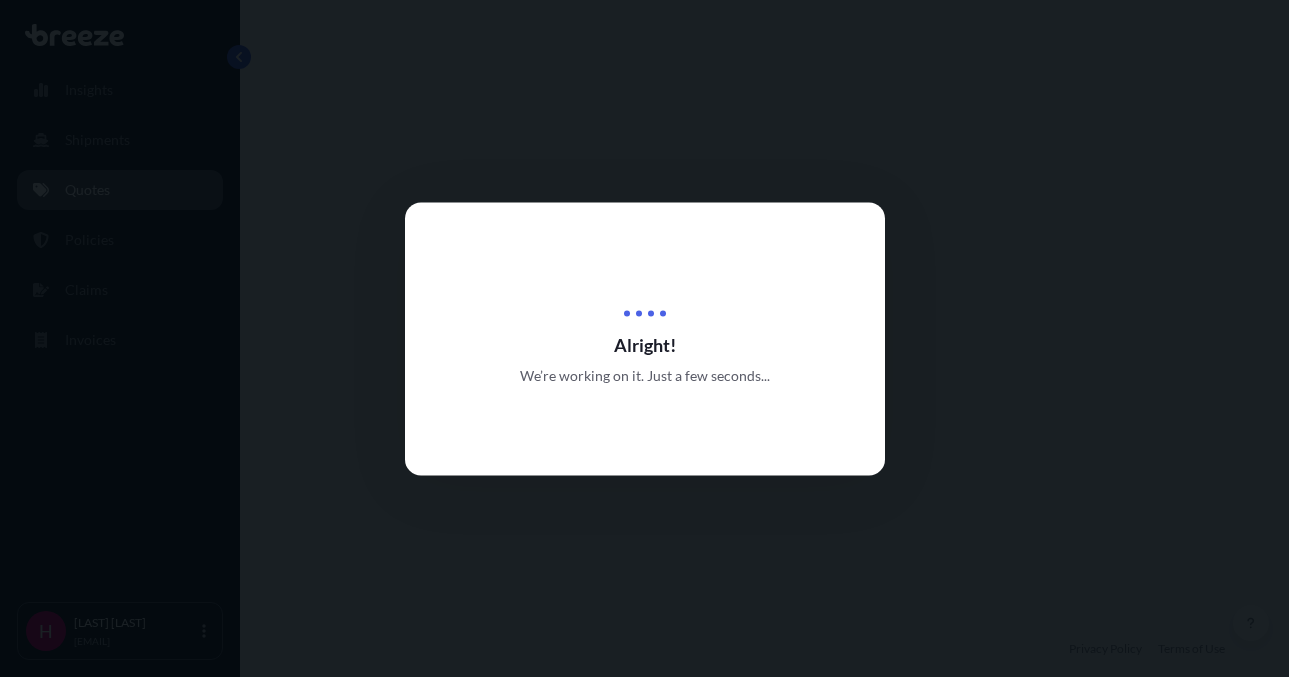 scroll, scrollTop: 0, scrollLeft: 0, axis: both 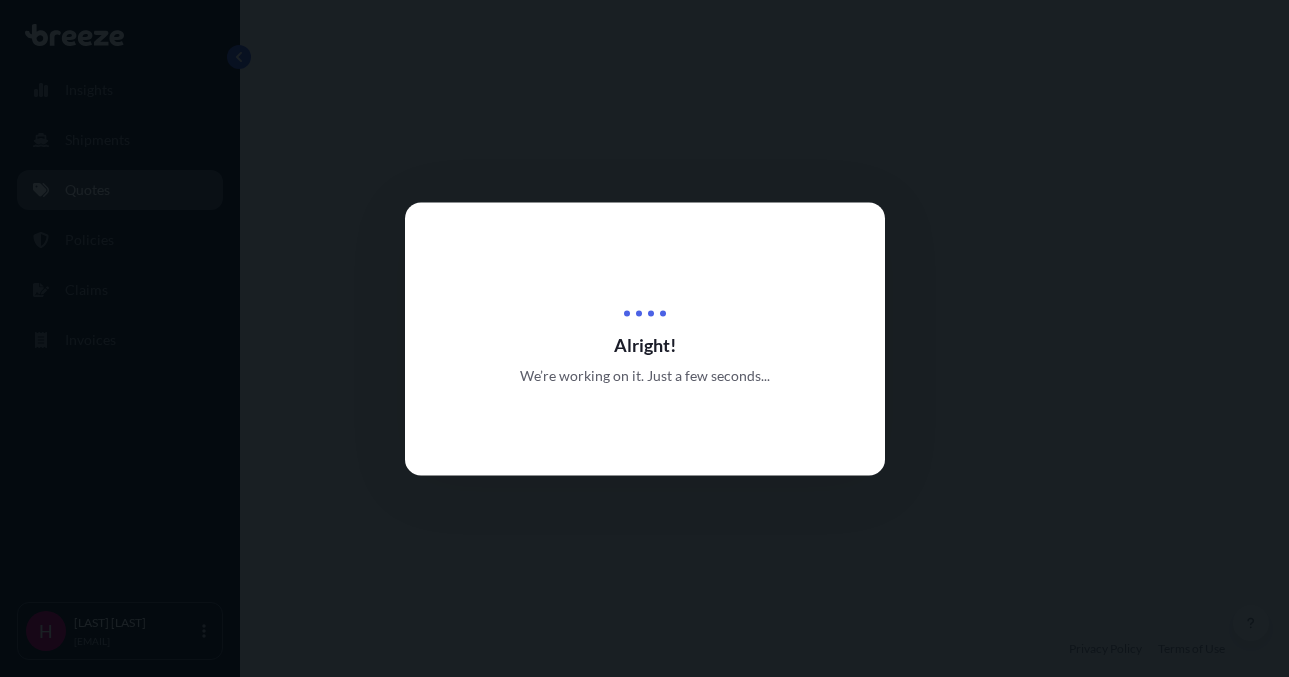 select on "1" 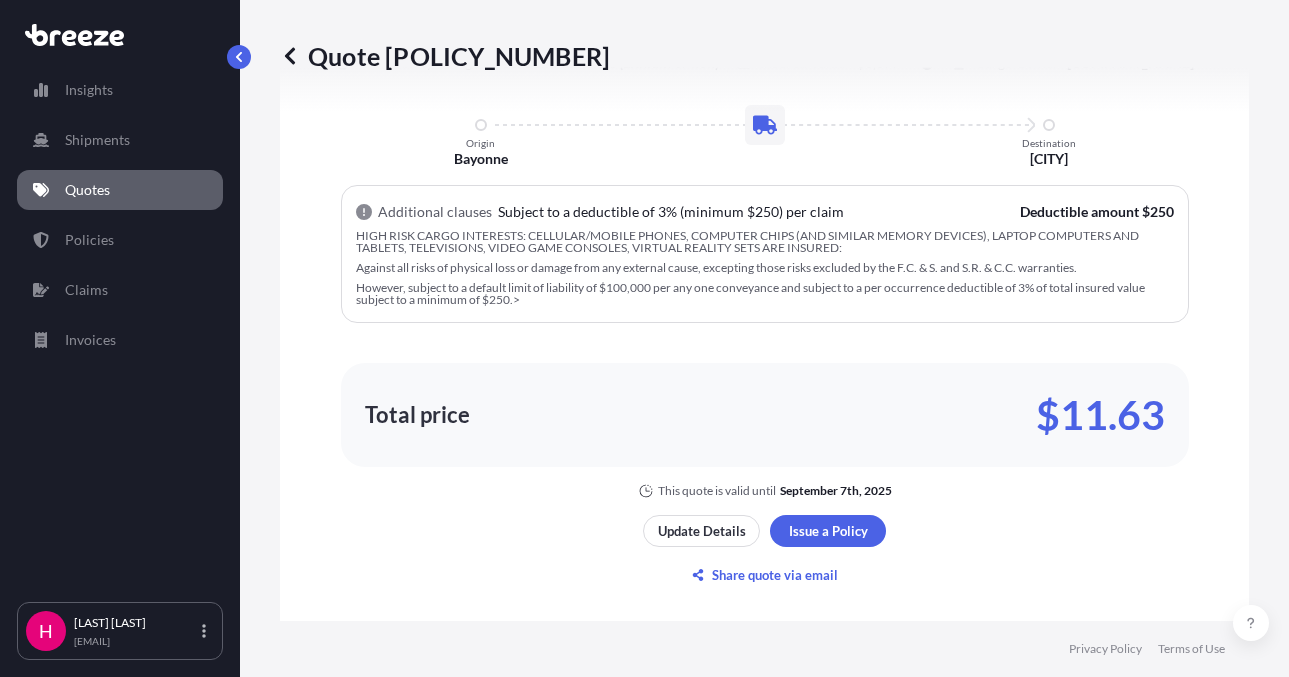 scroll, scrollTop: 1386, scrollLeft: 0, axis: vertical 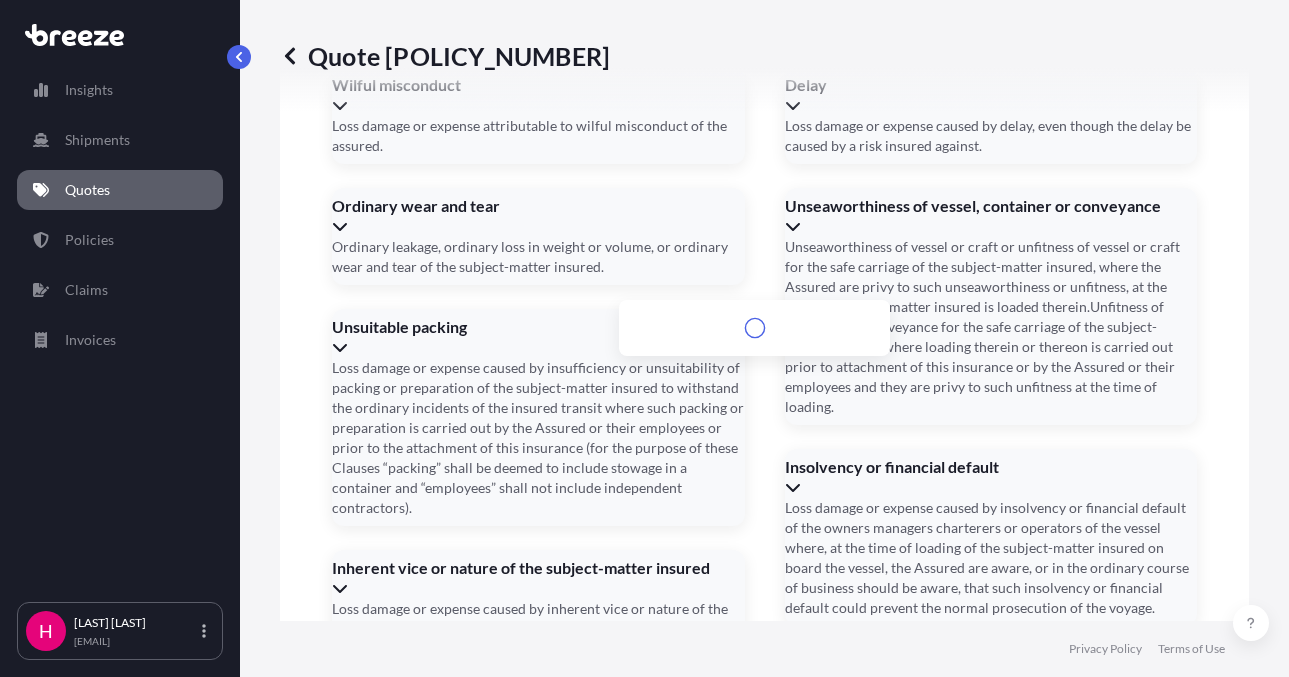 click on "Address   *" at bounding box center (762, 1422) 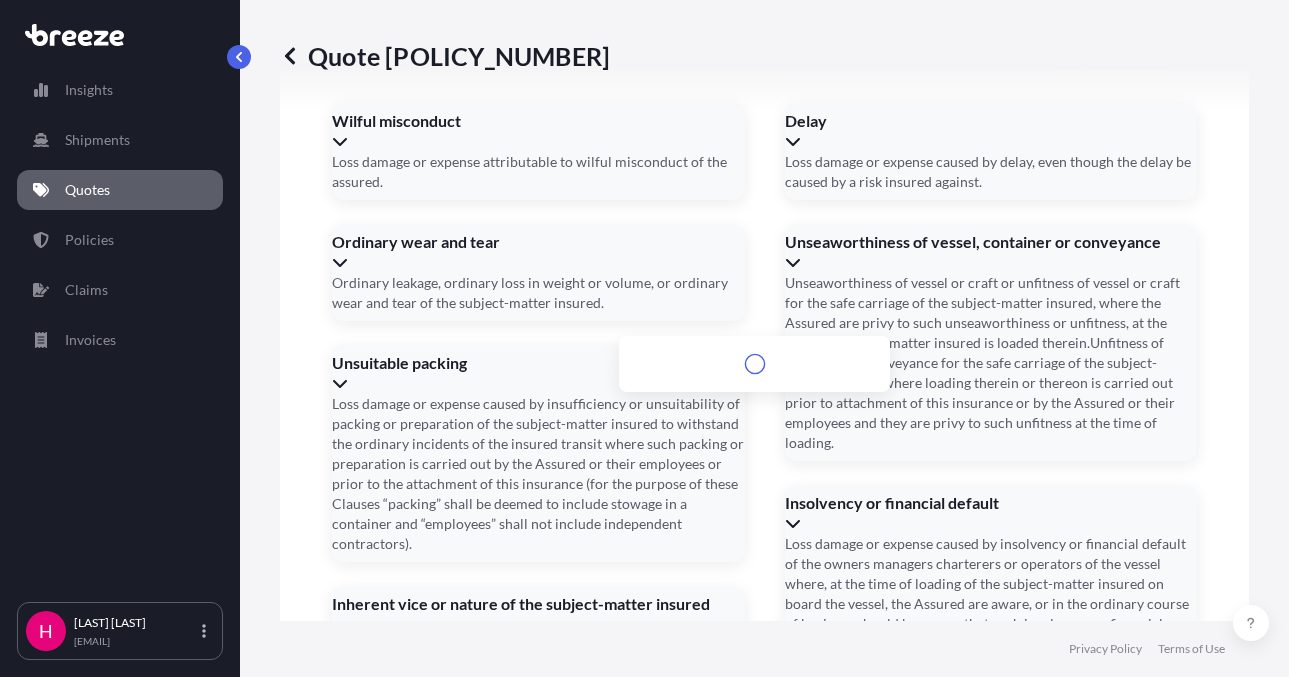 scroll, scrollTop: 3066, scrollLeft: 0, axis: vertical 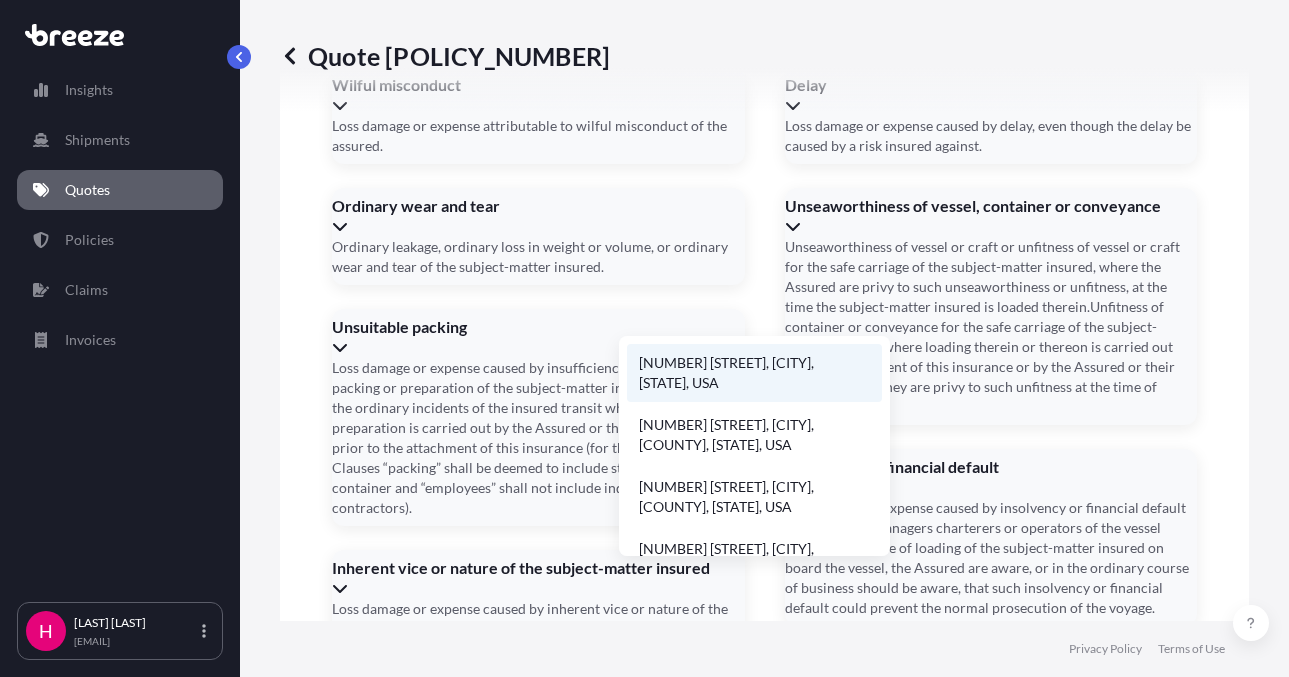 click on "[NUMBER] [STREET], [CITY], [STATE], USA" at bounding box center [754, 373] 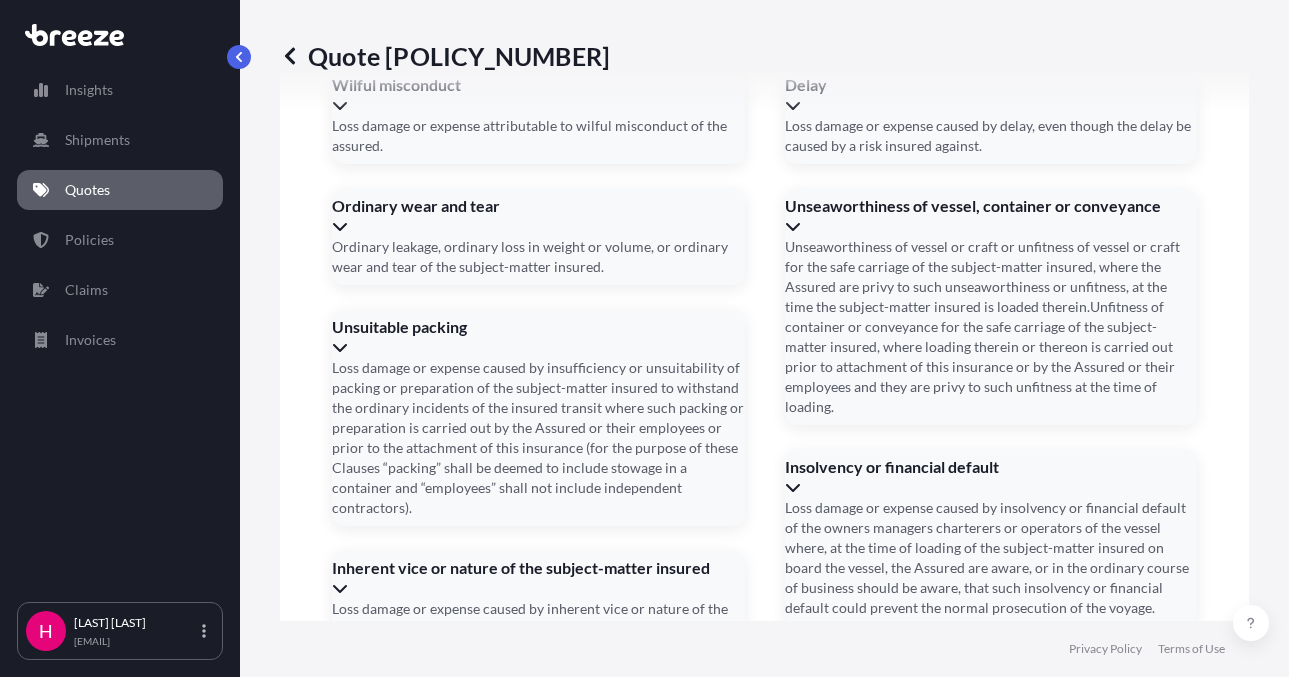 type on "[NUMBER] [STREET], [CITY], [STATE] [POSTAL_CODE], USA" 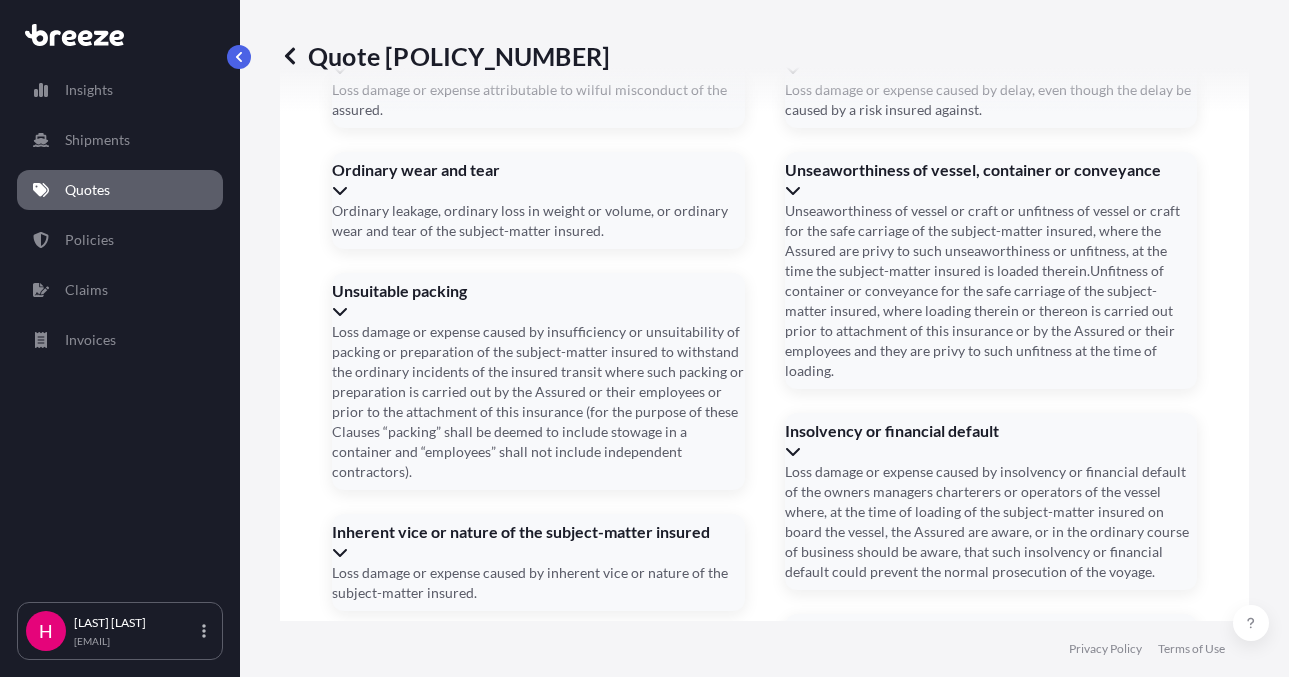 scroll, scrollTop: 3030, scrollLeft: 0, axis: vertical 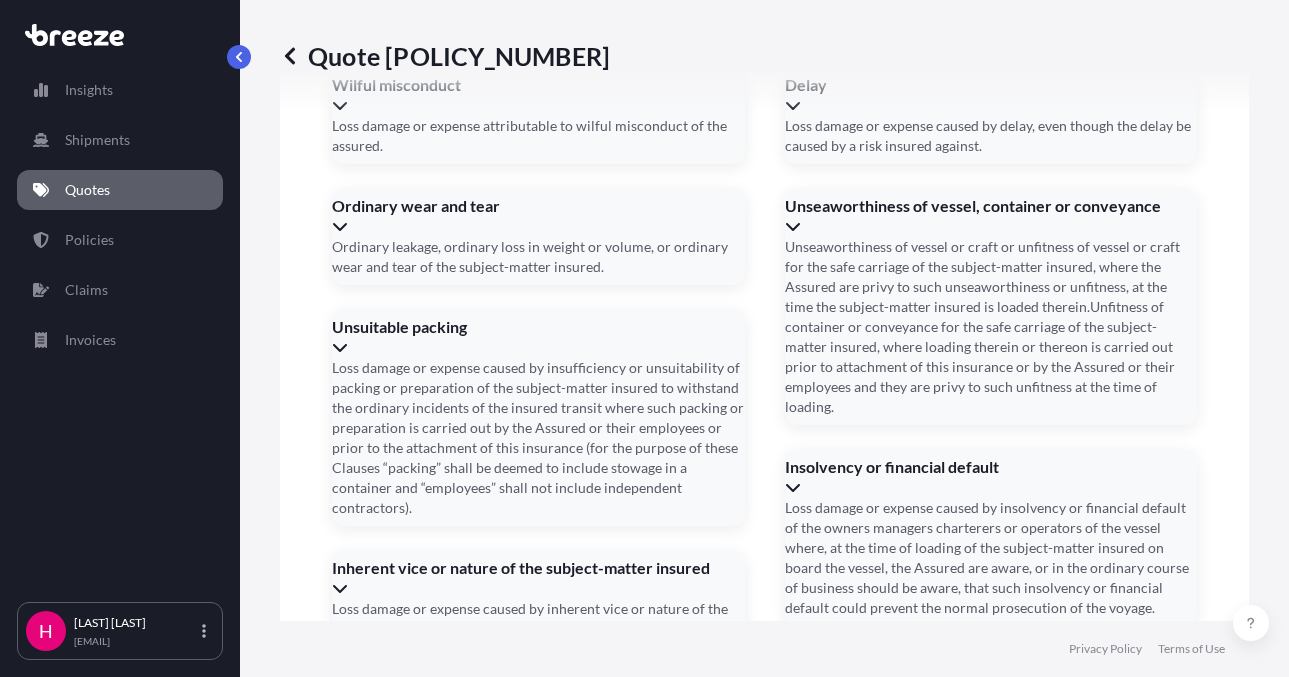 click on "Cargo Owner Details Cargo Owner Name   [COMPANY_NAME] Address   * [NUMBER] [STREET], [CITY], [STATE] [POSTAL_CODE], USA Shipment details Date of Departure   * Date of Arrival   * Booking Reference   [BOOKING_REF] Trailer Number(s)   Insert comma-separated numbers Incoterm   Create Policy" at bounding box center [612, 1570] 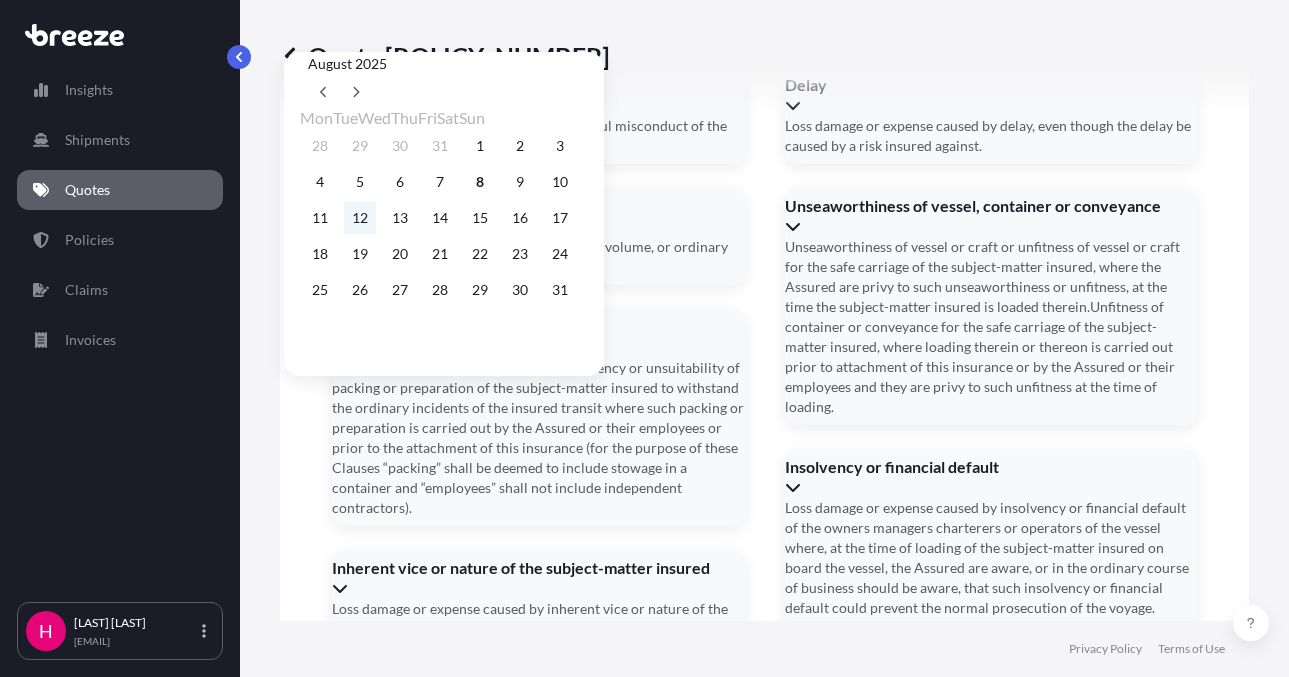 click on "12" at bounding box center [360, 218] 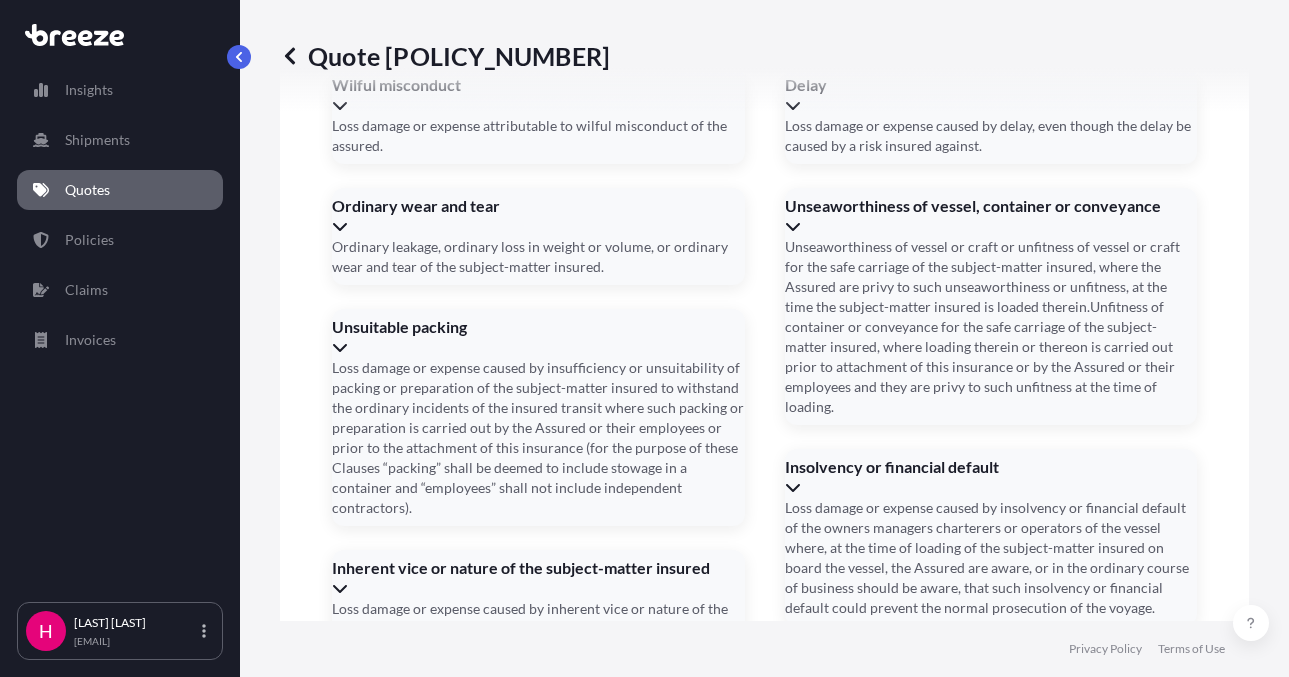 click on "Date of Arrival   *" at bounding box center [762, 1550] 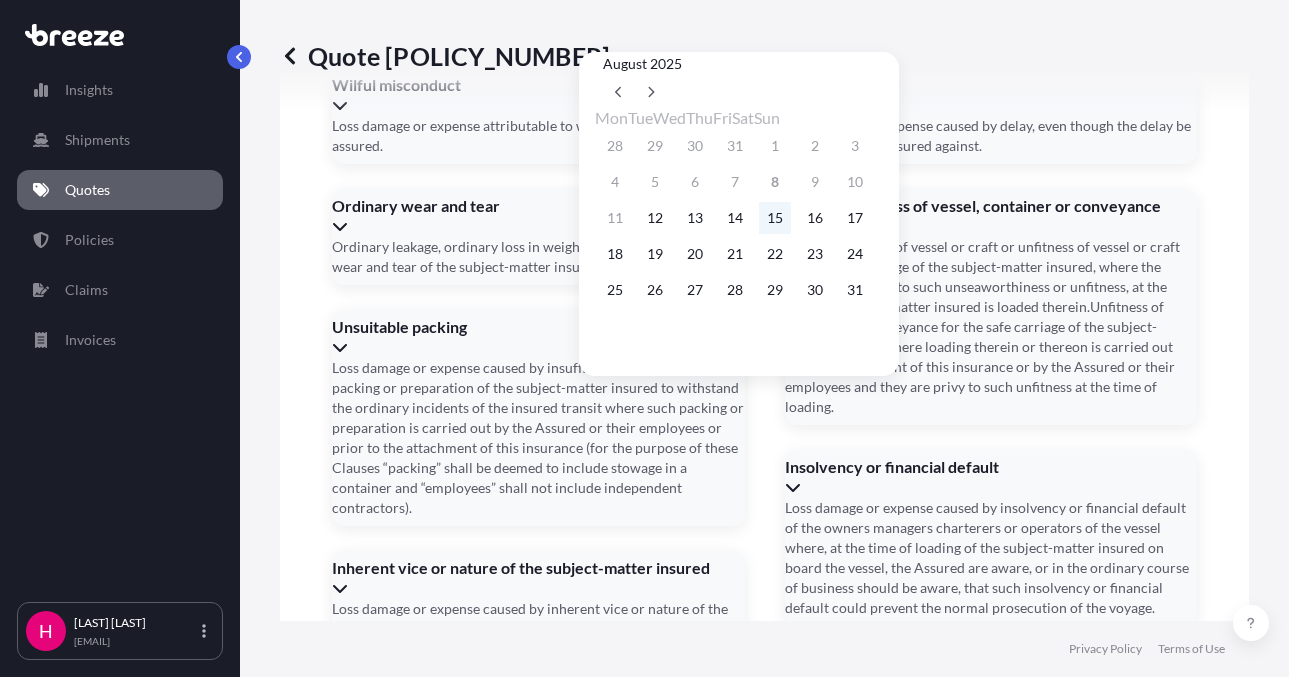 click on "15" at bounding box center [775, 218] 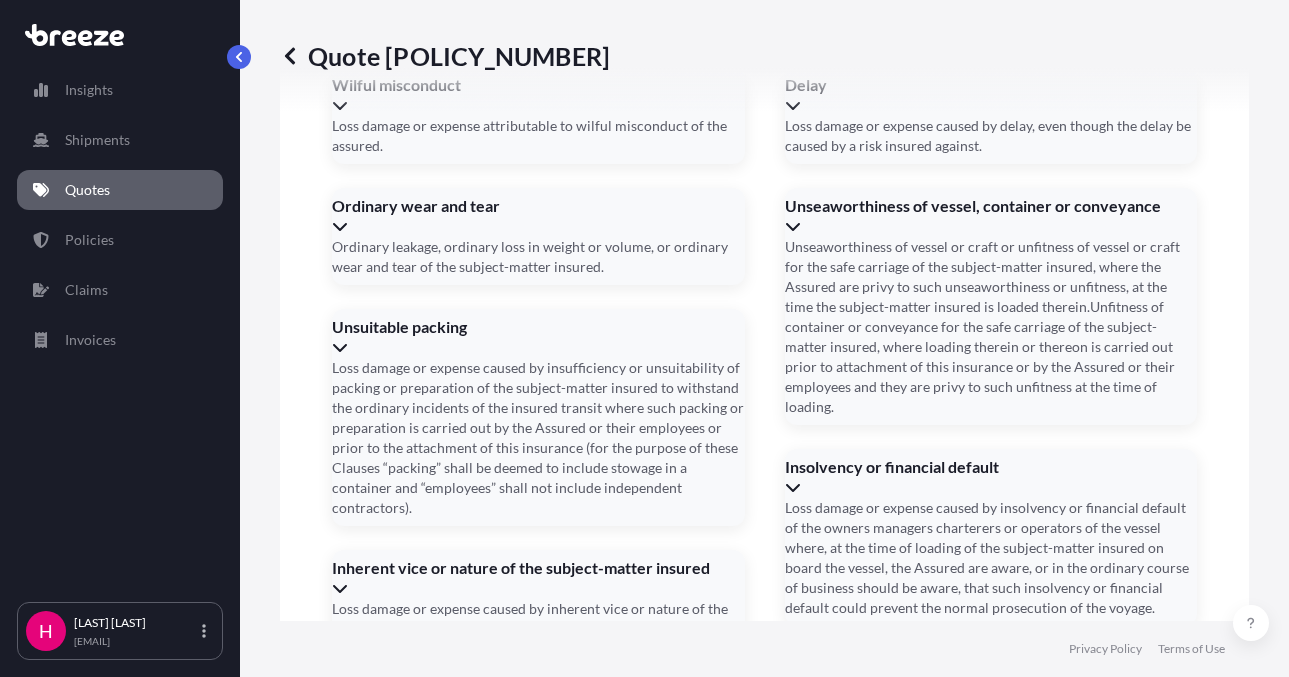 click on "Cargo Owner Details Cargo Owner Name   [COMPANY_NAME] Address   * [NUMBER] [STREET], [CITY], [STATE] [POSTAL_CODE], USA Shipment details Date of Departure   * [DATE] Date of Arrival   * [DATE] Booking Reference   [BOOKING_REF] Trailer Number(s)   Insert comma-separated numbers Incoterm   Create Policy" at bounding box center (612, 1570) 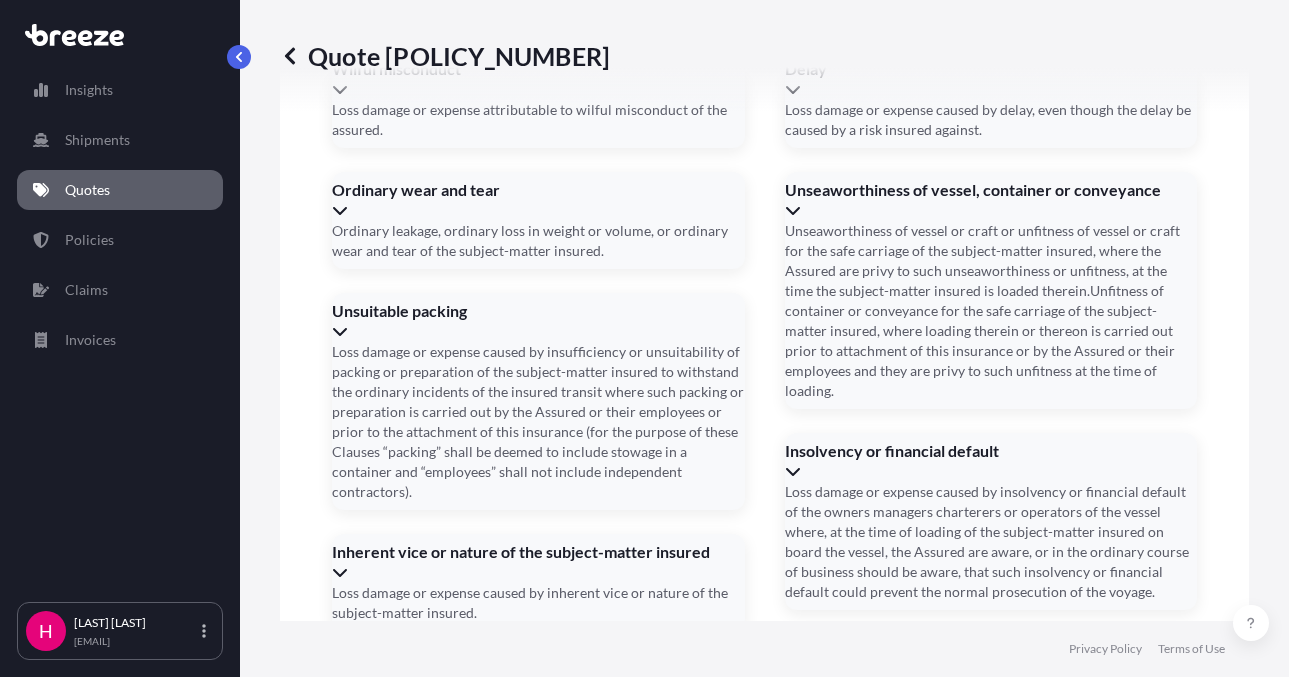 scroll, scrollTop: 3093, scrollLeft: 0, axis: vertical 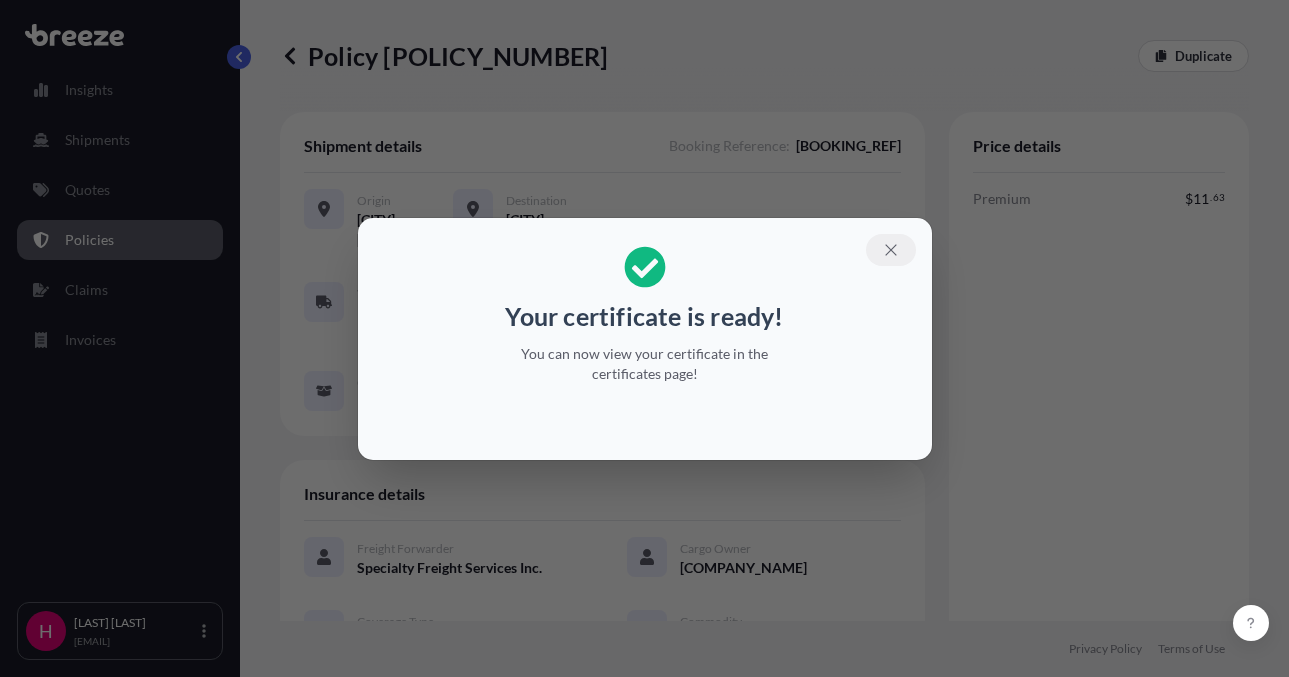 click at bounding box center (891, 250) 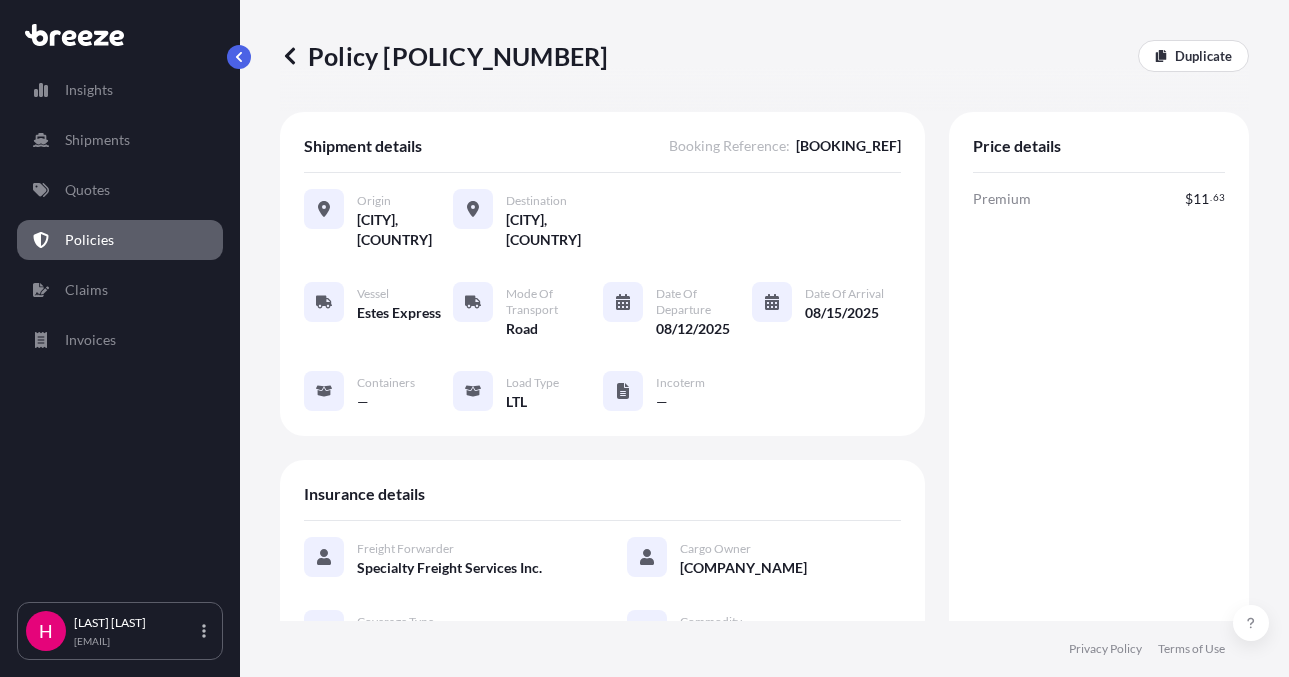 click on "Policy [POLICY_NUMBER]" at bounding box center [444, 56] 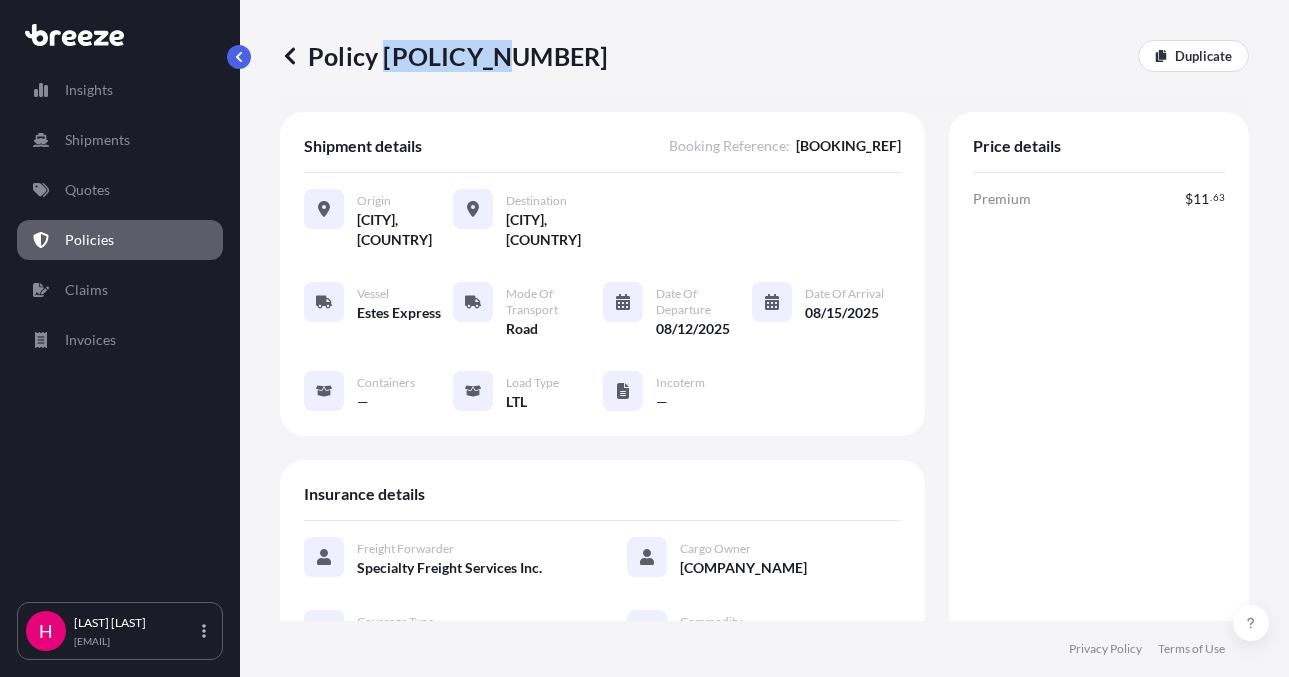 click on "Policy [POLICY_NUMBER]" at bounding box center (444, 56) 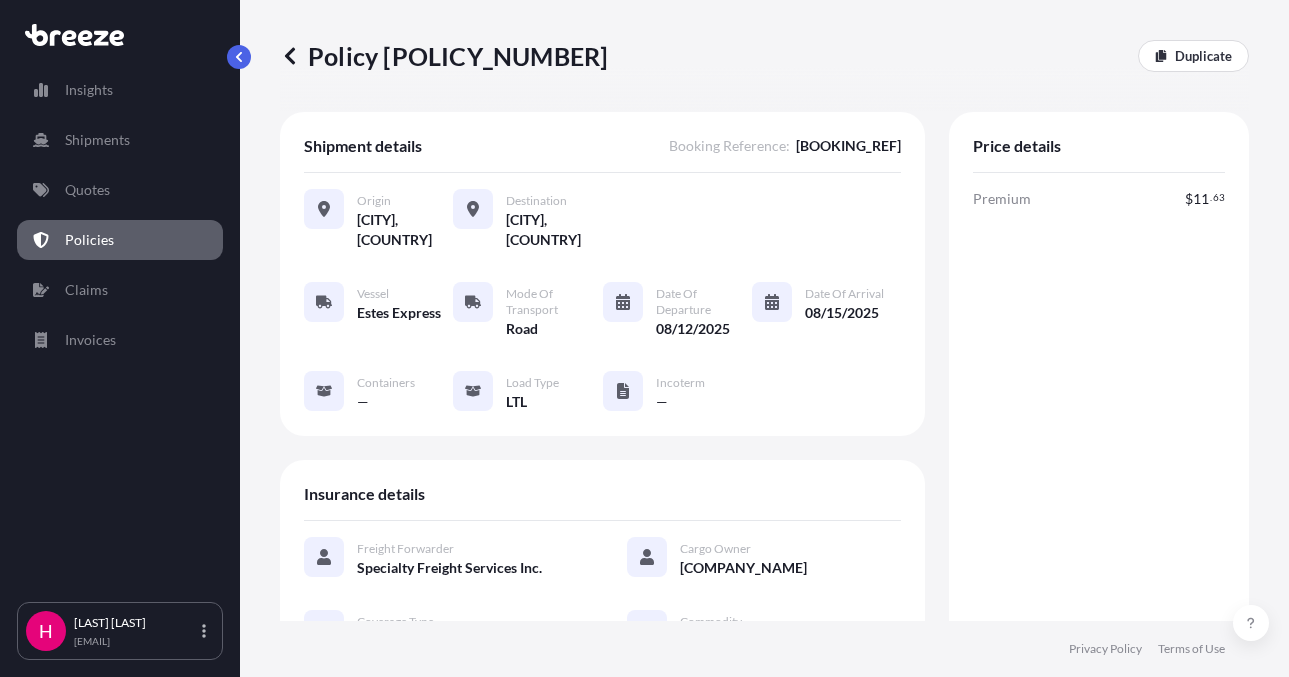 click on "Policy [POLICY_NUMBER]" at bounding box center [444, 56] 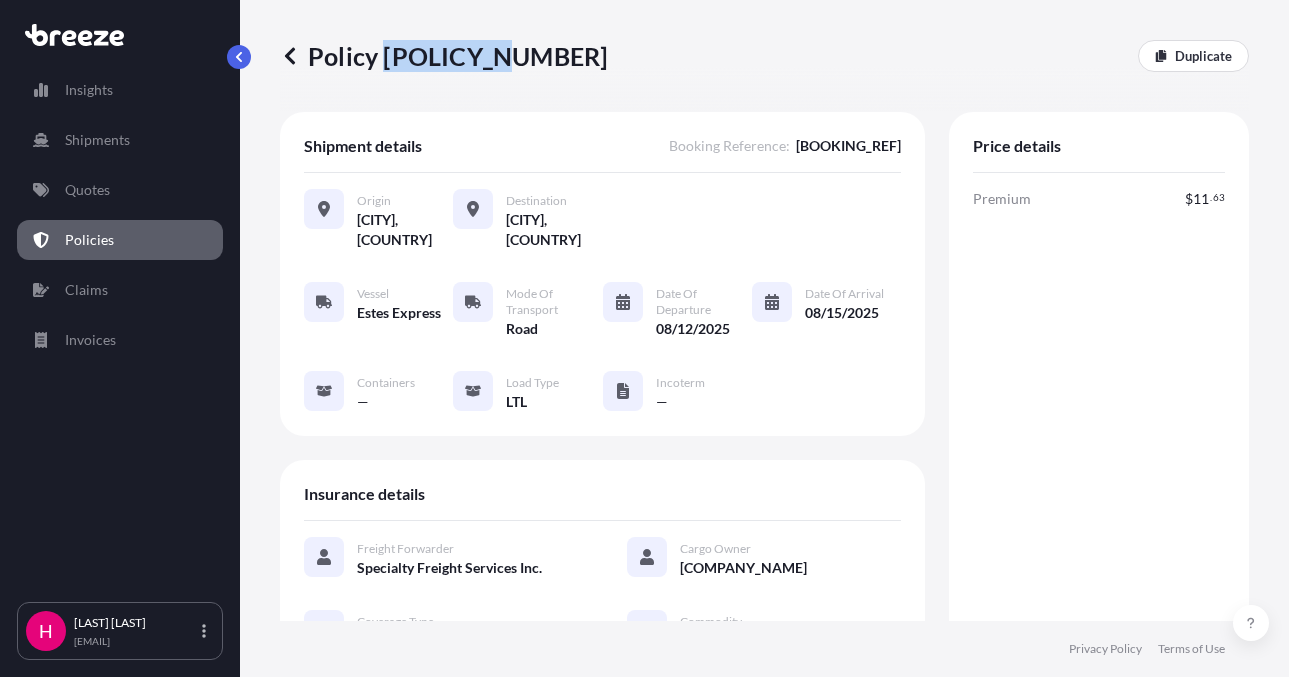 click on "Policy [POLICY_NUMBER]" at bounding box center (444, 56) 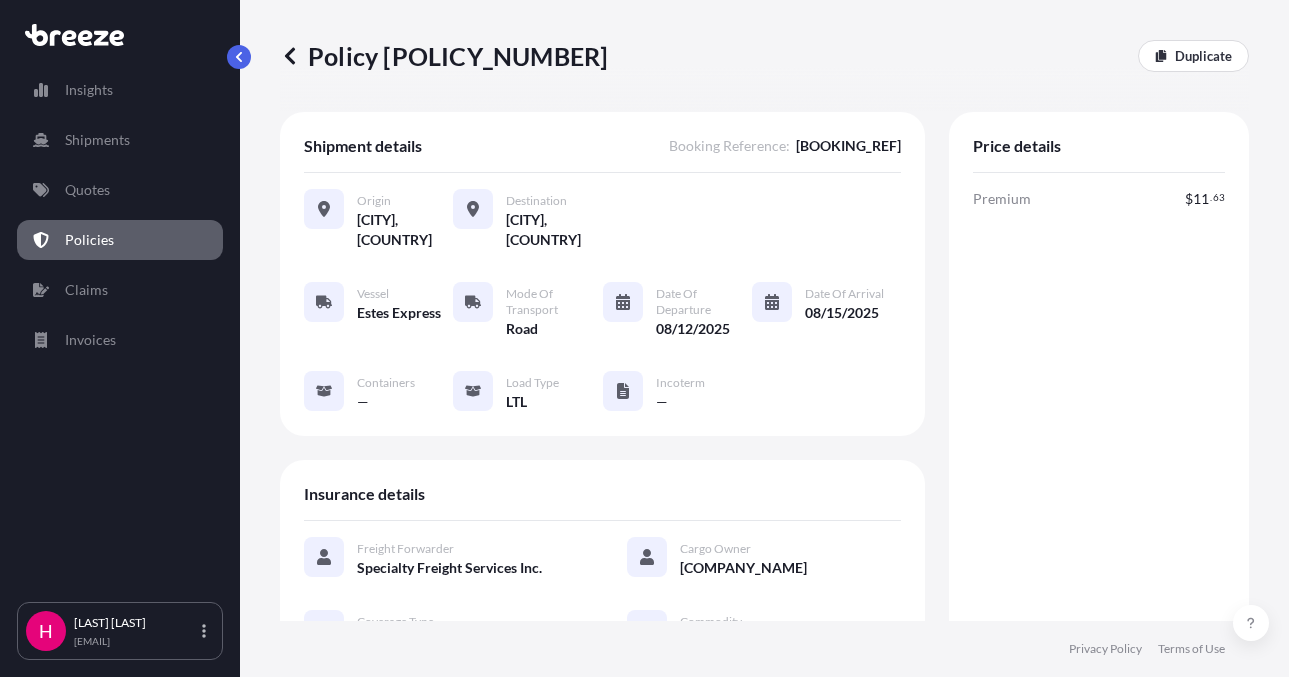 click on "Policy [POLICY_NUMBER] Duplicate Shipment details Booking Reference :   [BOOKING_REF] Origin [CITY], [COUNTRY] Destination [CITY], [COUNTRY] Vessel Estes Express Mode of Transport Road Date of Departure [DATE] Date of Arrival [DATE] Containers — Load Type LTL Incoterm — Insurance details Freight Forwarder Specialty Freight Services Inc. Cargo Owner [COMPANY_NAME] Coverage Type All risks Commodity BATTERIES  Commodity Value $ [PRICE] . [NUMBER] Freight Cost — Insured Value $ [PRICE] . [NUMBER] Price details Premium $ [PRICE] . [NUMBER] Total $ [PRICE] . [NUMBER] Additional clauses Subject to a deductible of 3% (minimum $250) per claim Deductible amount   $250 HIGH RISK CARGO INTERESTS: CELLULAR/MOBILE PHONES, COMPUTER CHIPS (AND SIMILAR MEMORY DEVICES), LAPTOP COMPUTERS AND TABLETS, TELEVISIONS, VIDEO GAME CONSOLES, VIRTUAL REALITY SETS ARE INSURED: Against all risks of physical loss or damage from any external cause, excepting those risks excluded by the F.C. & S. and S.R. & C.C. warranties. Documents PDF Certificate [DATE]" at bounding box center (764, 310) 